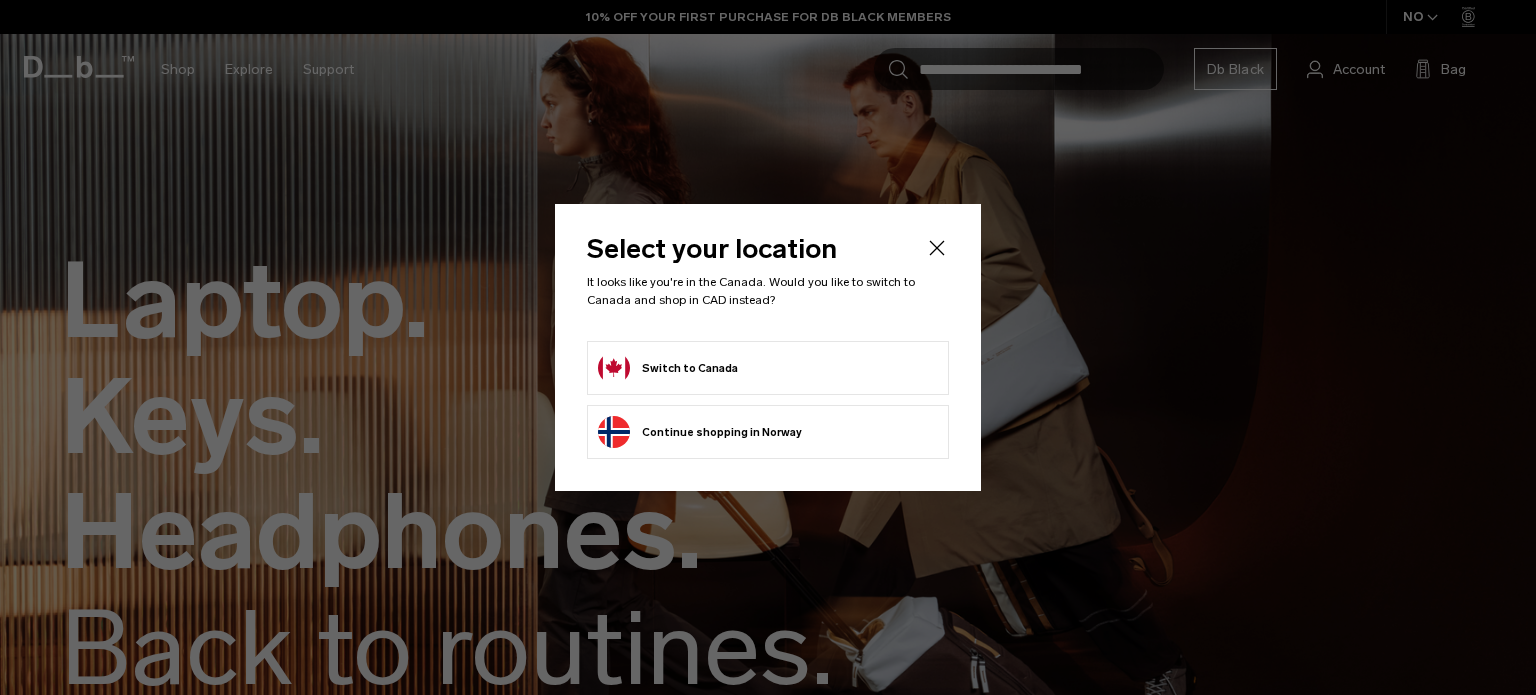 scroll, scrollTop: 100, scrollLeft: 0, axis: vertical 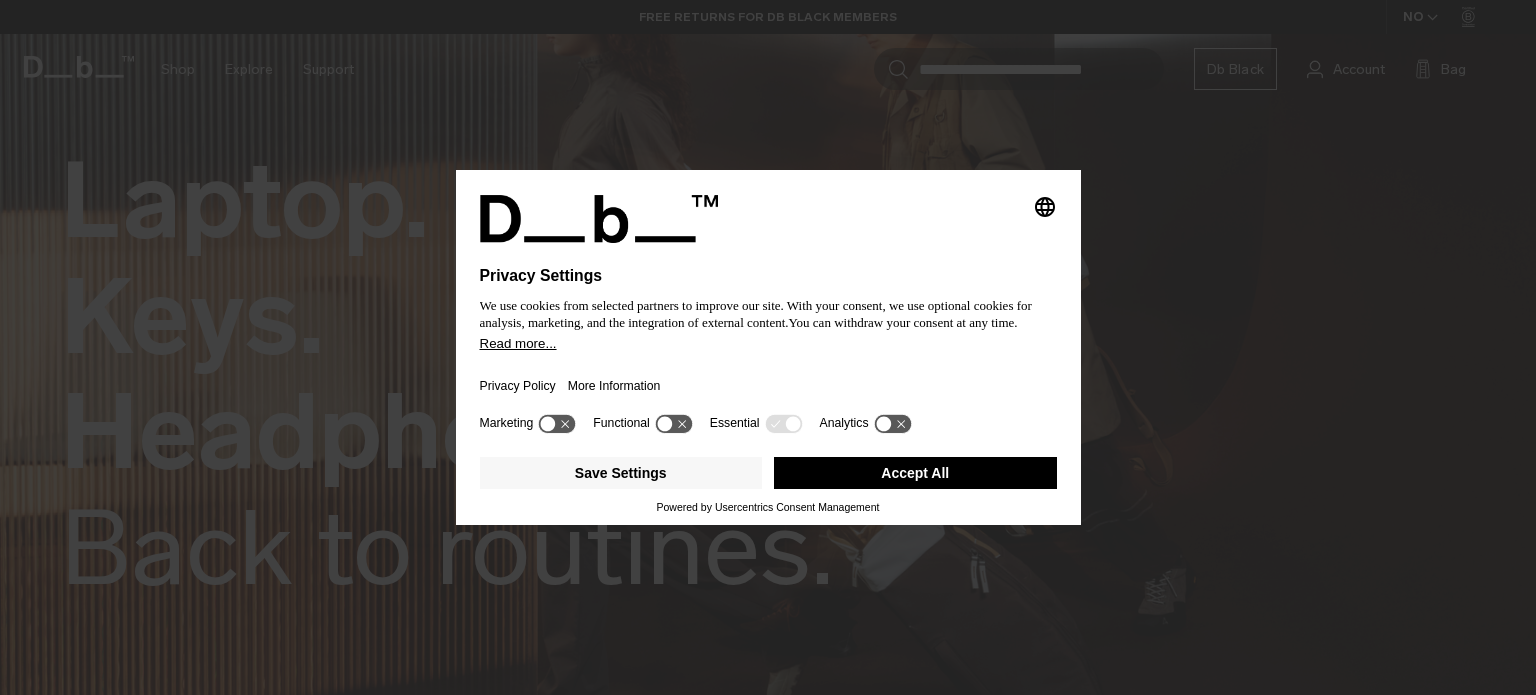 click on "Accept All" at bounding box center [915, 473] 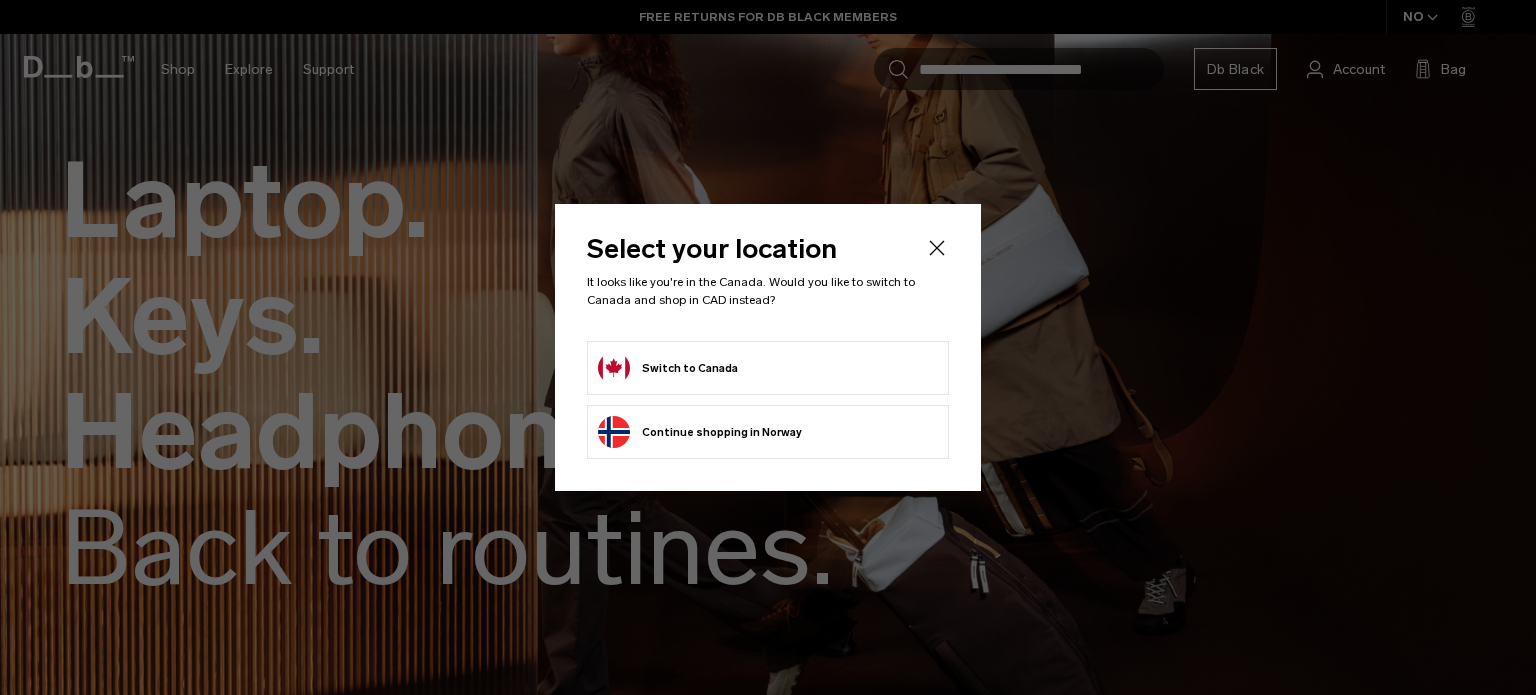 click on "Switch to Canada" at bounding box center [668, 368] 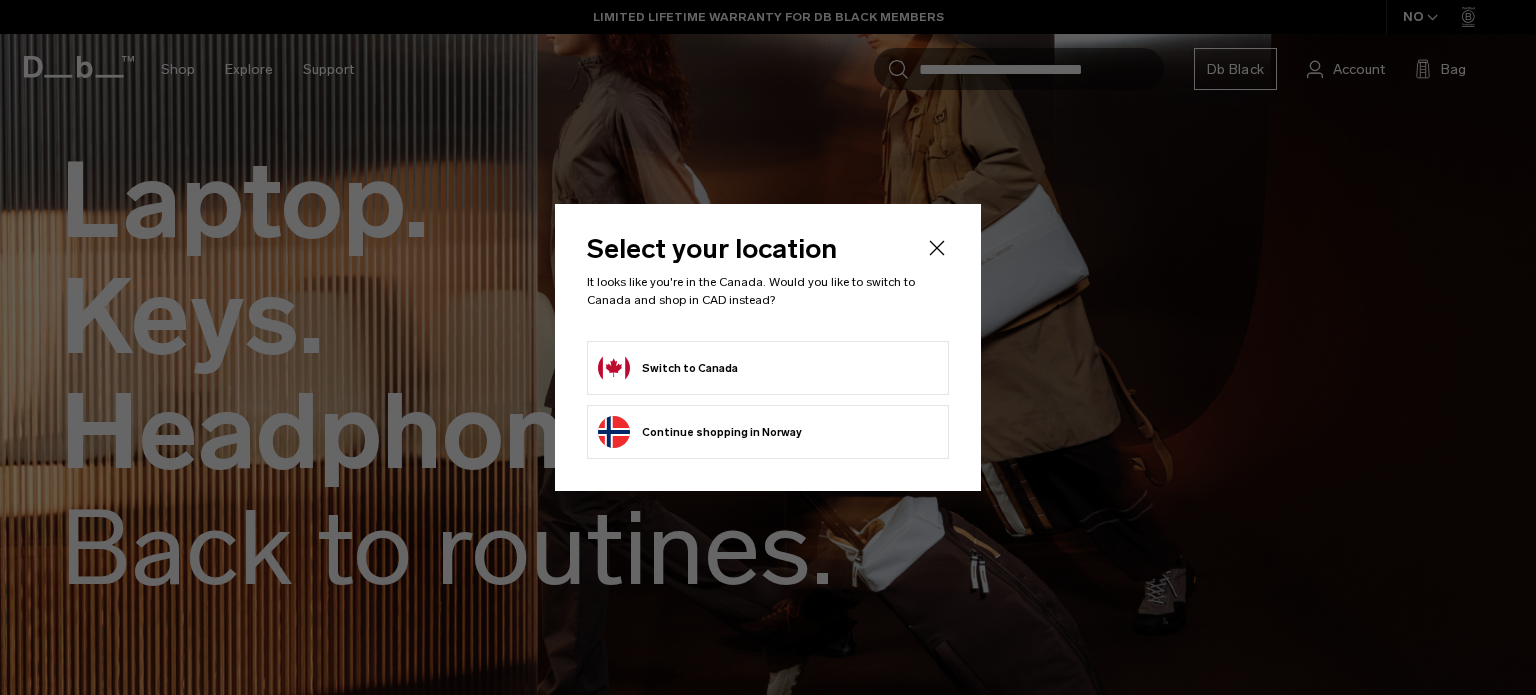 click on "Switch to Canada" at bounding box center (668, 368) 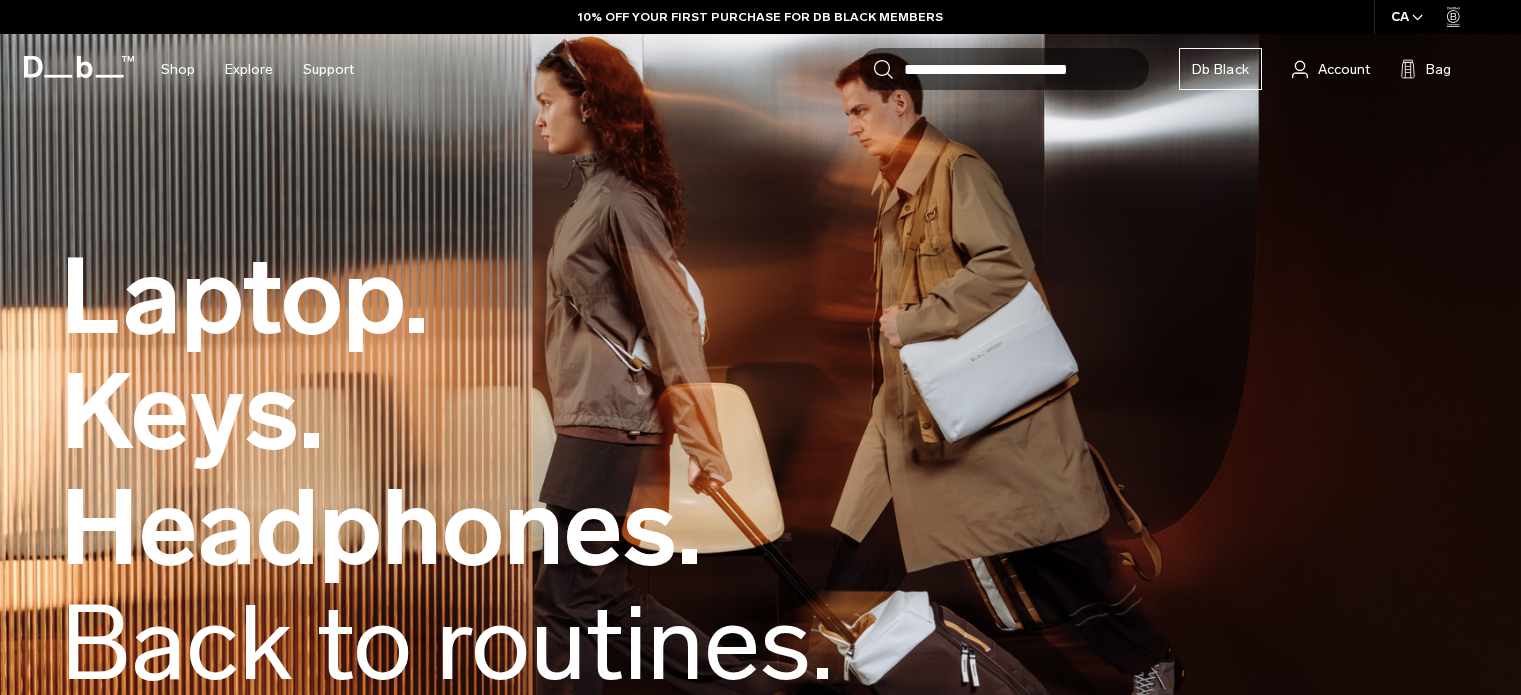 scroll, scrollTop: 0, scrollLeft: 0, axis: both 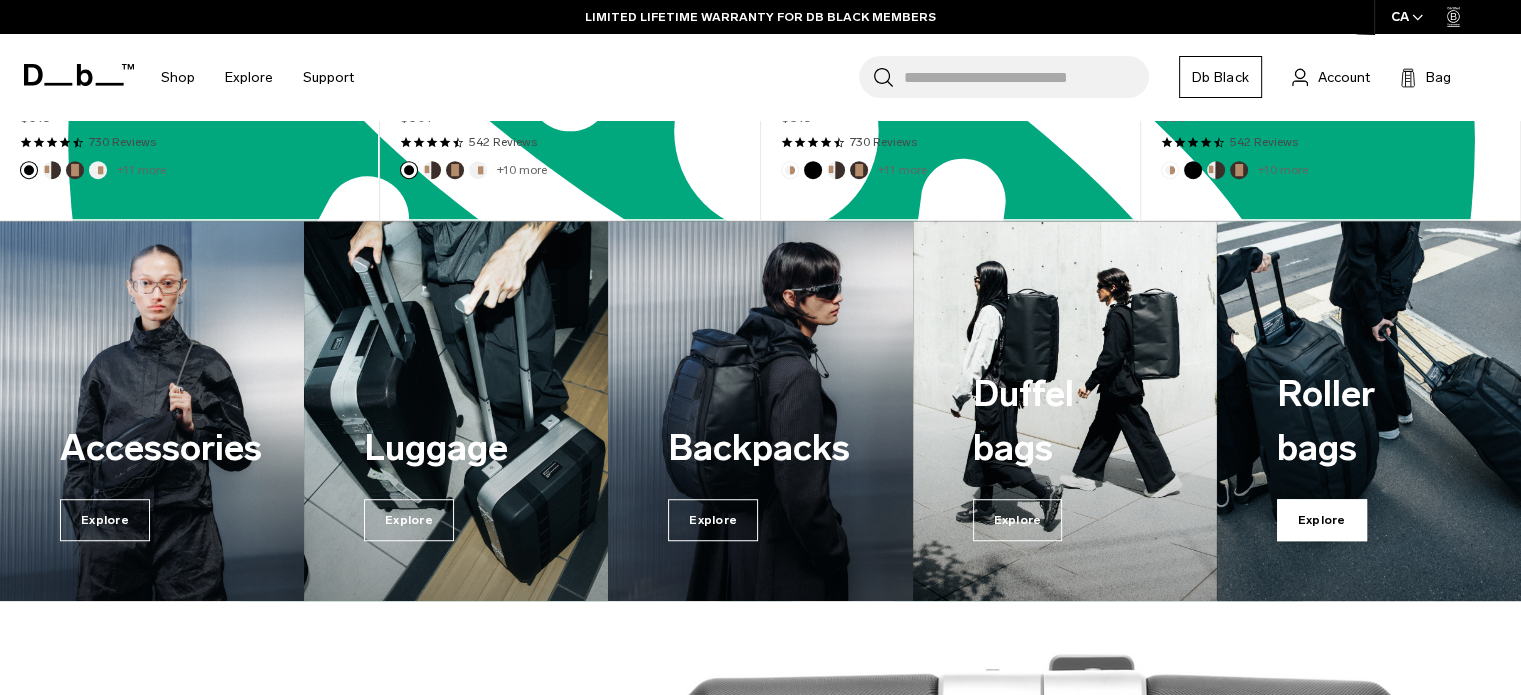 click on "Explore" at bounding box center (1322, 520) 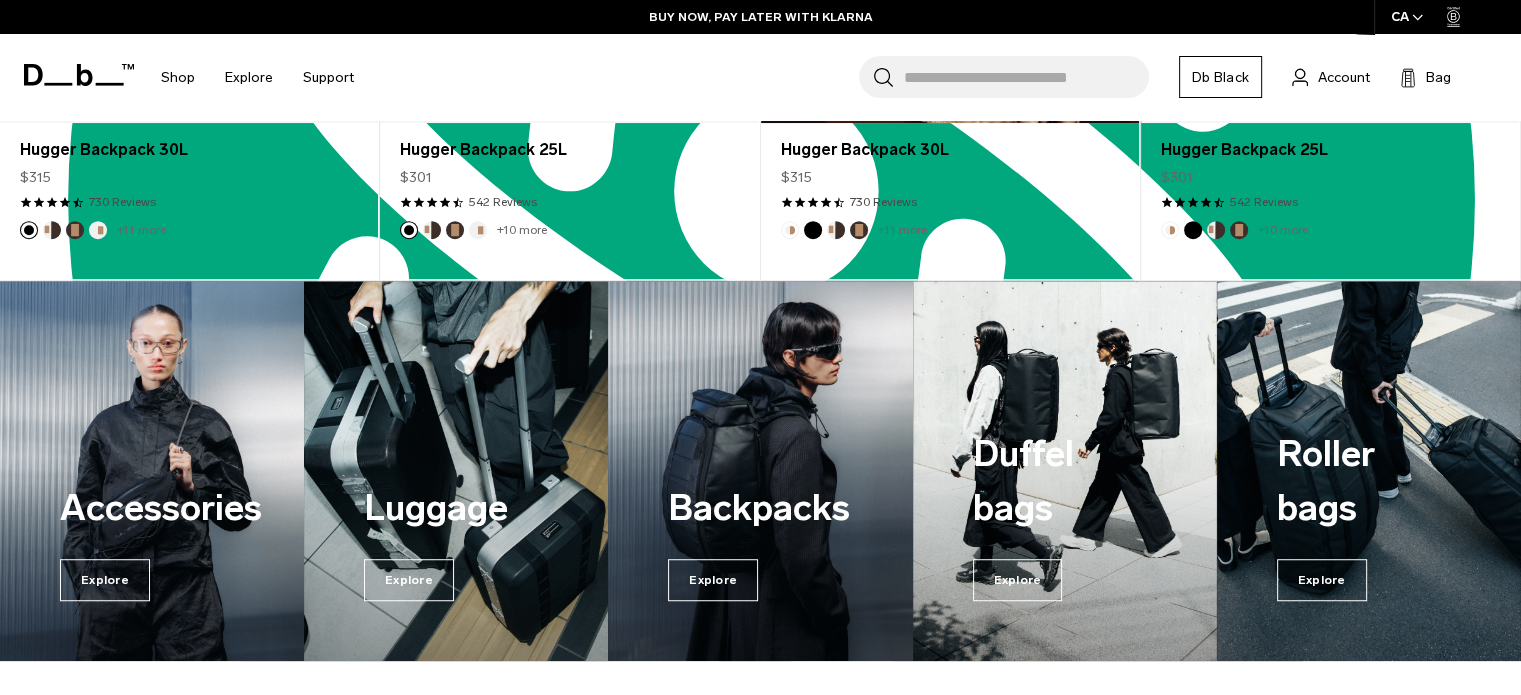 scroll, scrollTop: 1300, scrollLeft: 0, axis: vertical 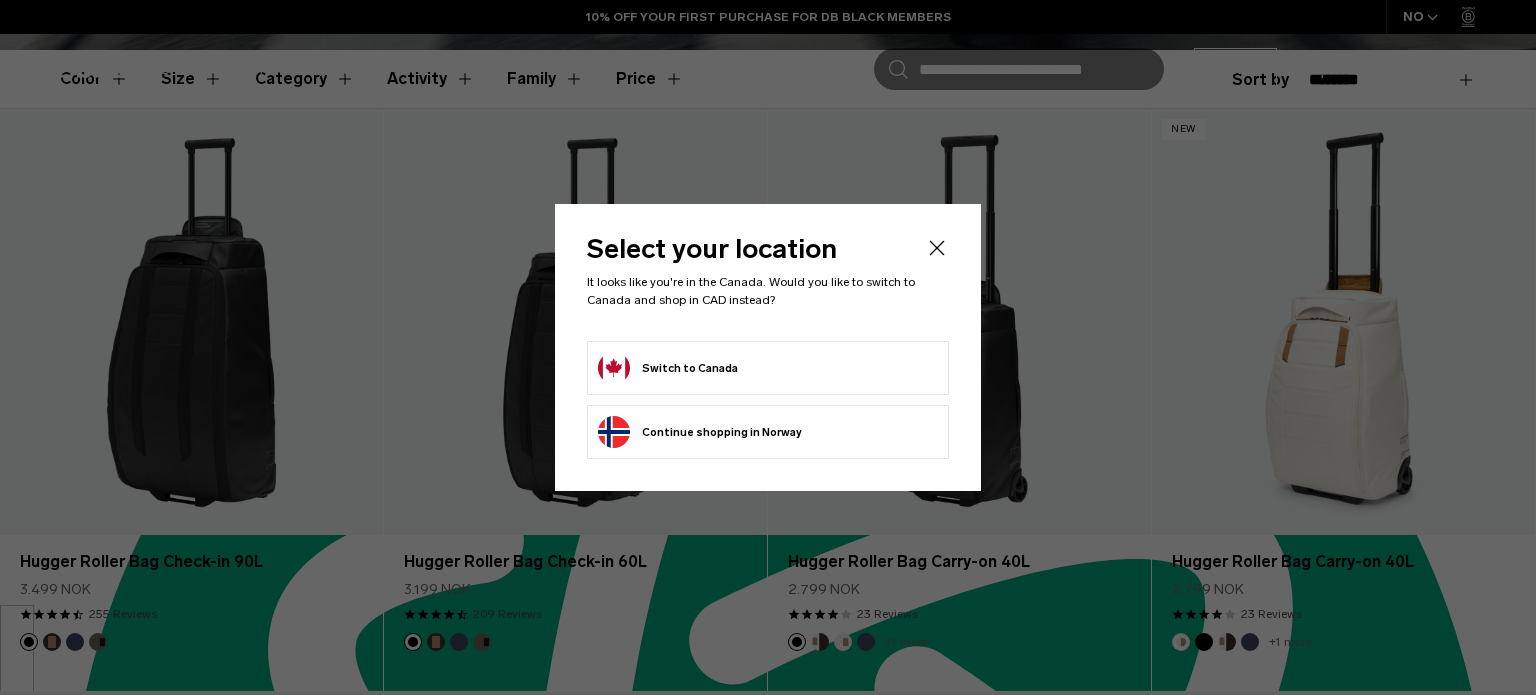 click on "Switch to Canada" at bounding box center [668, 368] 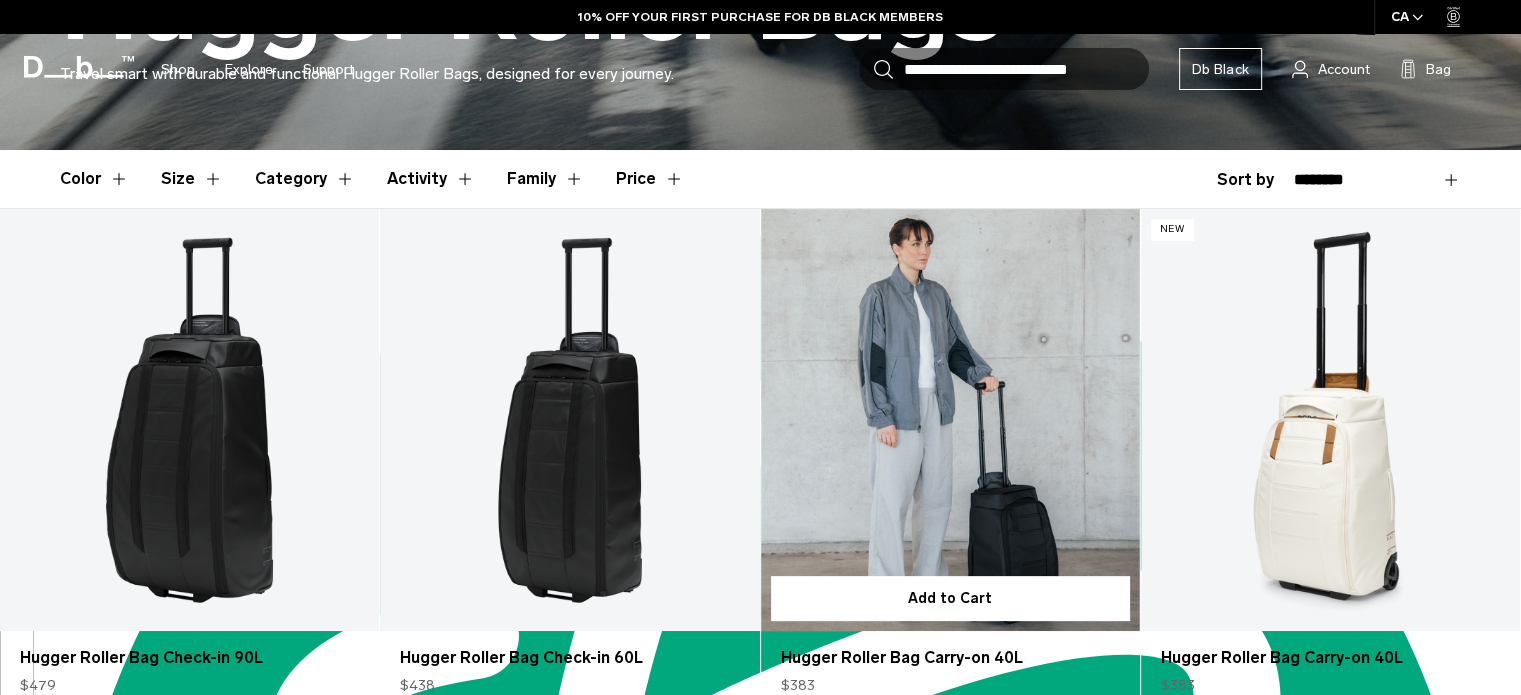 scroll, scrollTop: 500, scrollLeft: 0, axis: vertical 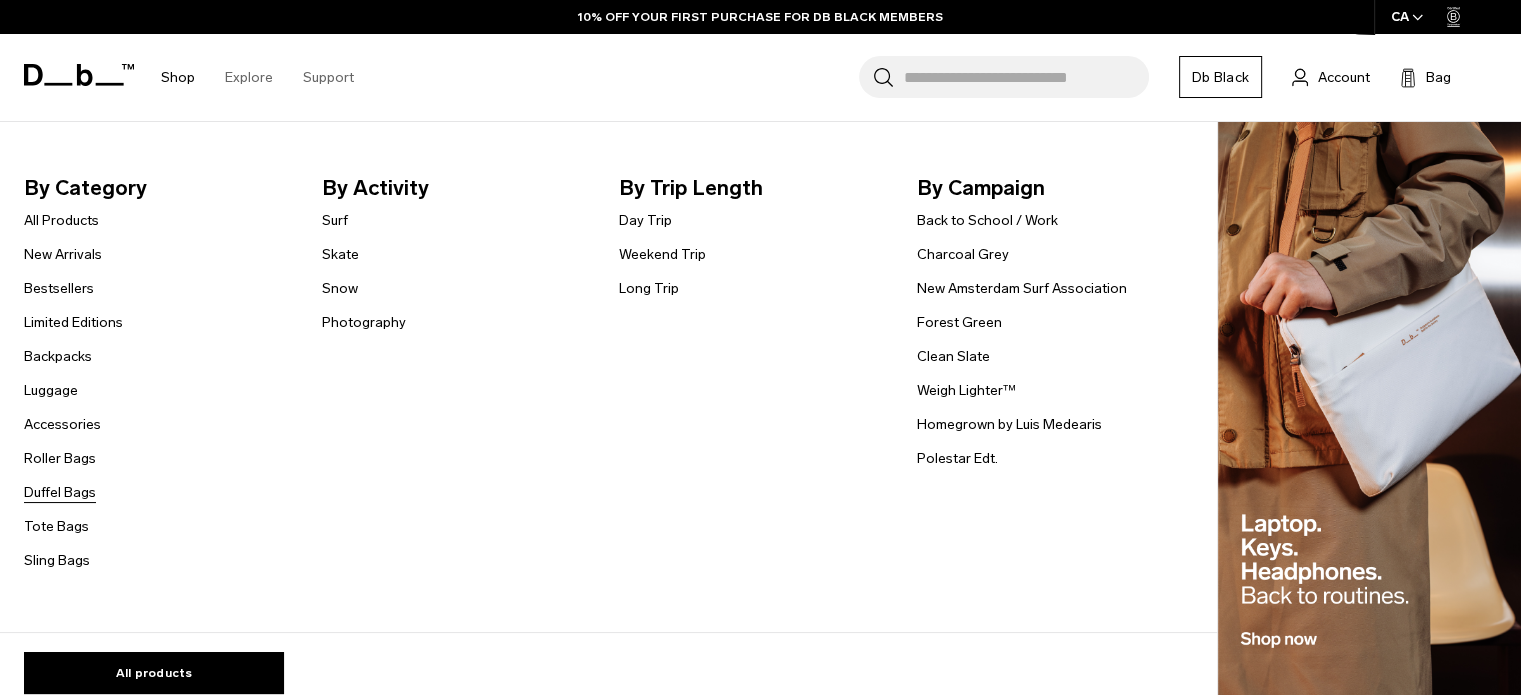 click on "Duffel Bags" at bounding box center [60, 492] 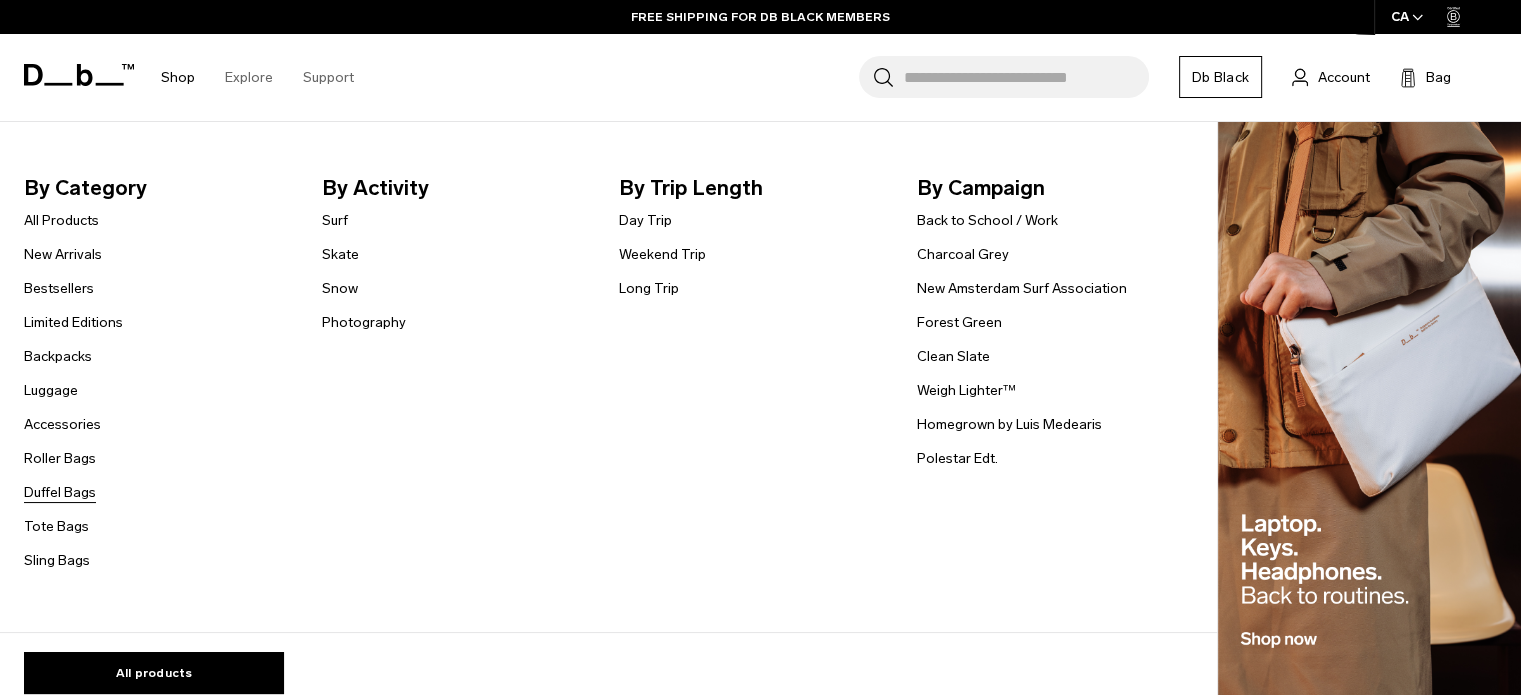 click on "Duffel Bags" at bounding box center [60, 492] 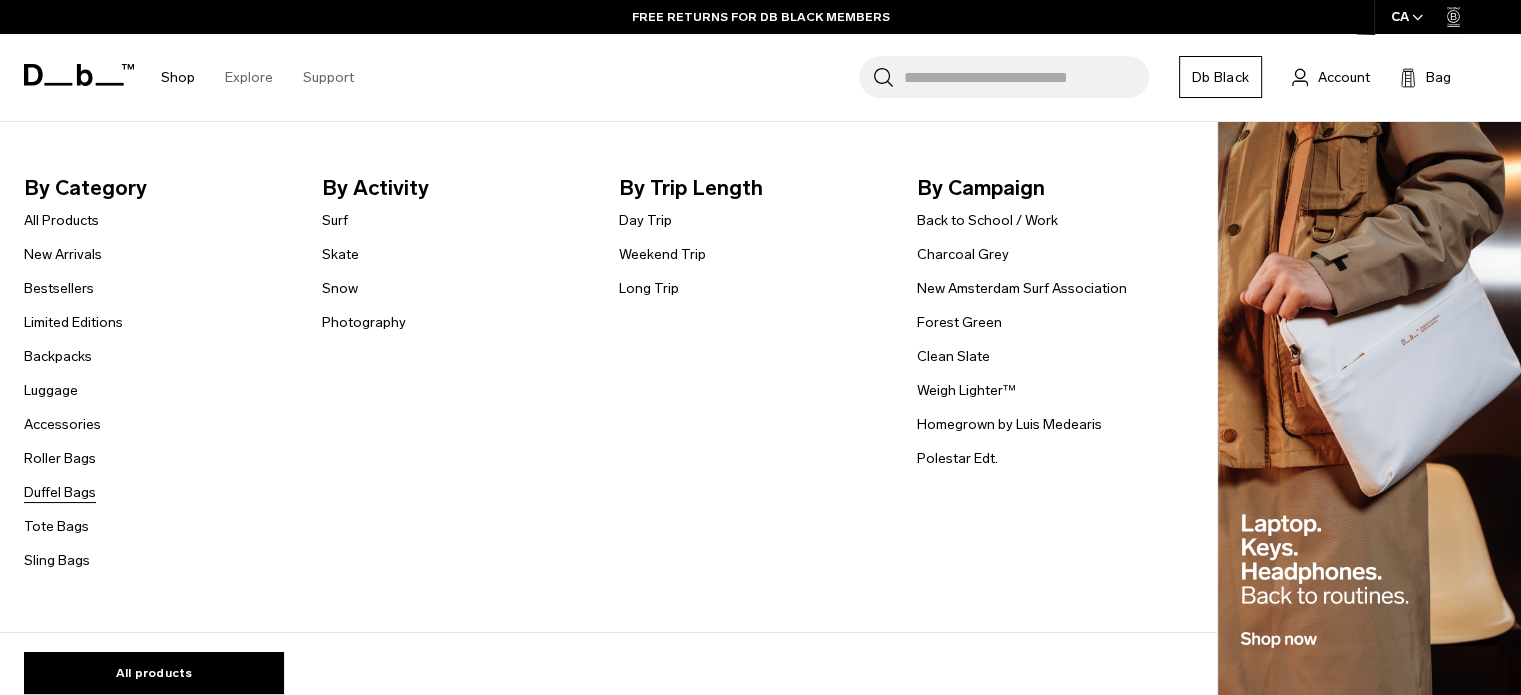 click on "Duffel Bags" at bounding box center [60, 492] 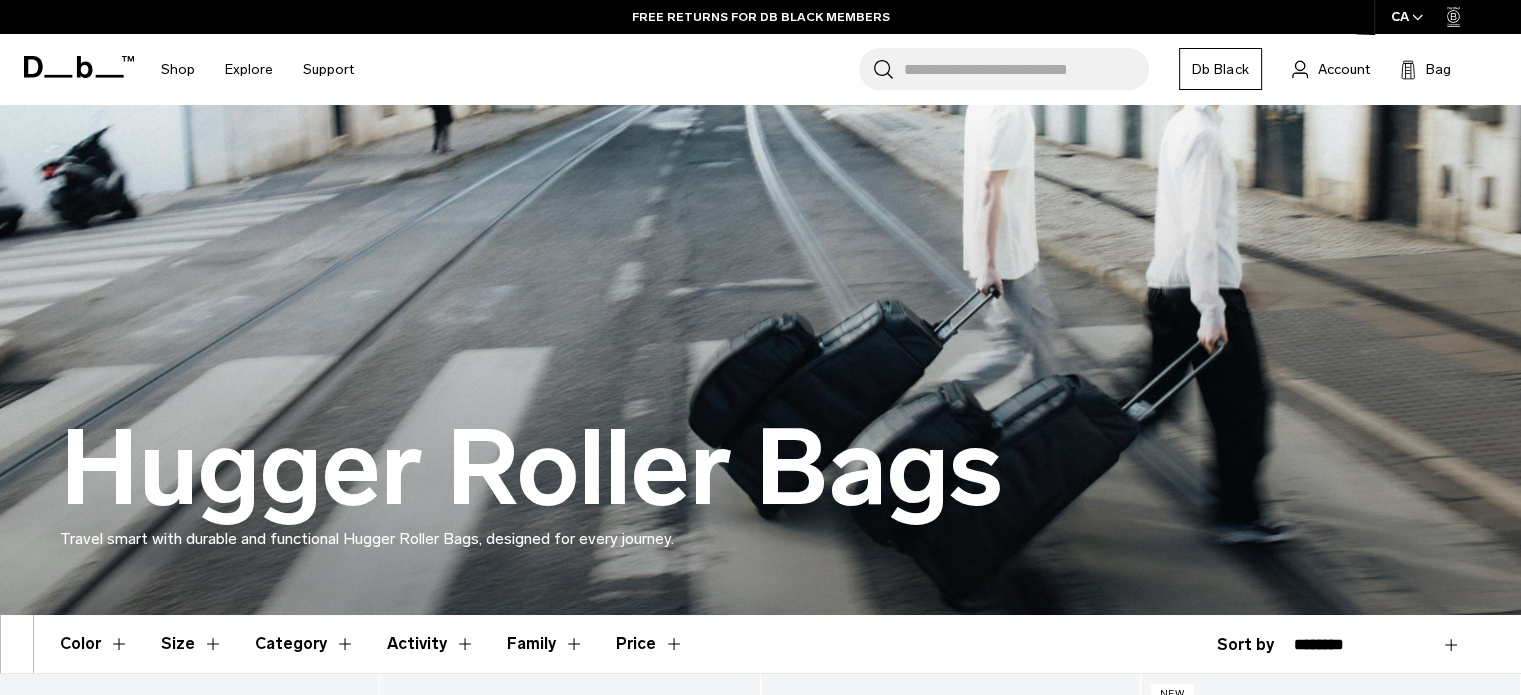 scroll, scrollTop: 0, scrollLeft: 0, axis: both 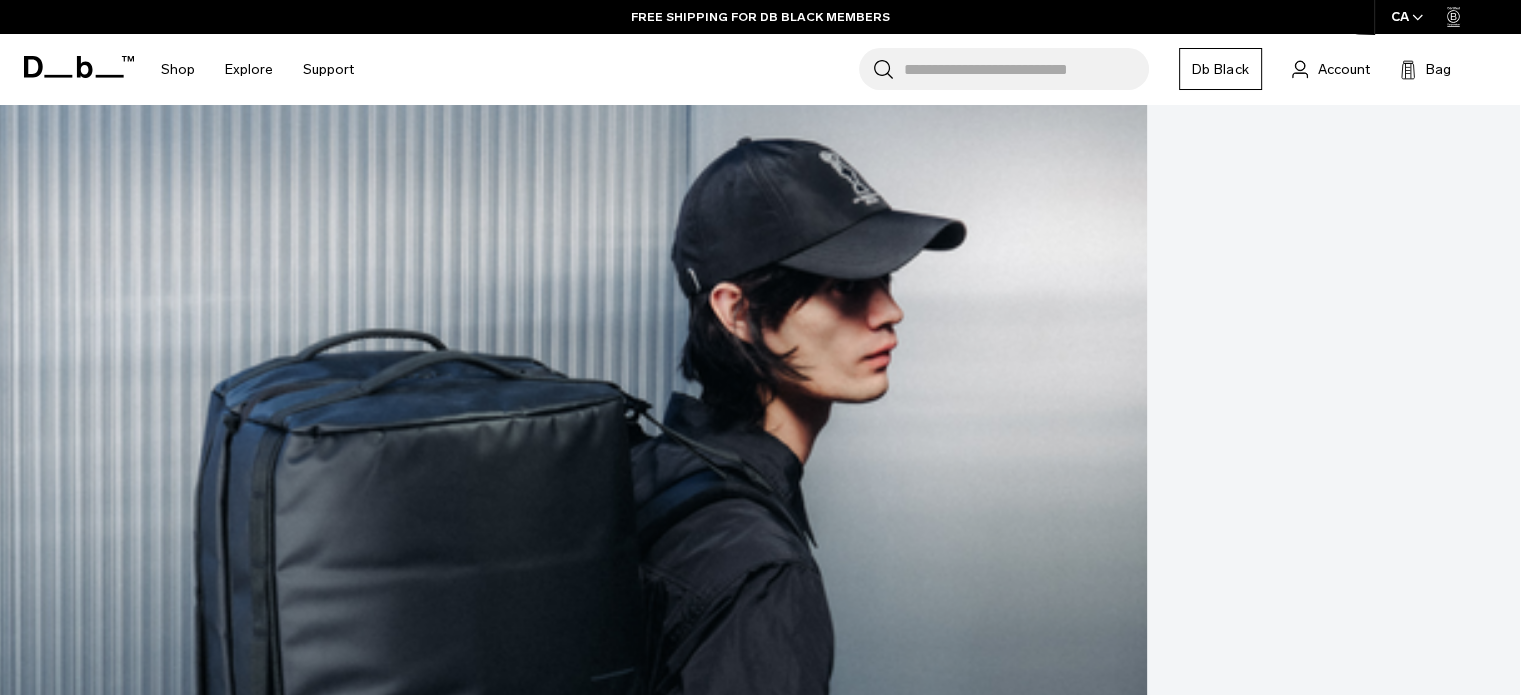 click at bounding box center (760, 857) 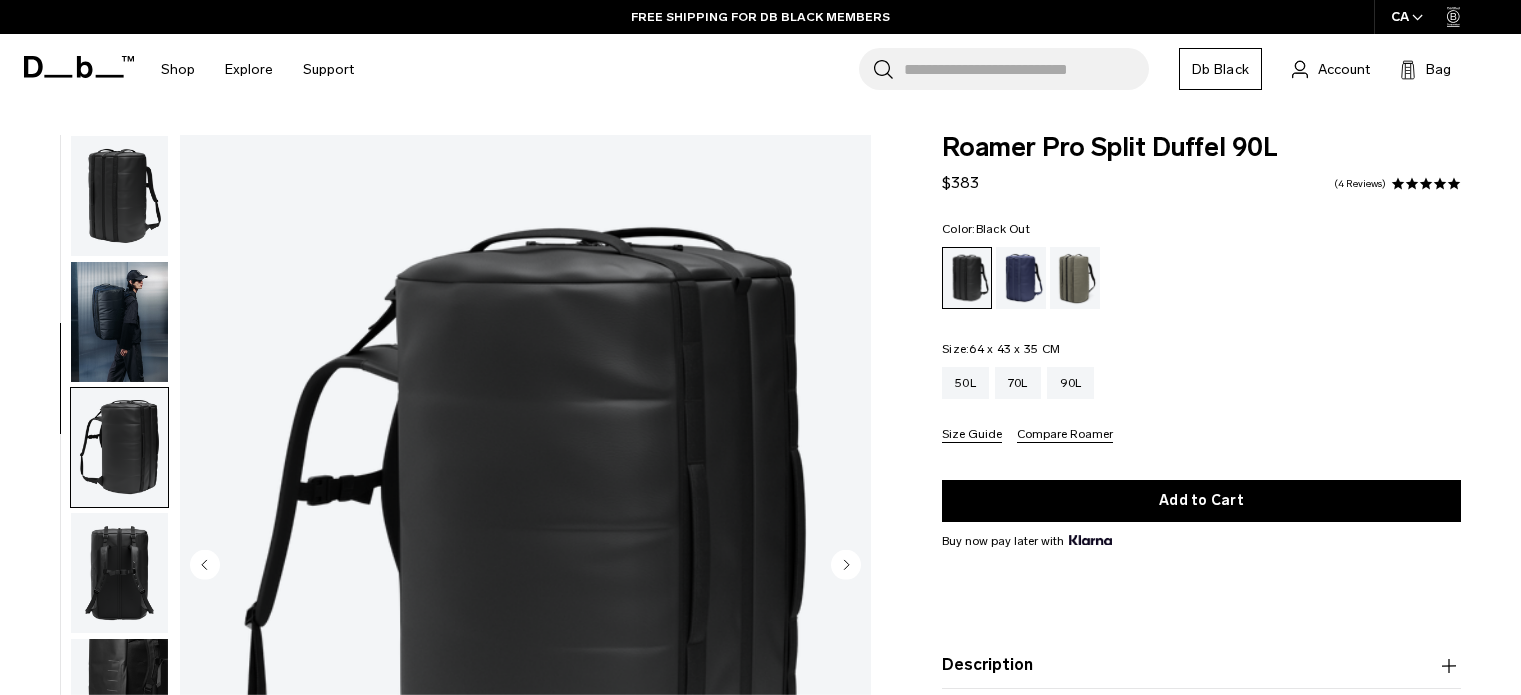 click 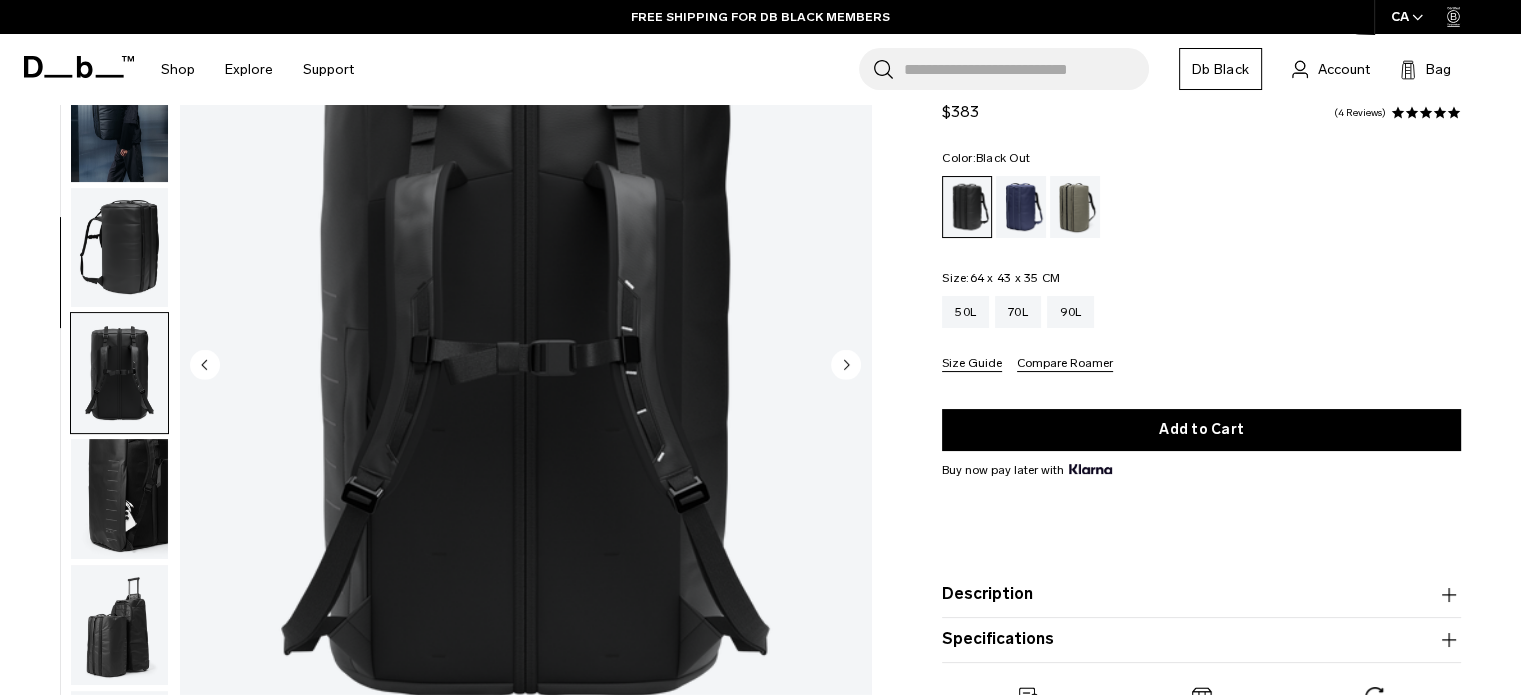 scroll, scrollTop: 200, scrollLeft: 0, axis: vertical 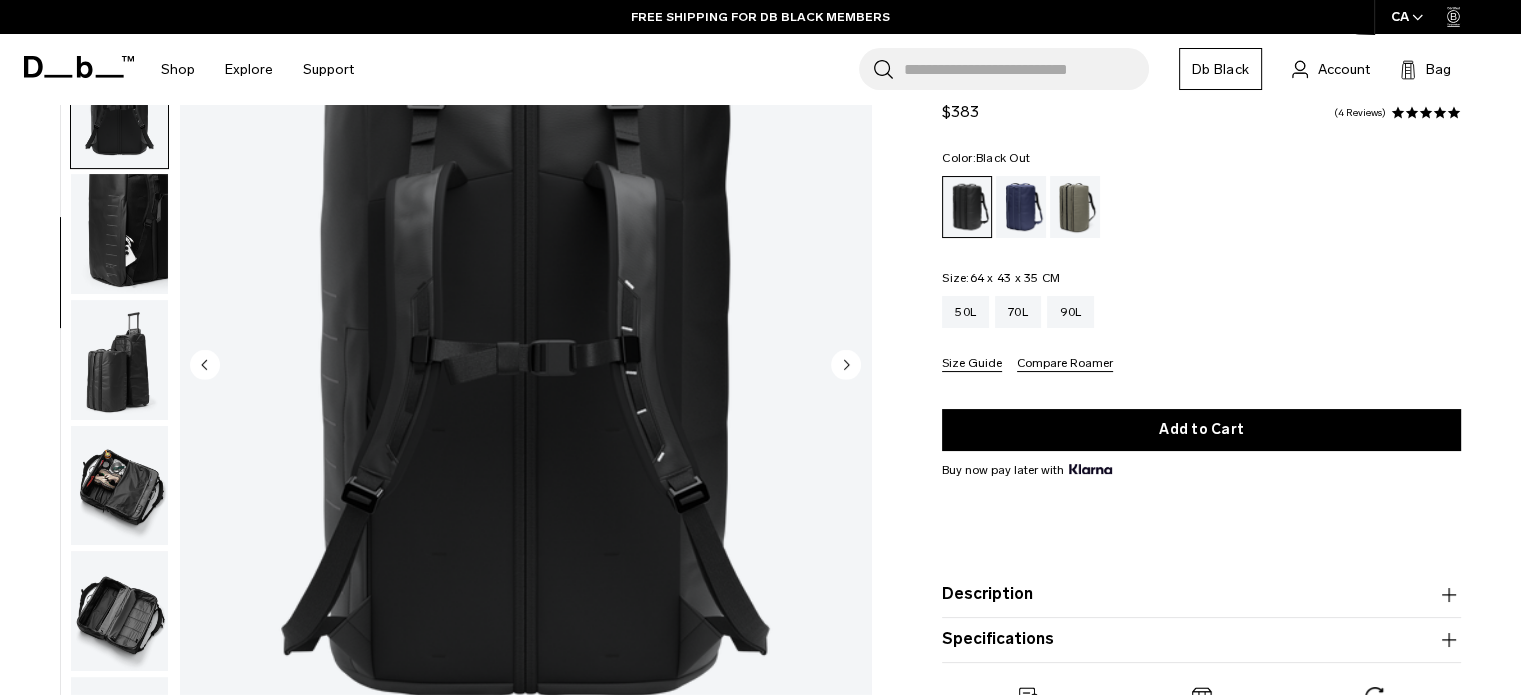 click 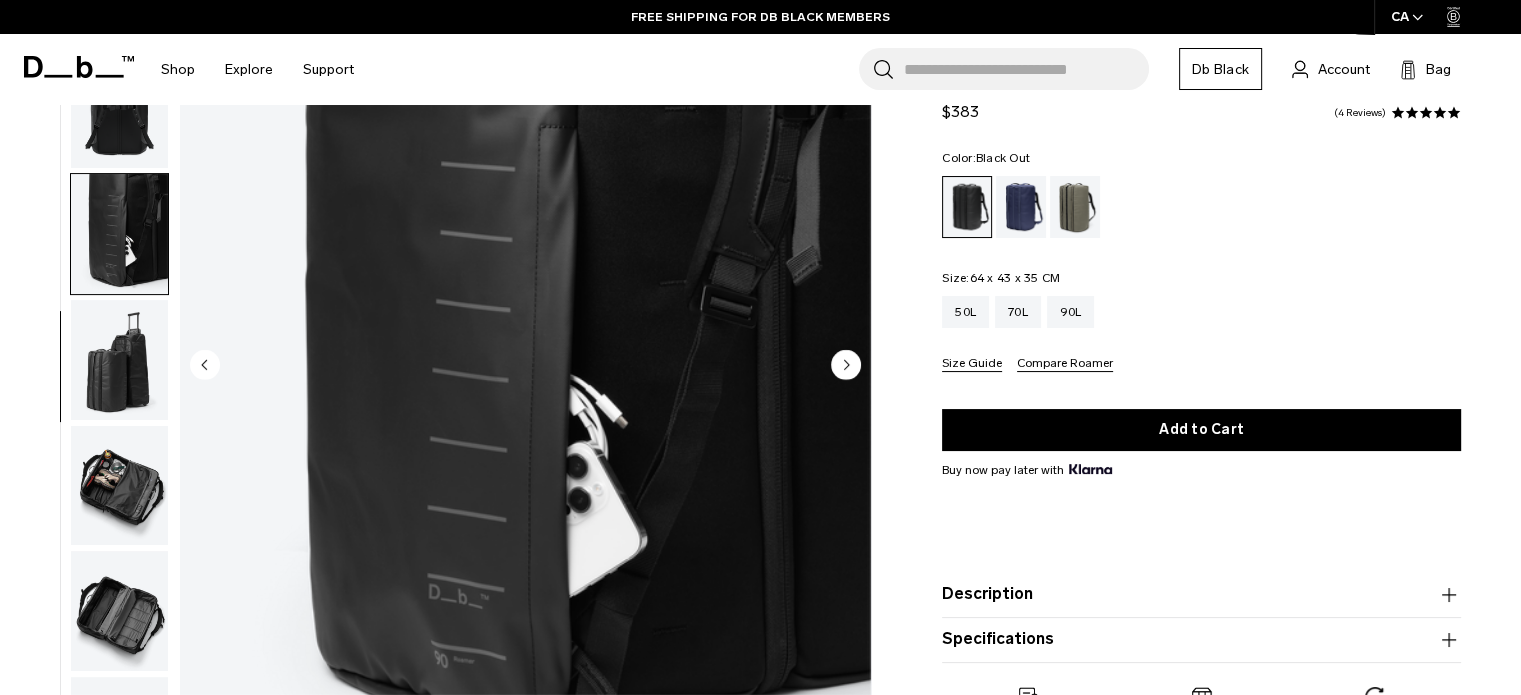 scroll, scrollTop: 0, scrollLeft: 0, axis: both 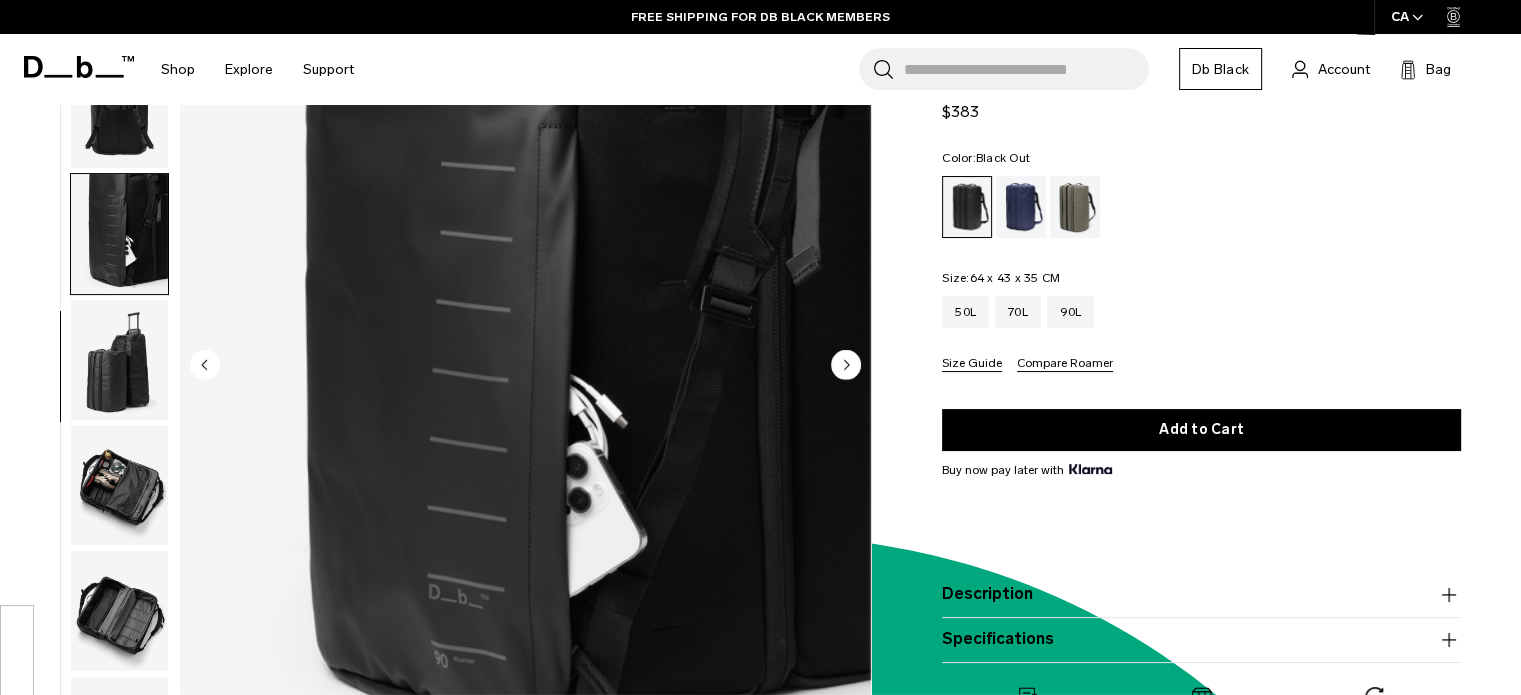 click 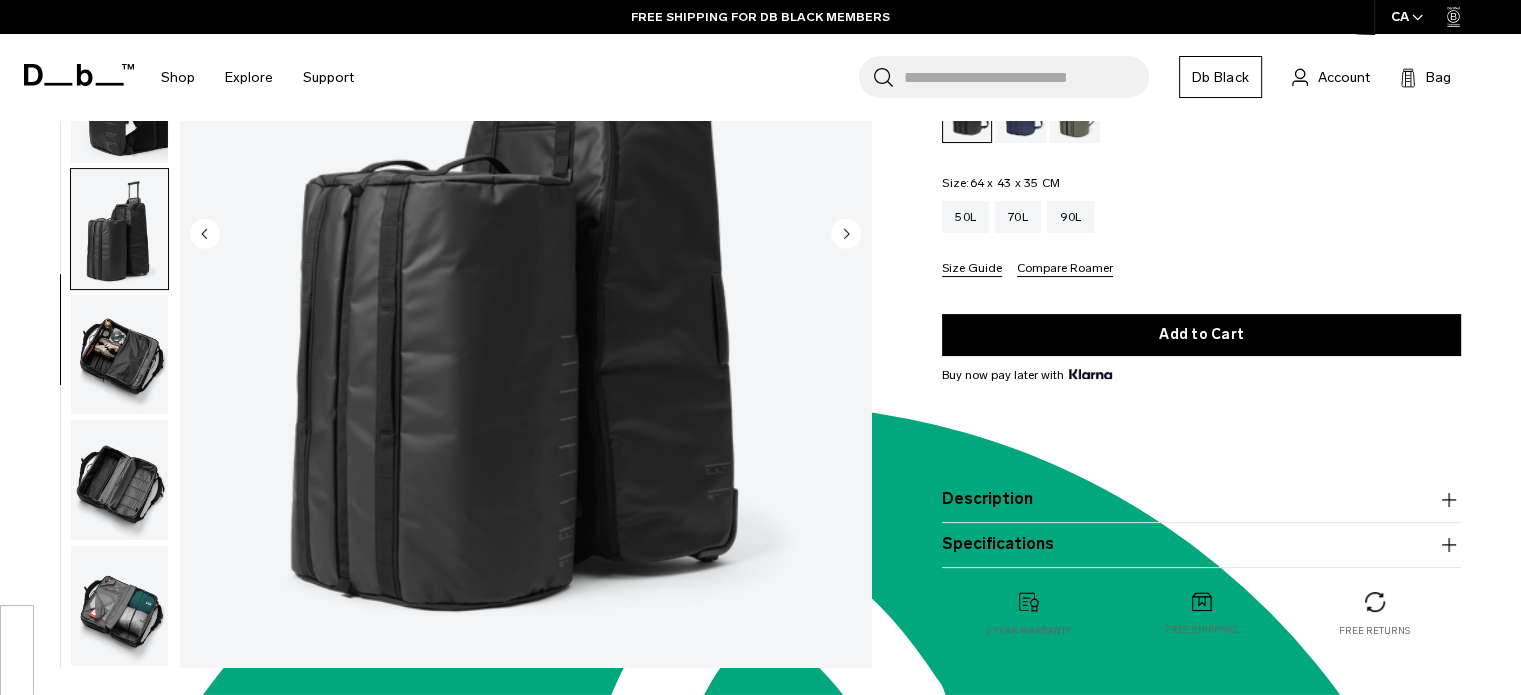 scroll, scrollTop: 300, scrollLeft: 0, axis: vertical 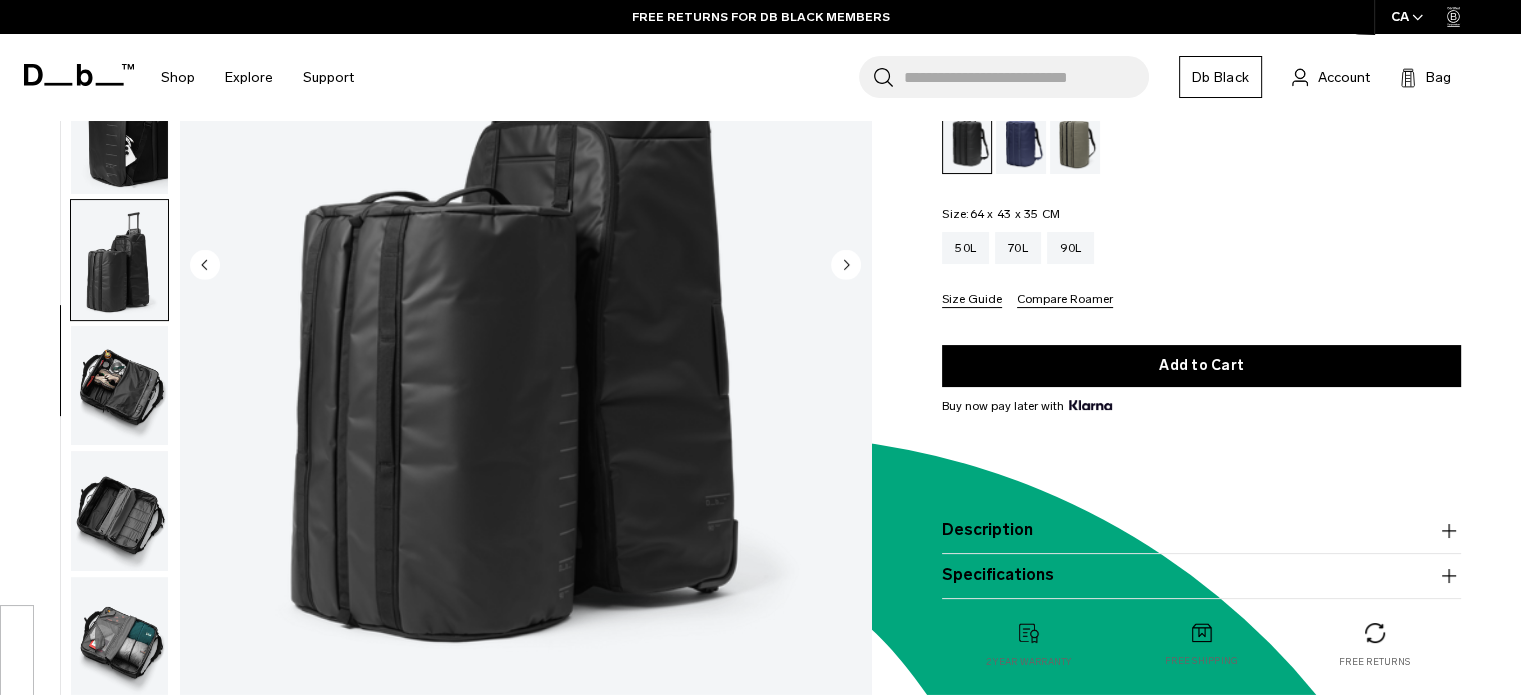 click 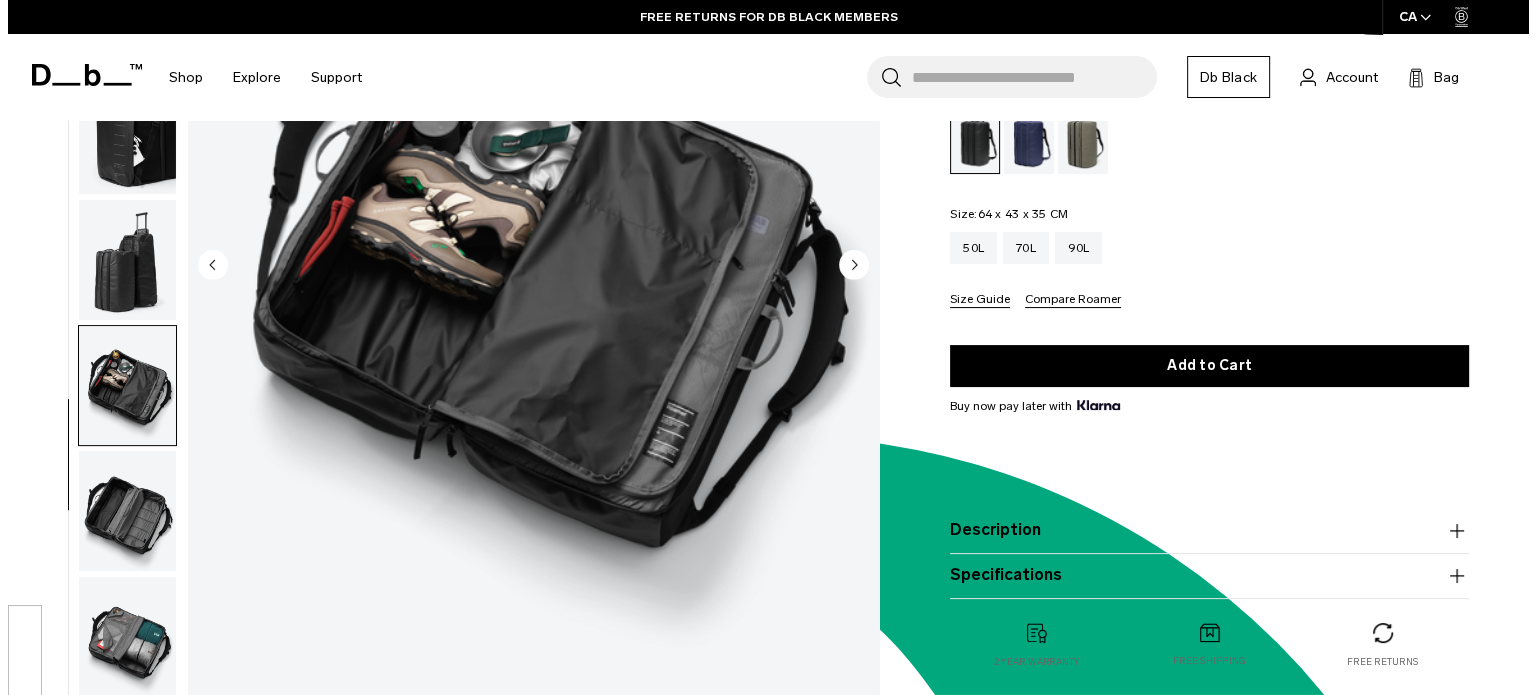 scroll, scrollTop: 100, scrollLeft: 0, axis: vertical 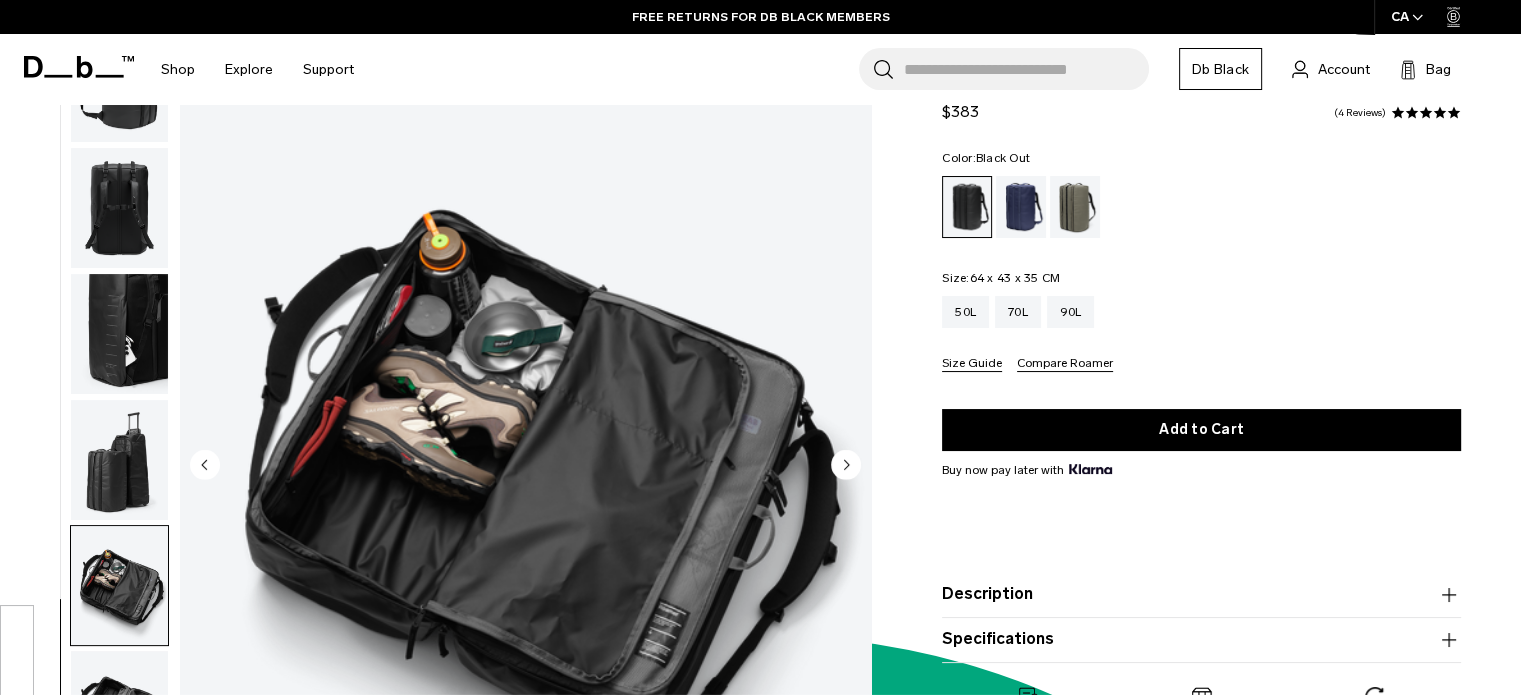 click 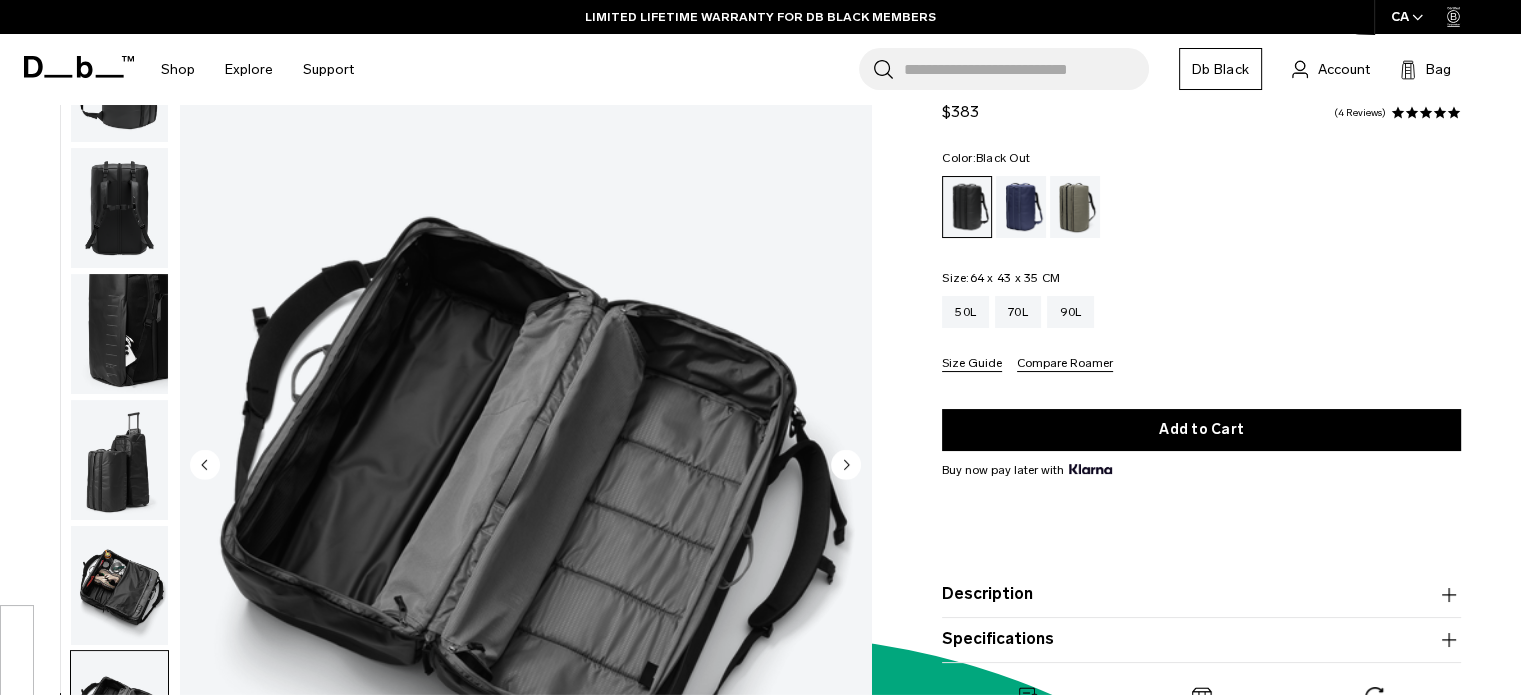 click 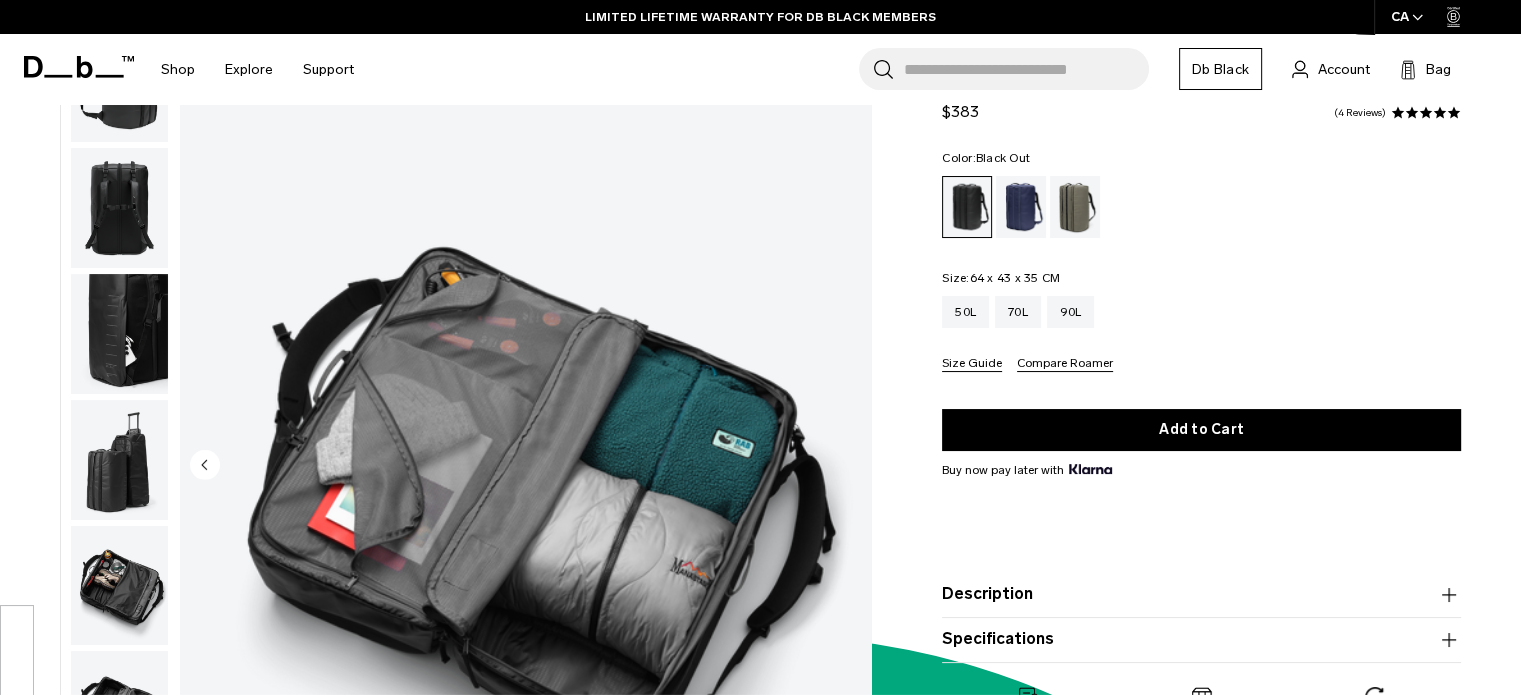 click at bounding box center [525, 466] 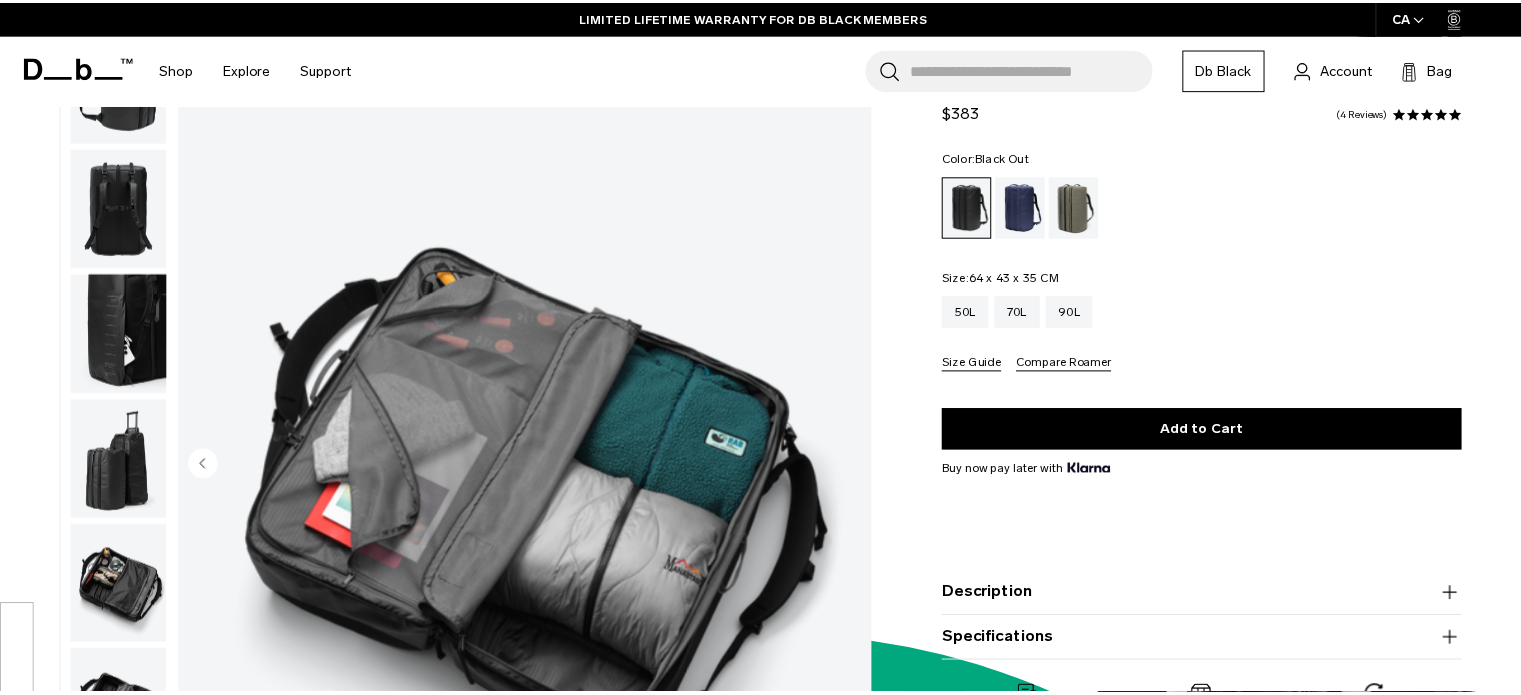 scroll, scrollTop: 254, scrollLeft: 0, axis: vertical 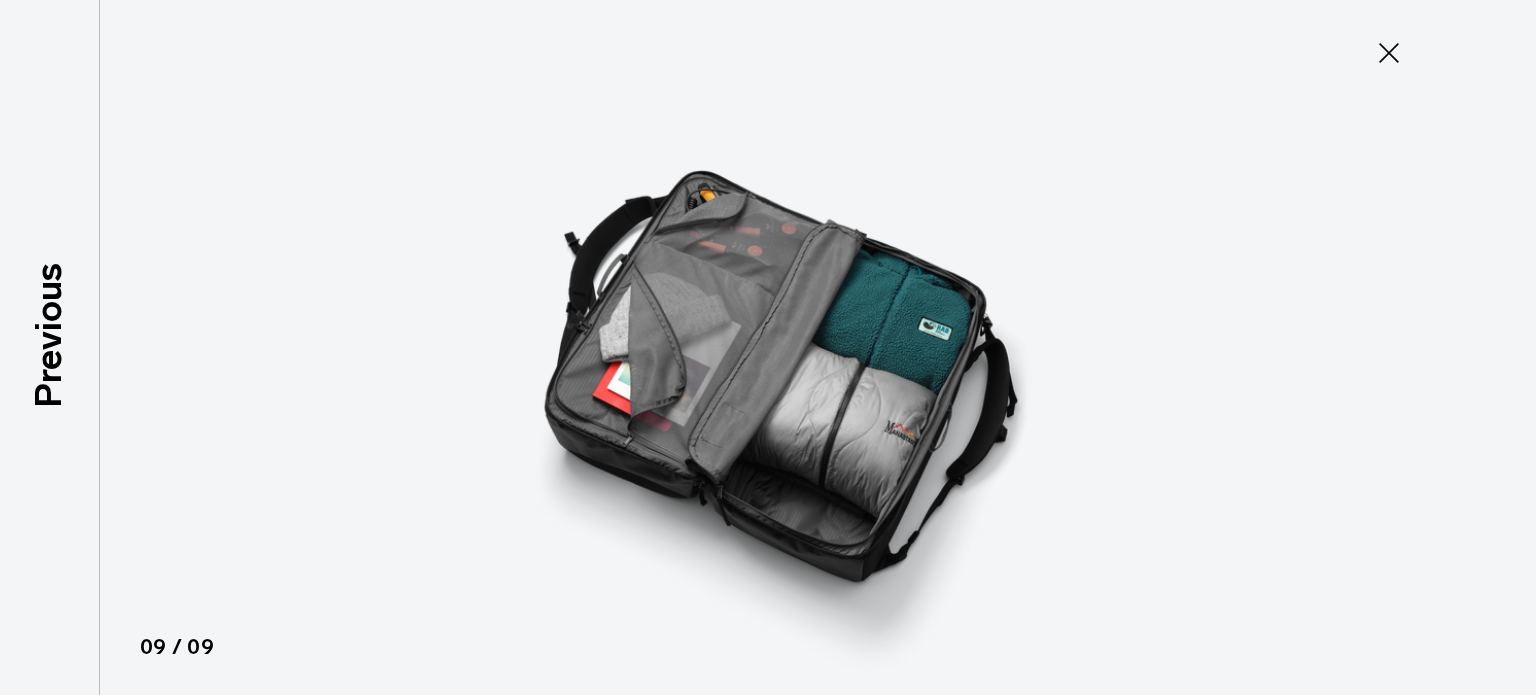 click 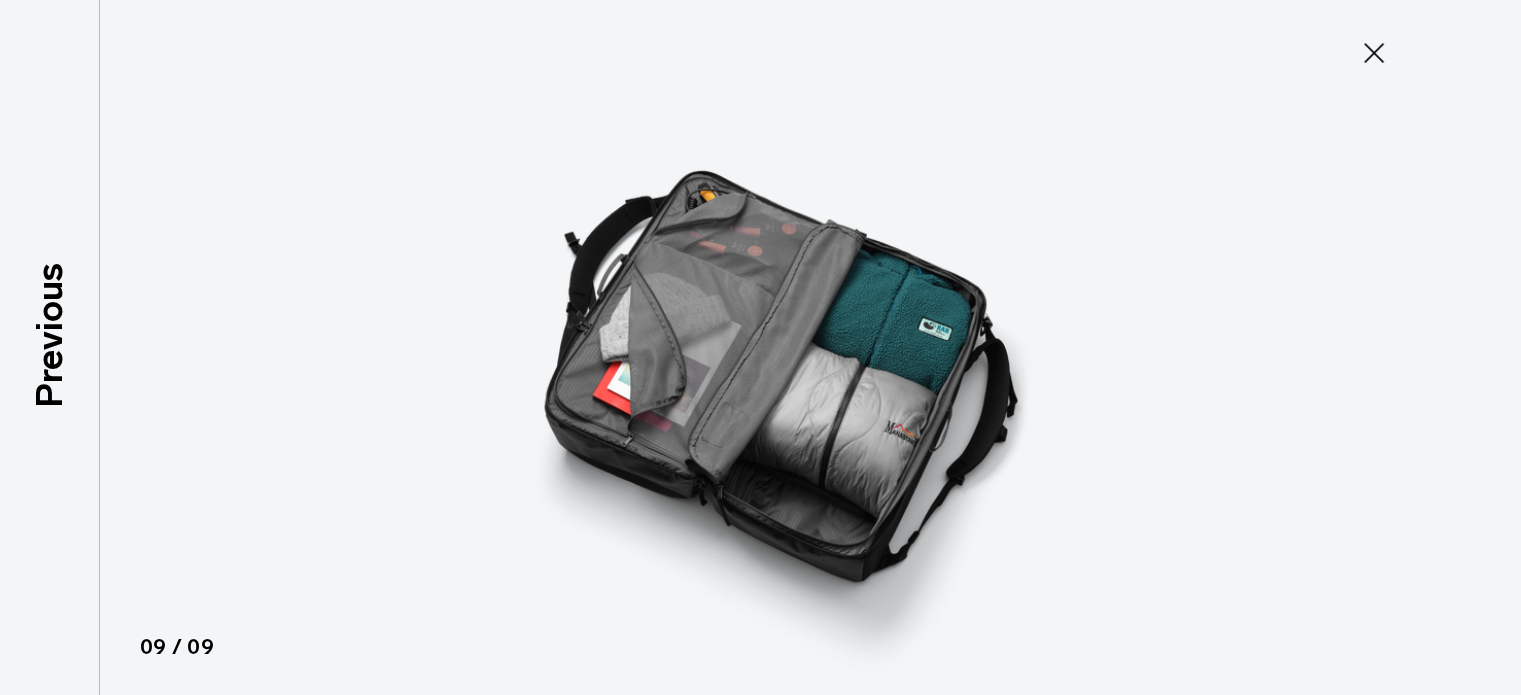 scroll, scrollTop: 265, scrollLeft: 0, axis: vertical 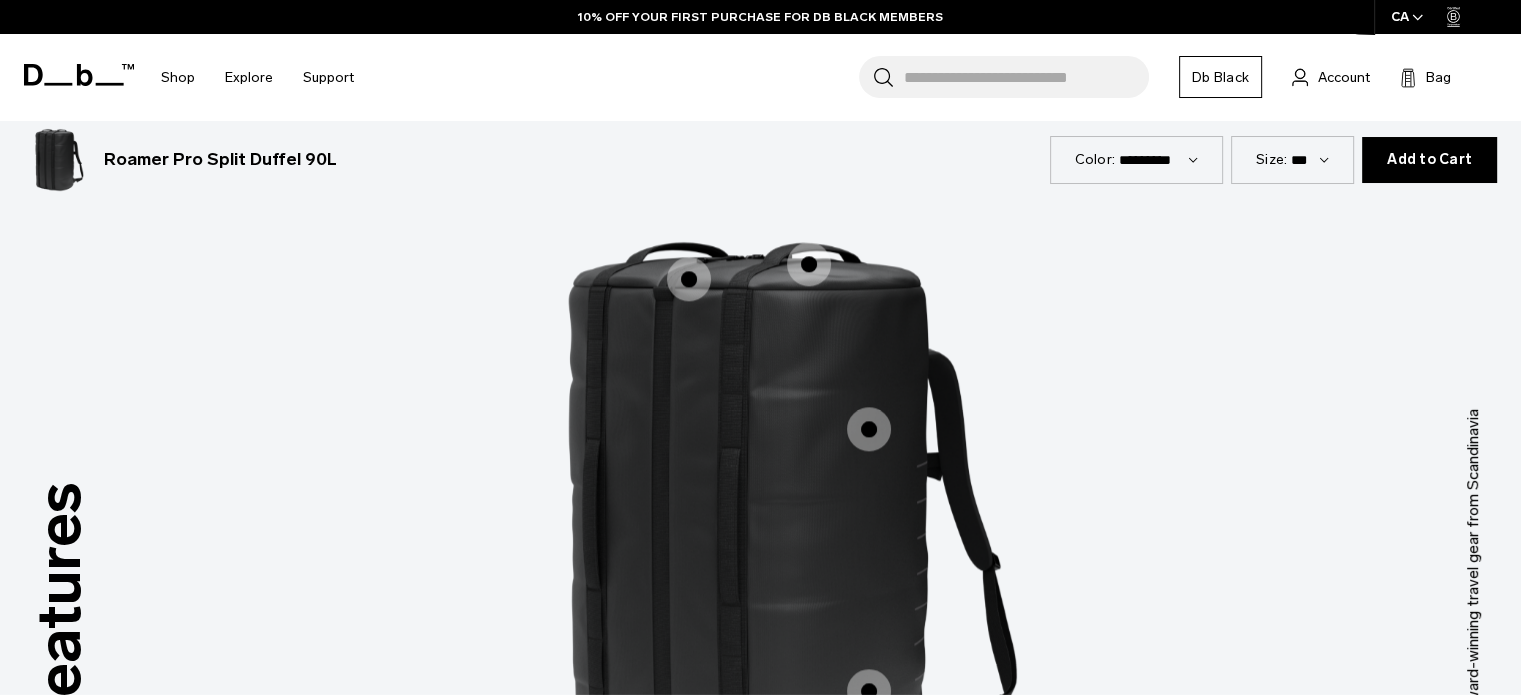 click at bounding box center (689, 279) 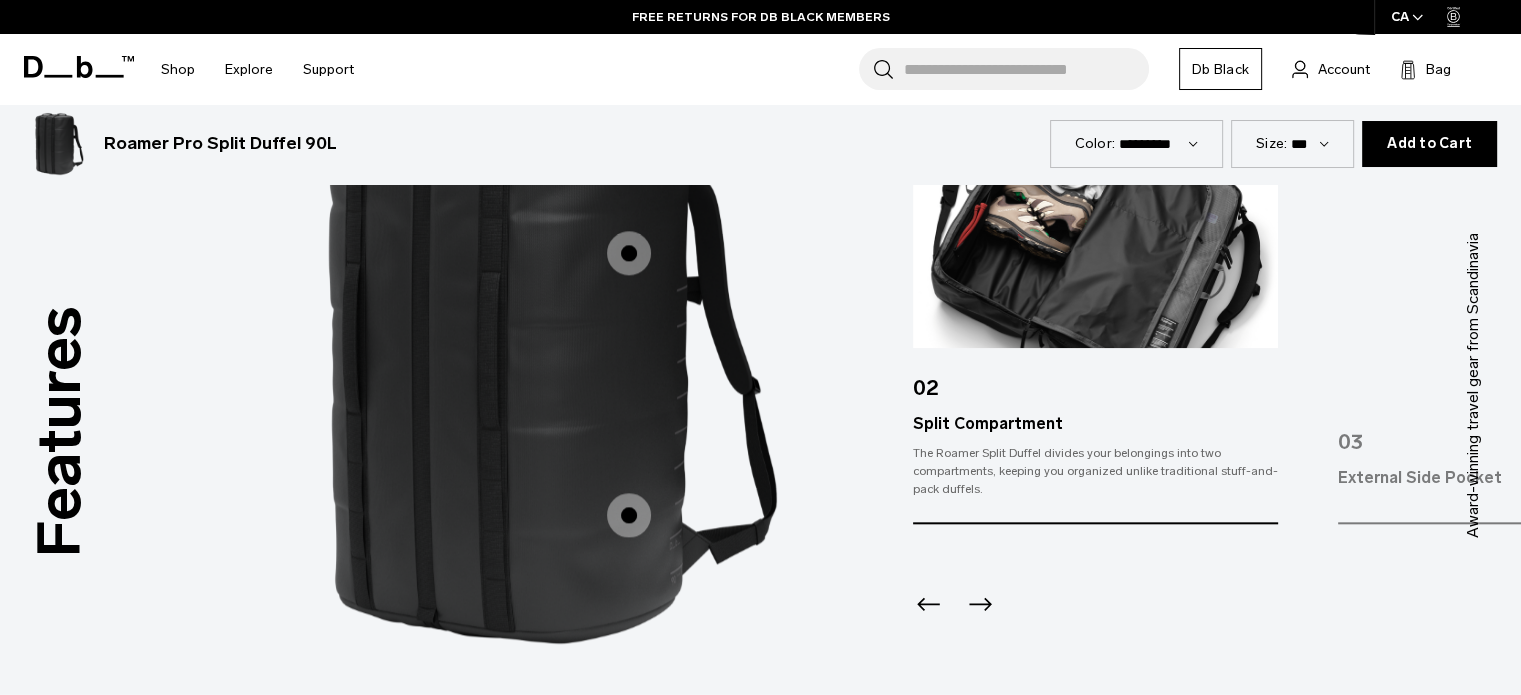 scroll, scrollTop: 2600, scrollLeft: 0, axis: vertical 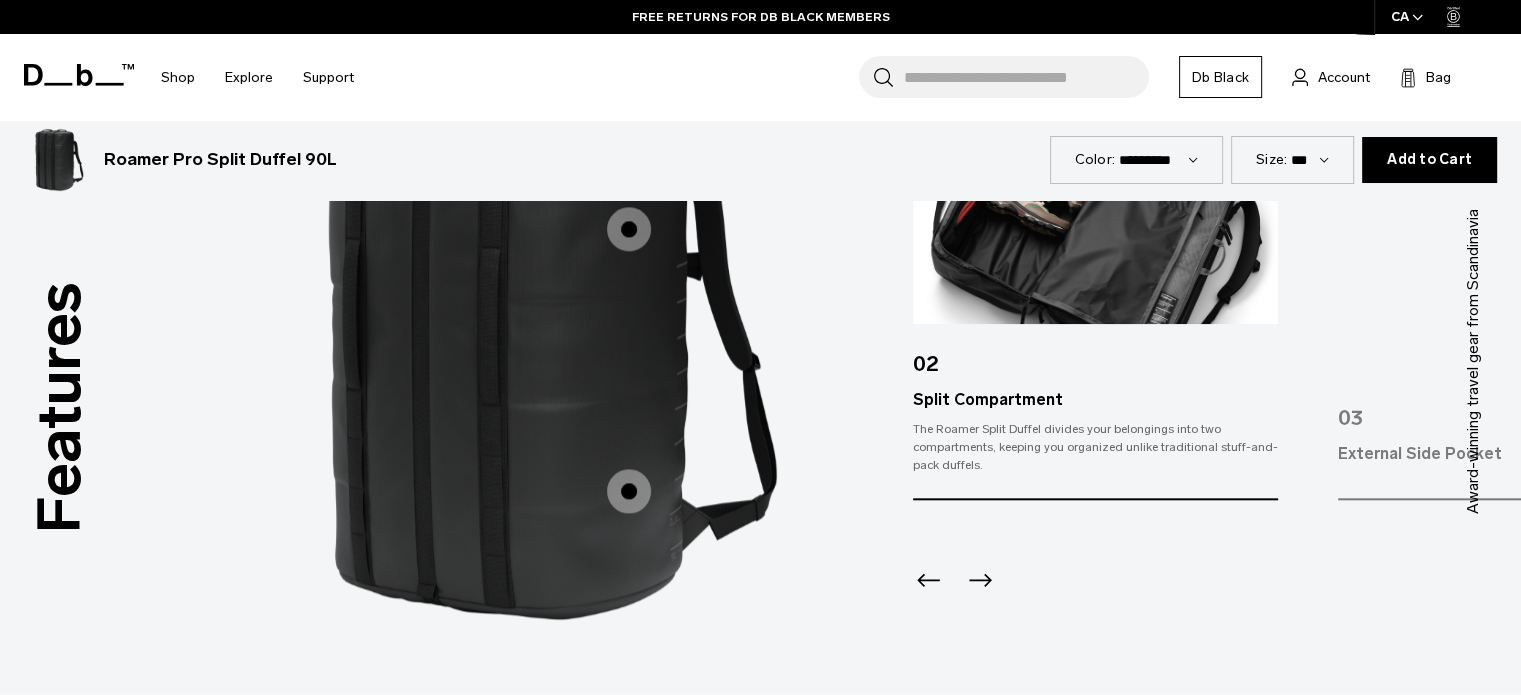 click on "03" at bounding box center (1520, 410) 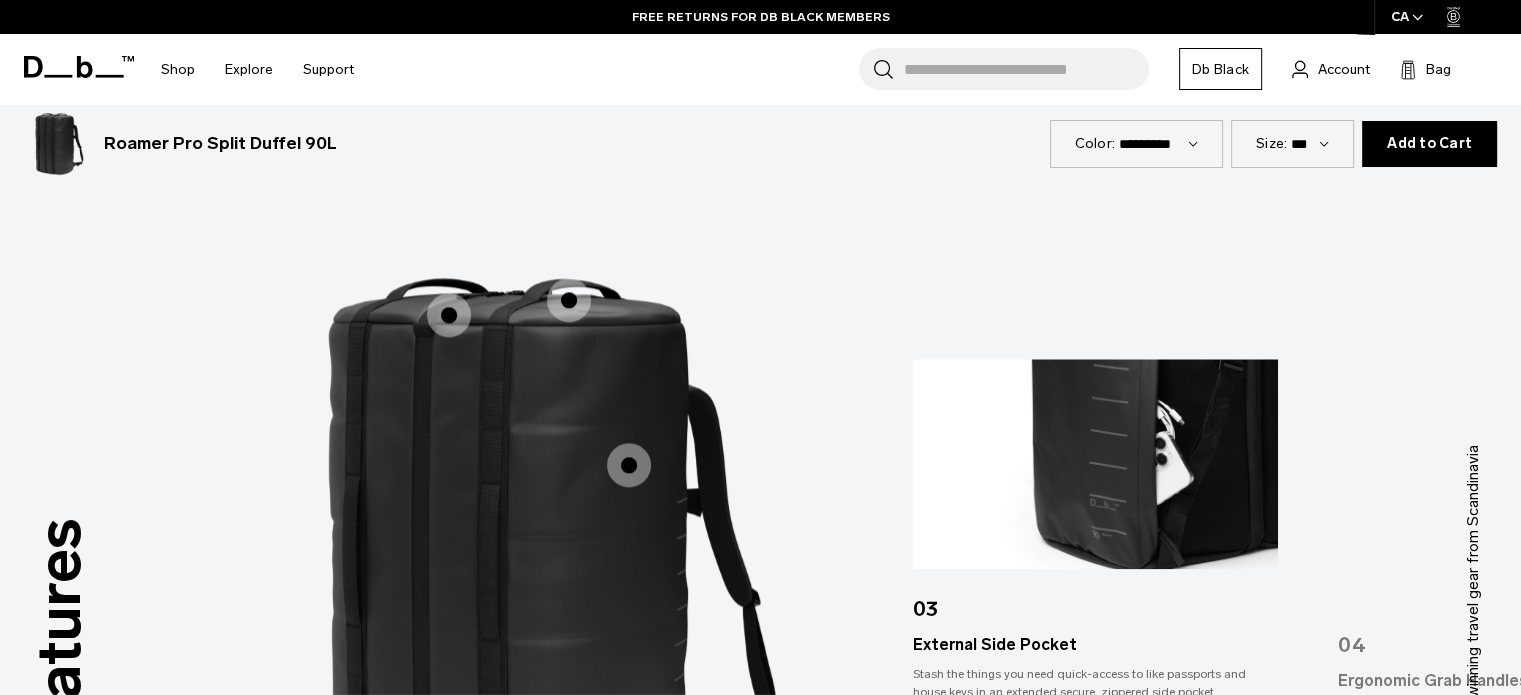scroll, scrollTop: 2400, scrollLeft: 0, axis: vertical 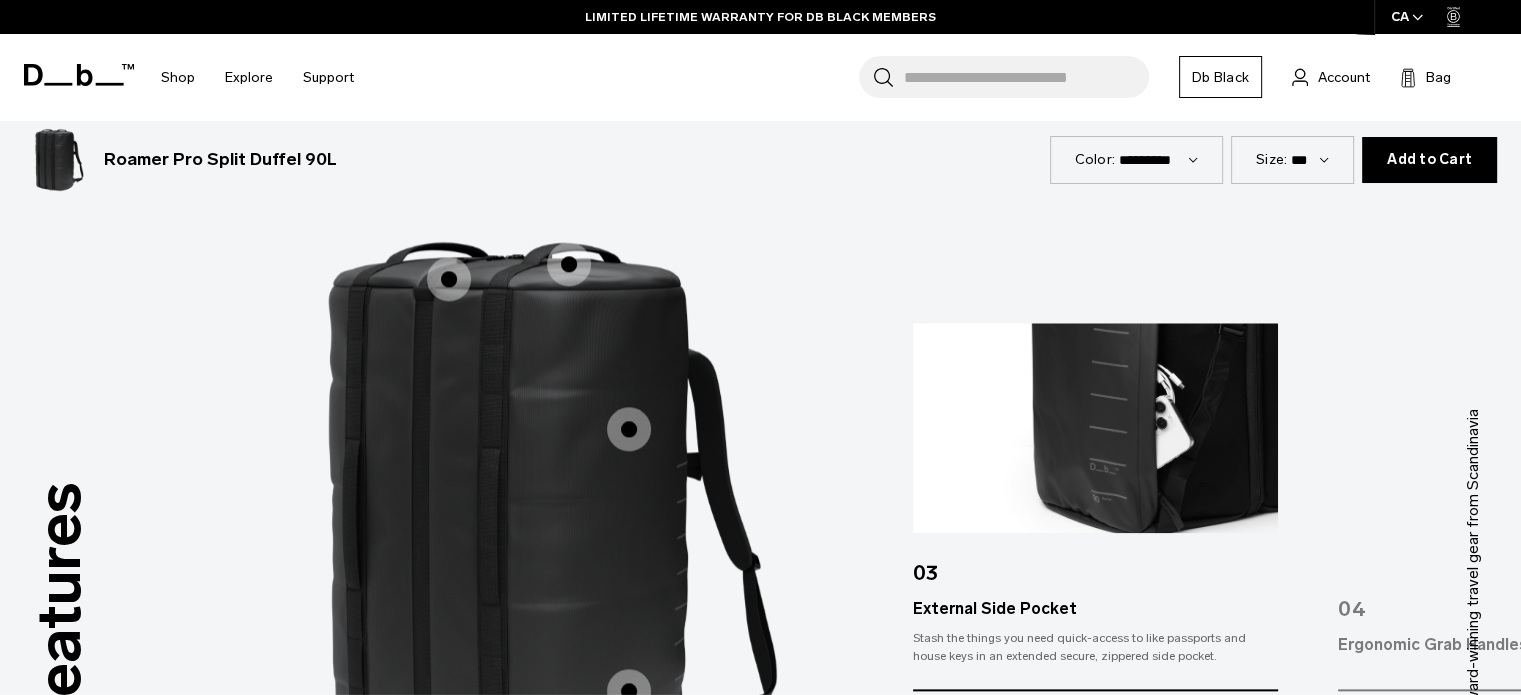 click at bounding box center (569, 264) 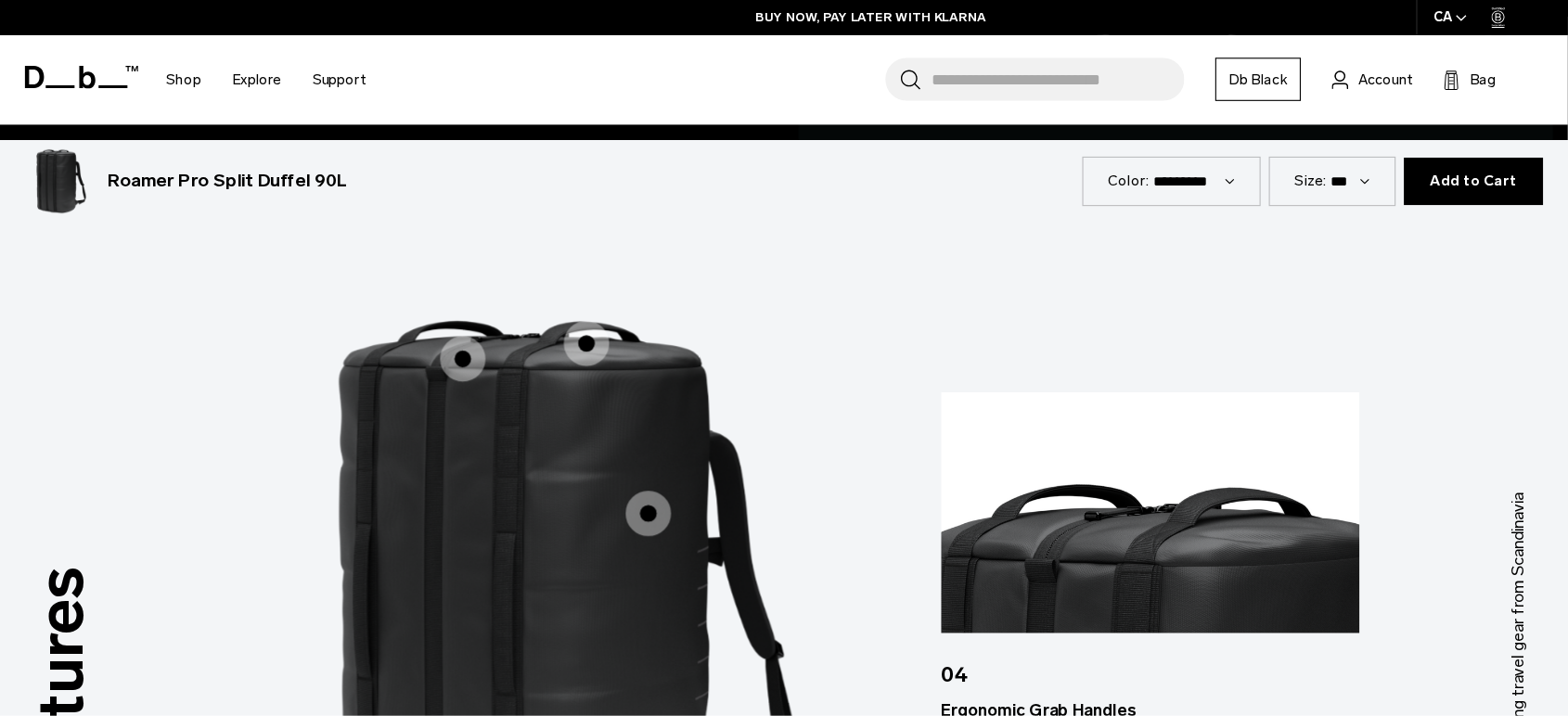 scroll, scrollTop: 2475, scrollLeft: 0, axis: vertical 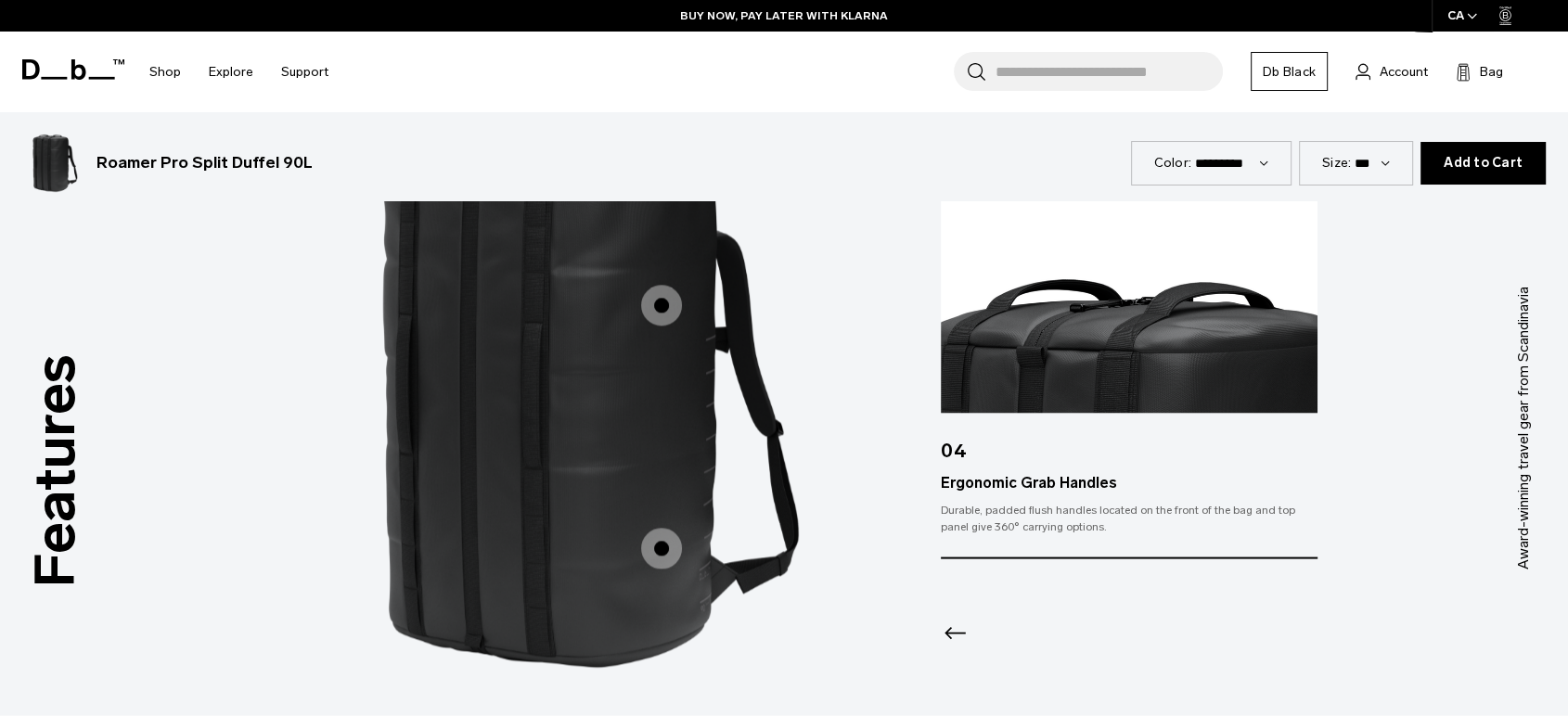 drag, startPoint x: 1212, startPoint y: 12, endPoint x: 859, endPoint y: 121, distance: 369.44553 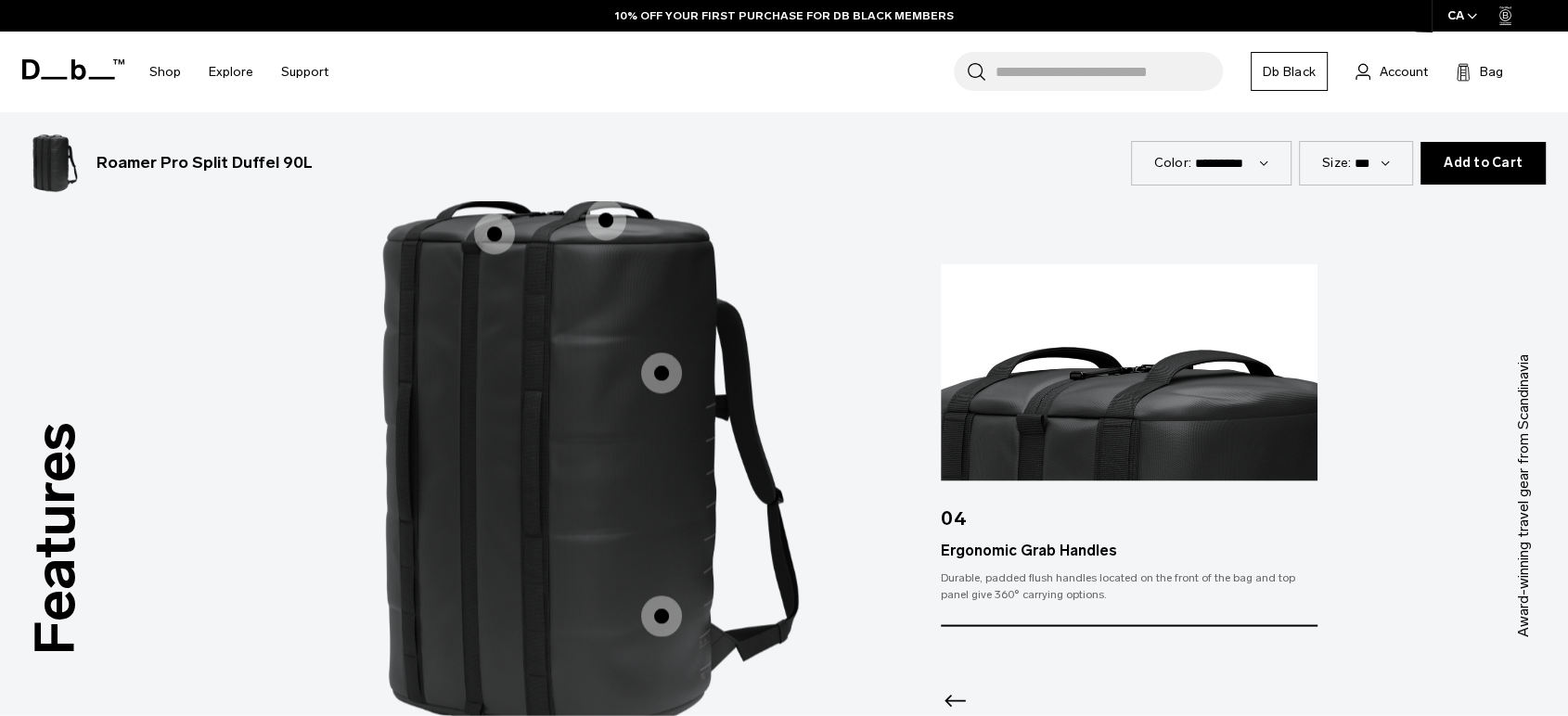 scroll, scrollTop: 2372, scrollLeft: 0, axis: vertical 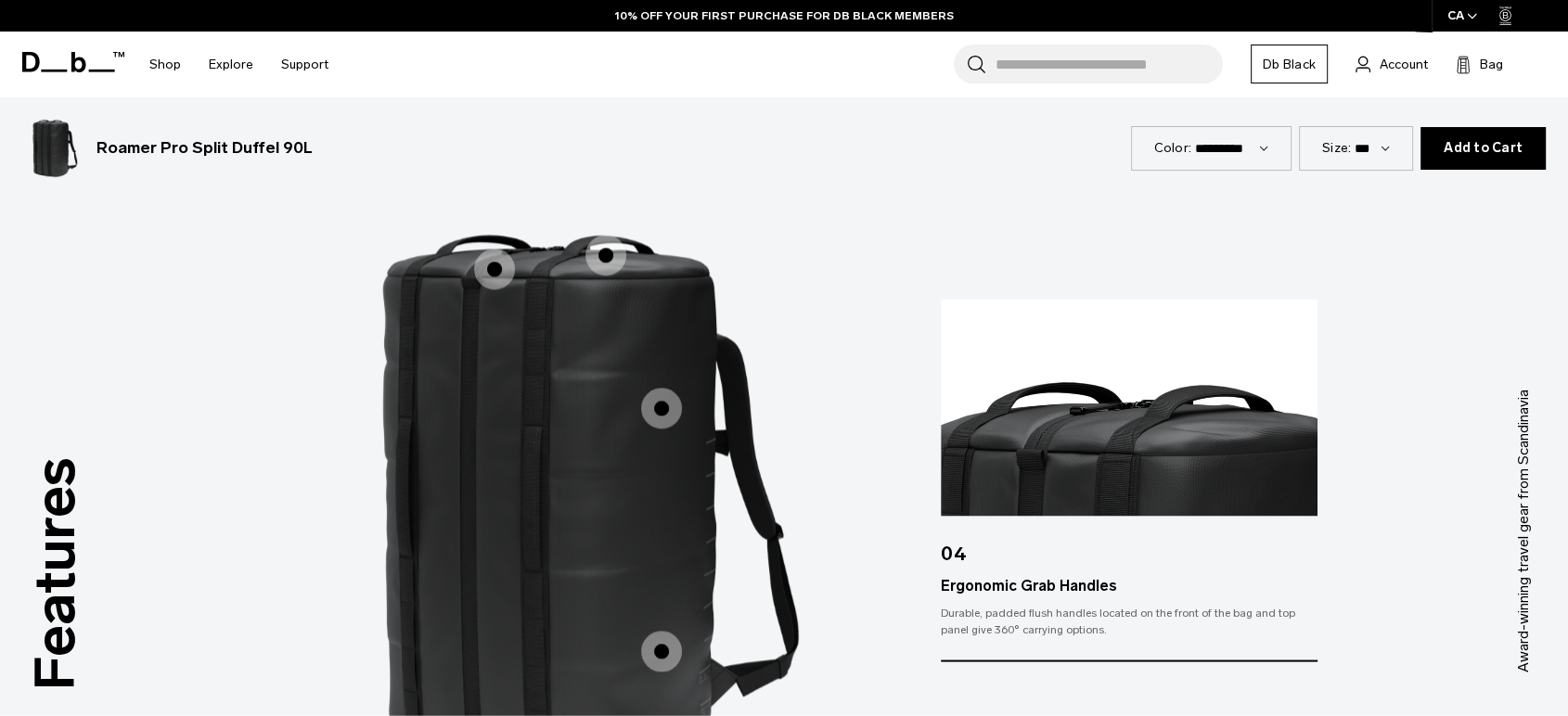 click at bounding box center (662, 408) 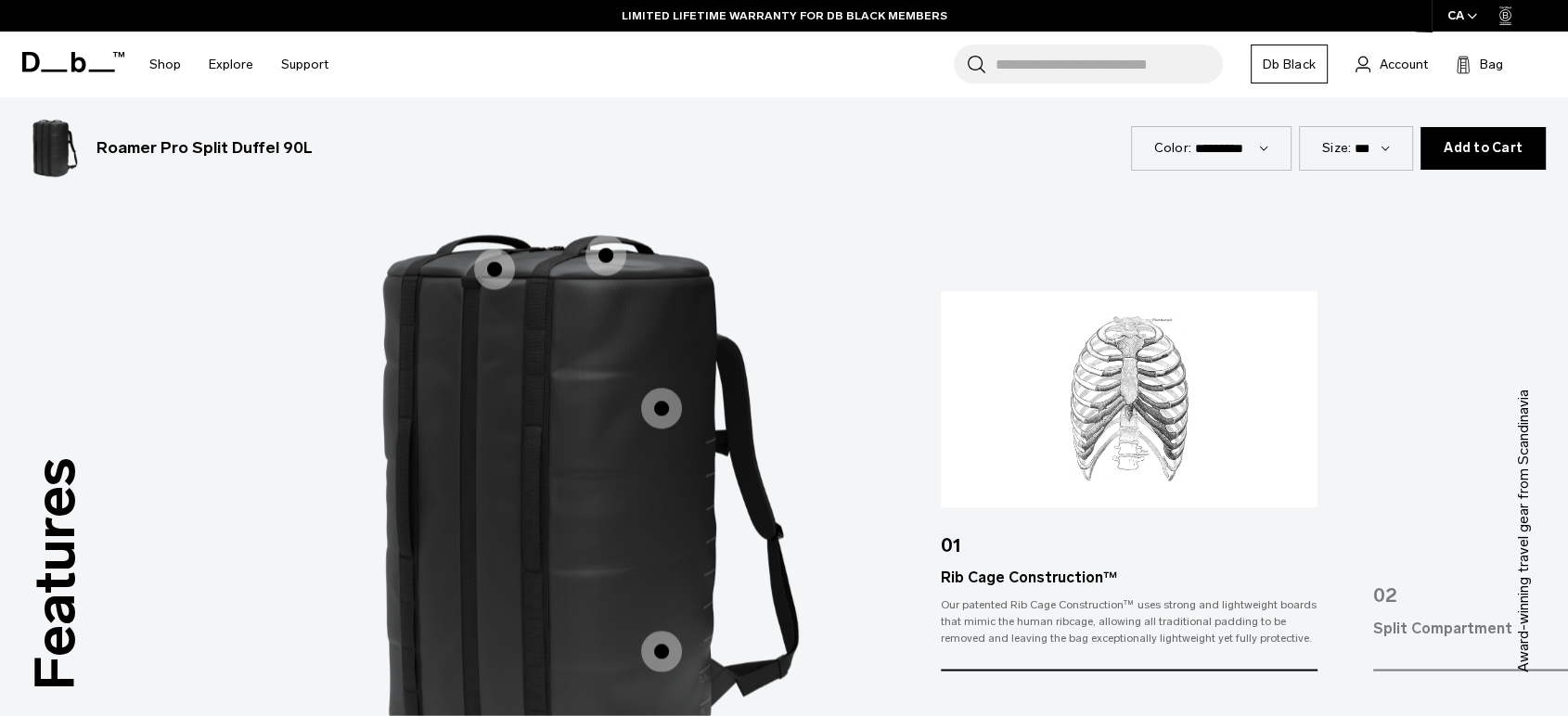 scroll, scrollTop: 2578, scrollLeft: 0, axis: vertical 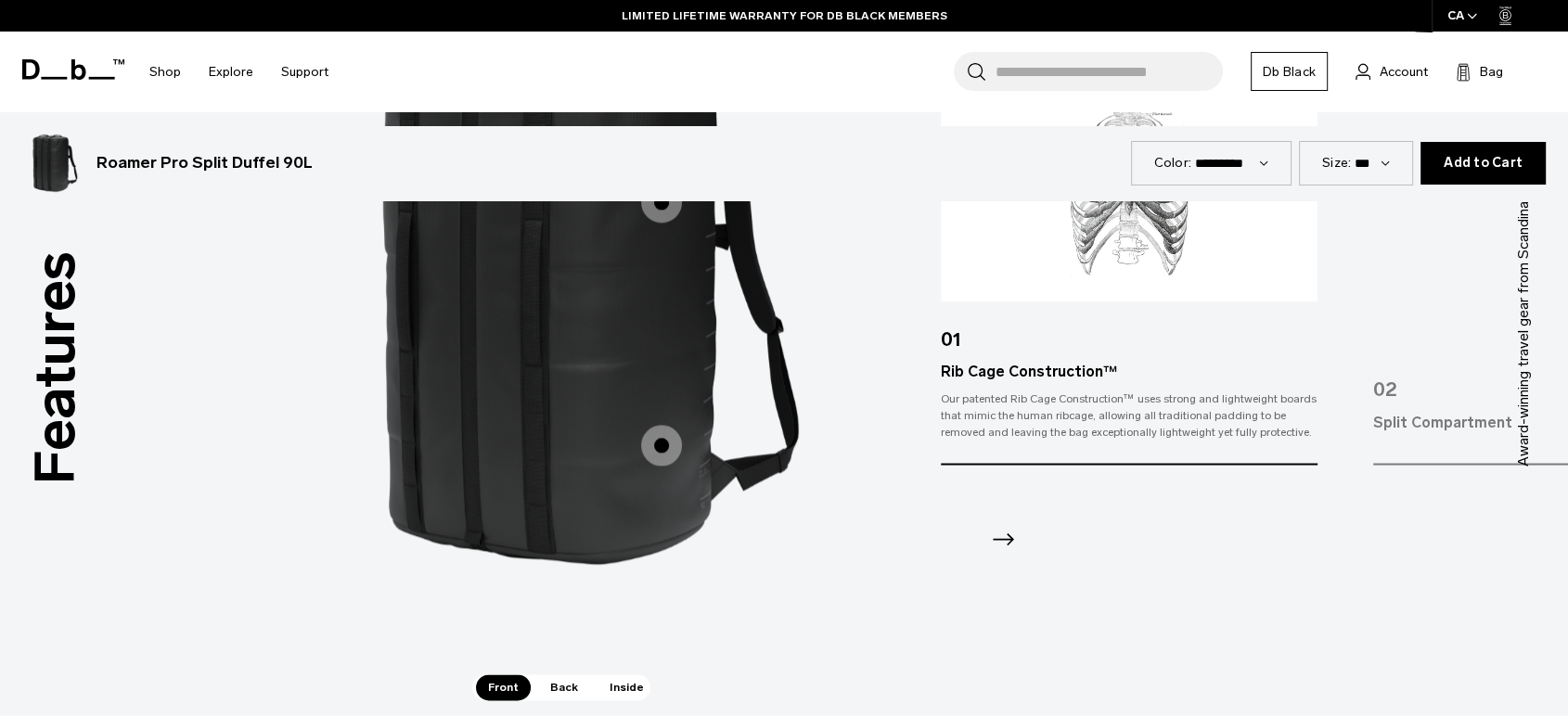 click at bounding box center (662, 445) 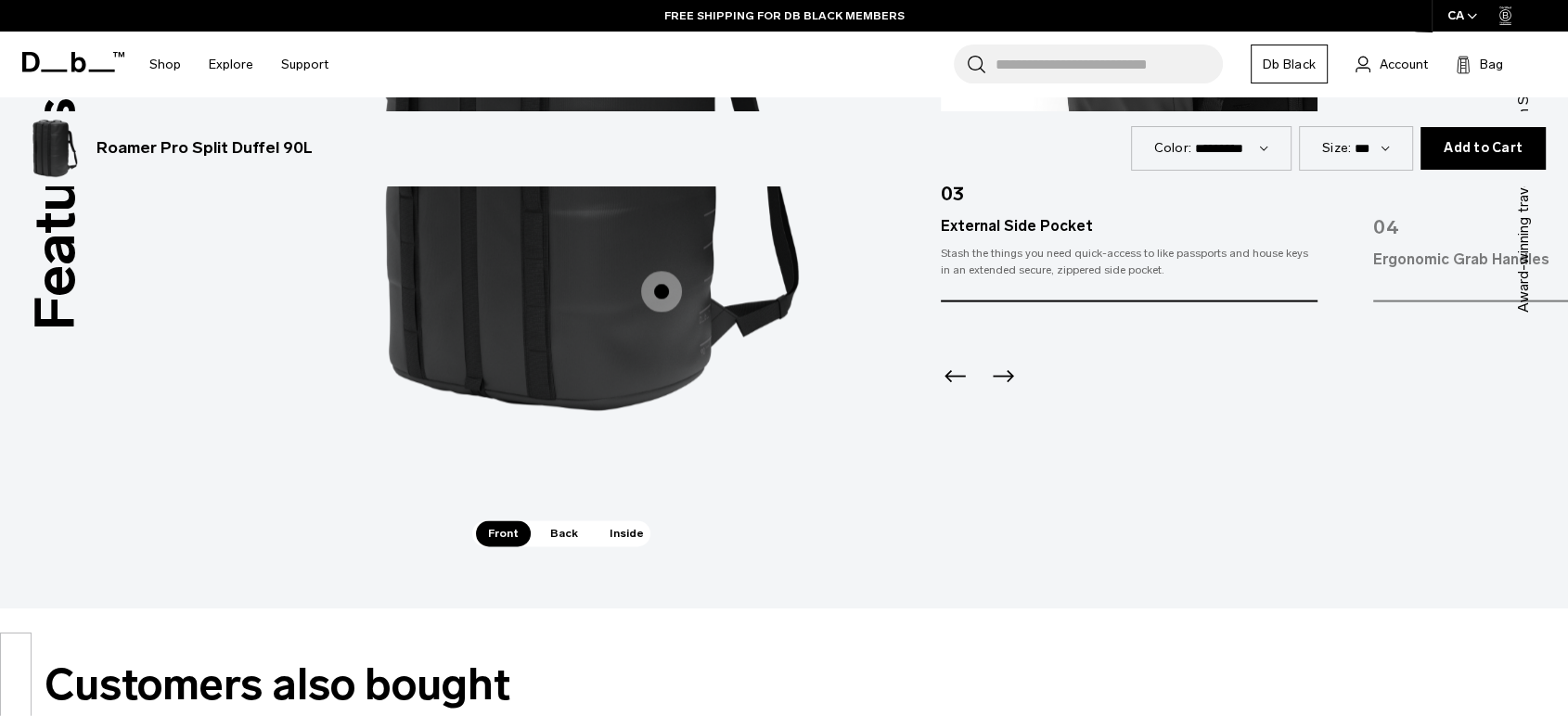 scroll, scrollTop: 2784, scrollLeft: 0, axis: vertical 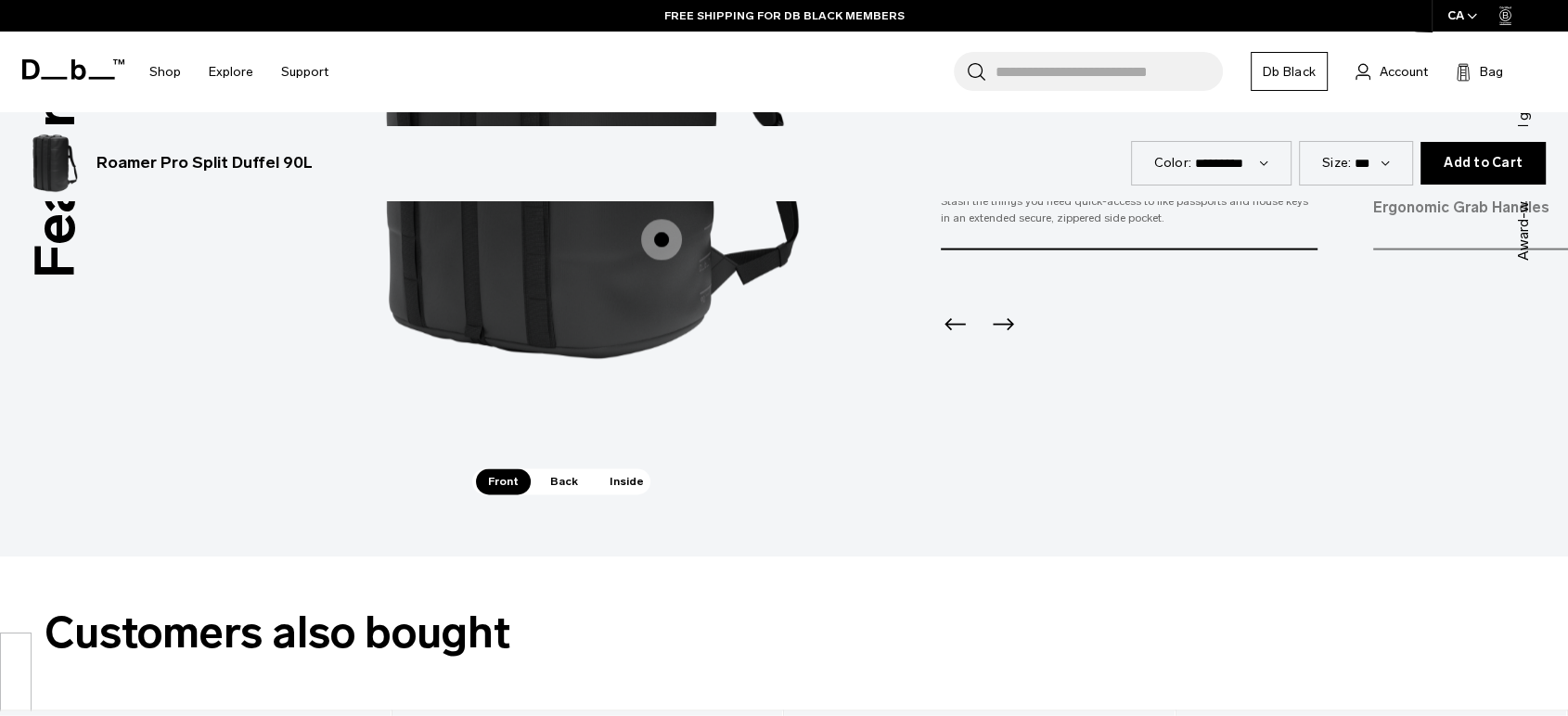 click on "Back" at bounding box center [564, 481] 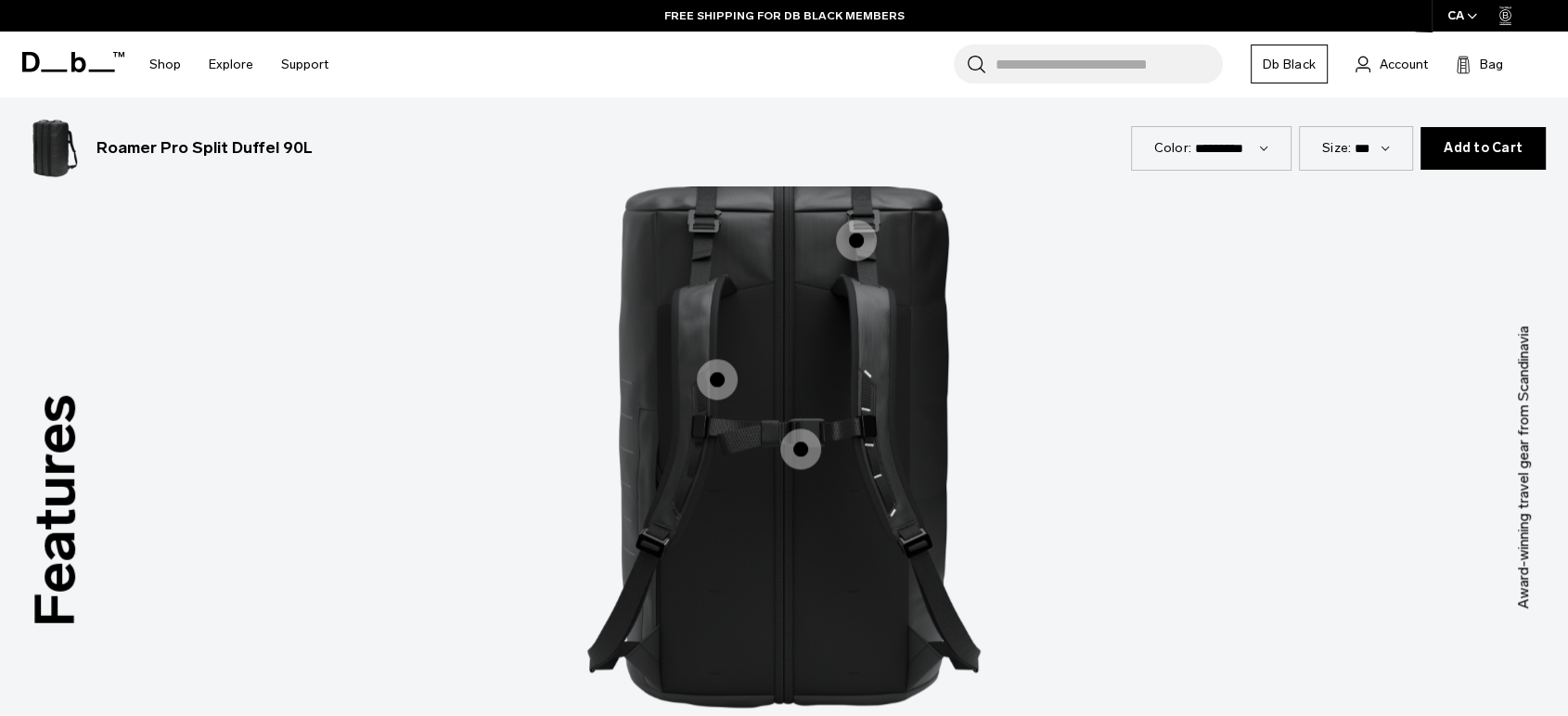 scroll, scrollTop: 2372, scrollLeft: 0, axis: vertical 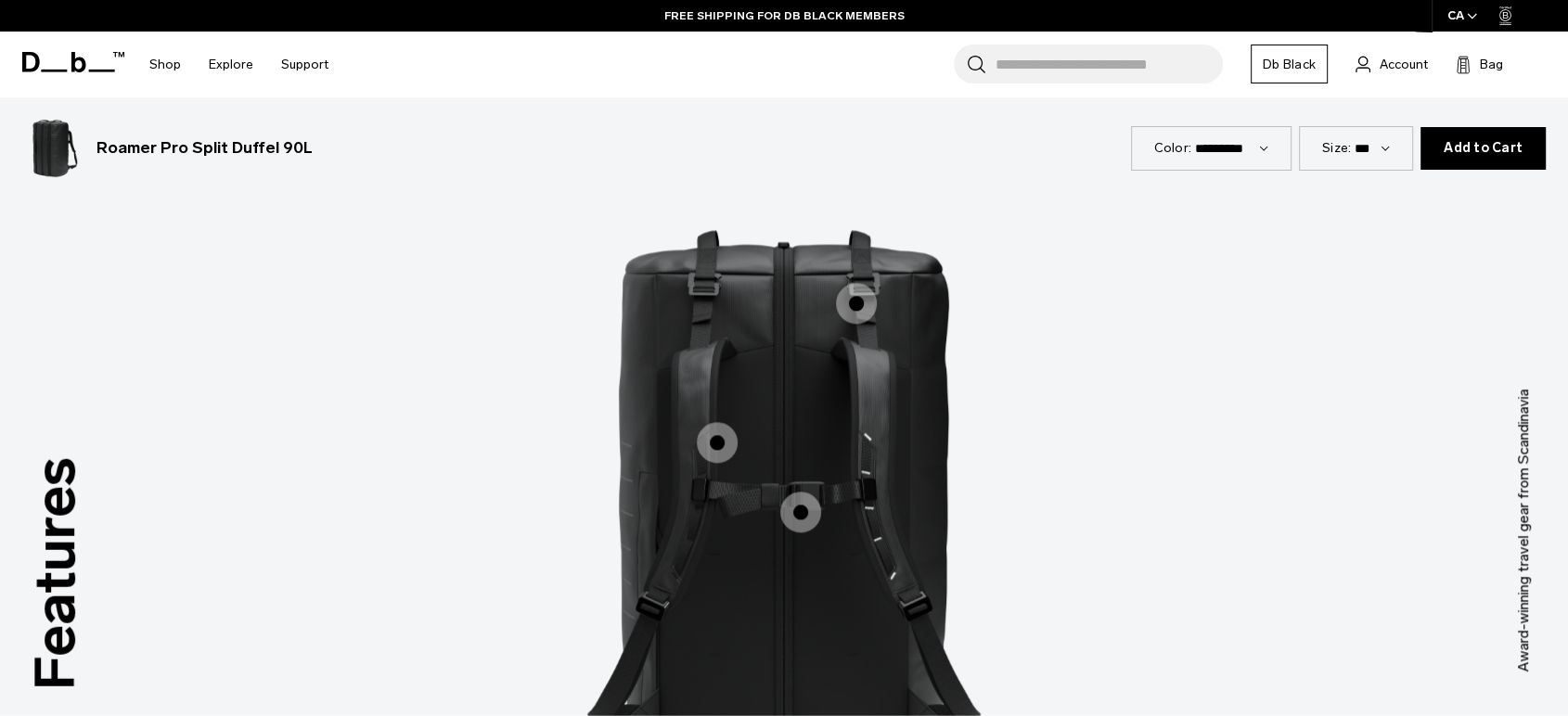 click at bounding box center [856, 303] 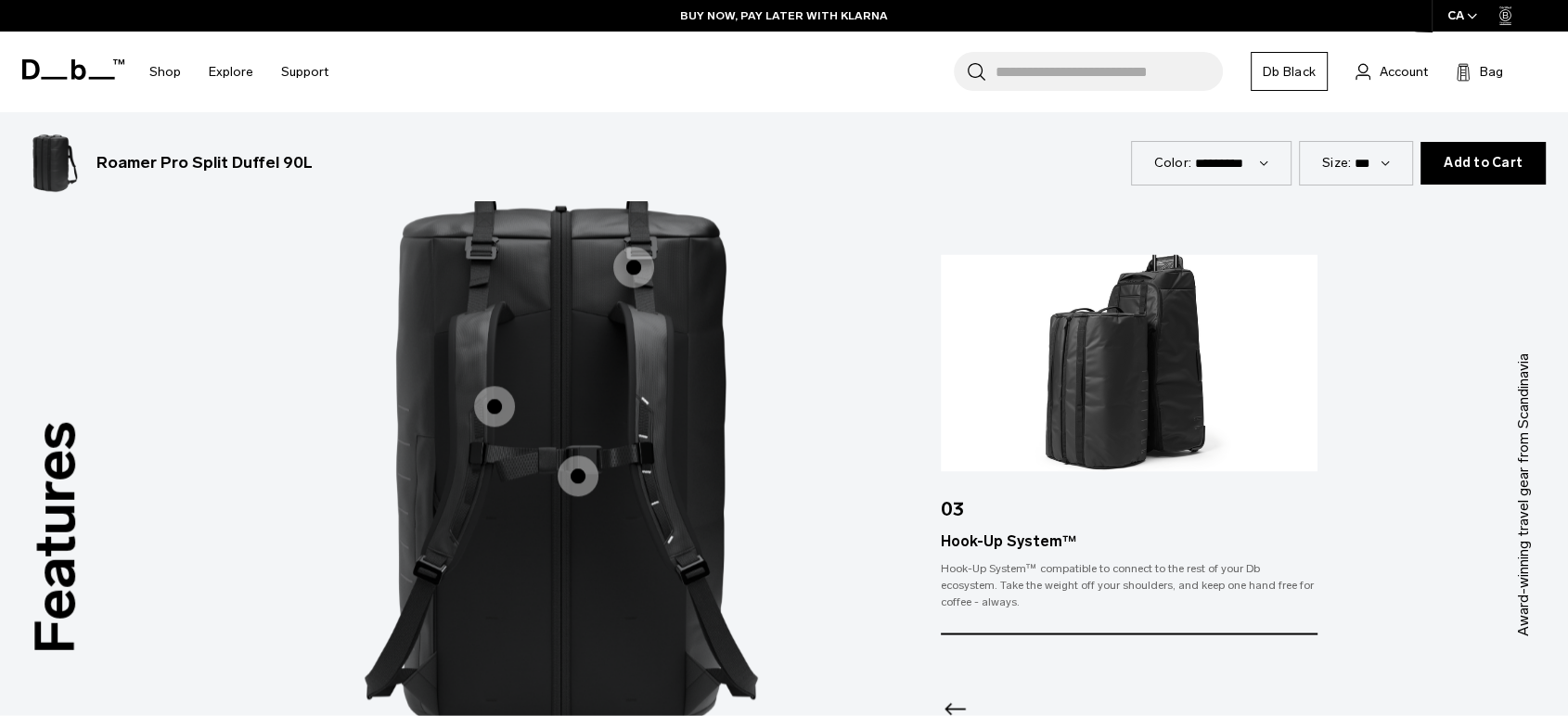scroll, scrollTop: 2372, scrollLeft: 0, axis: vertical 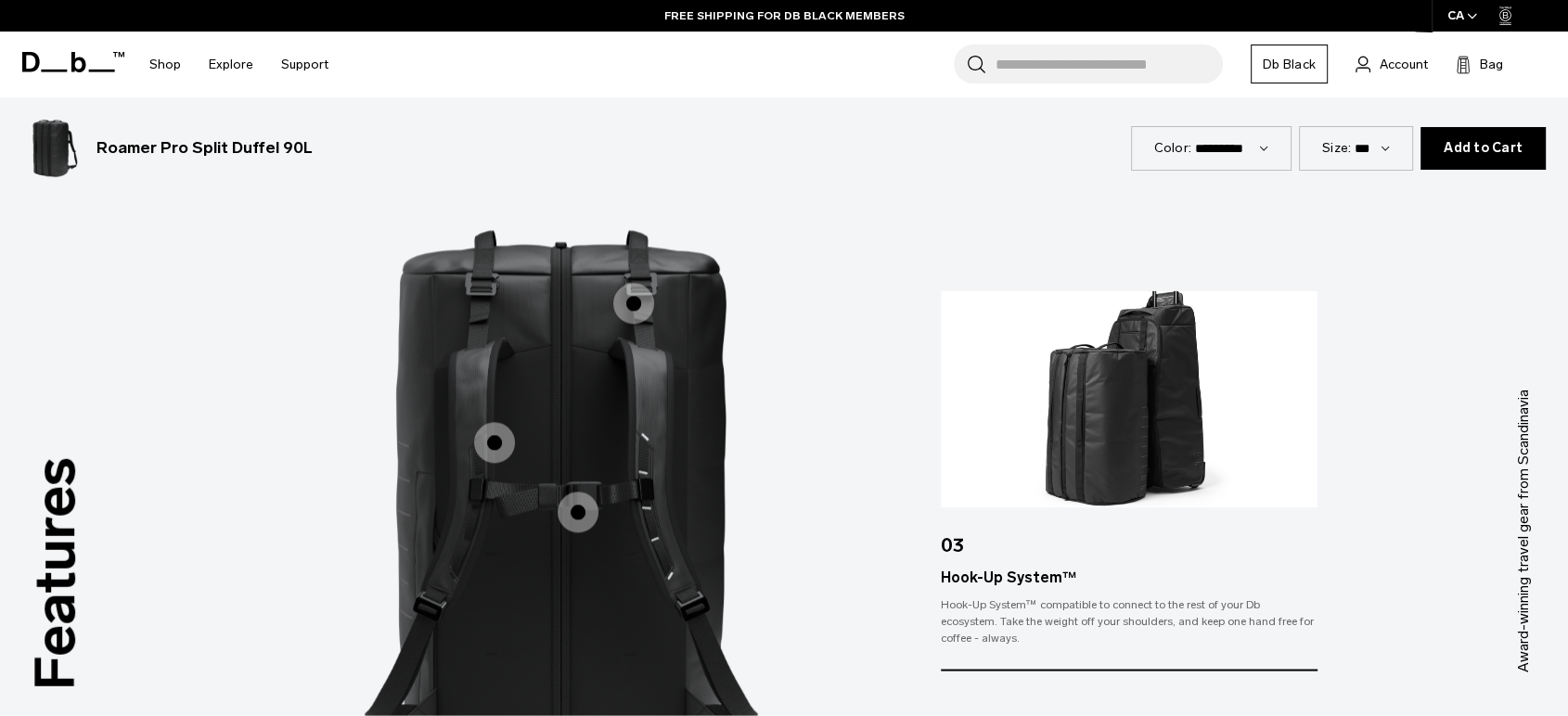 click at bounding box center [495, 442] 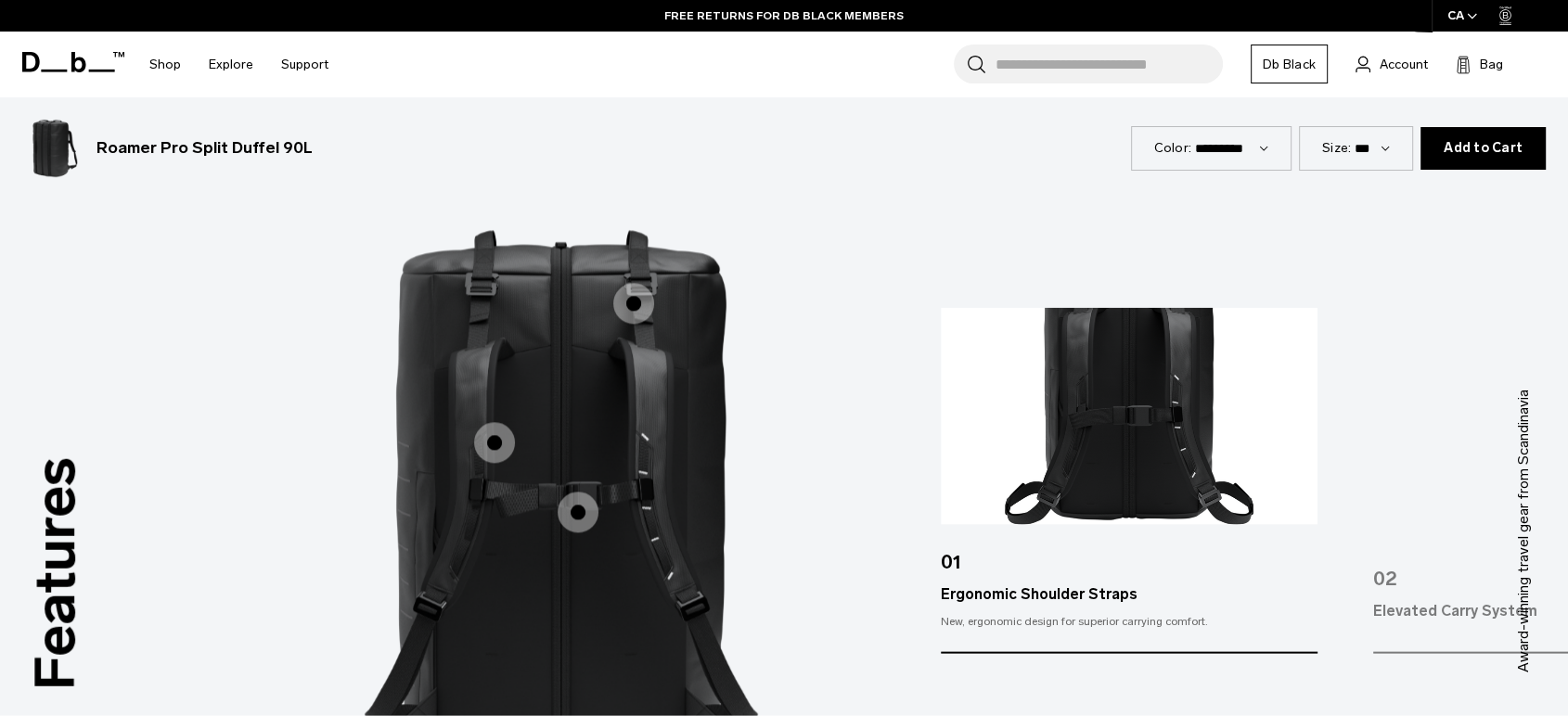 click at bounding box center (578, 512) 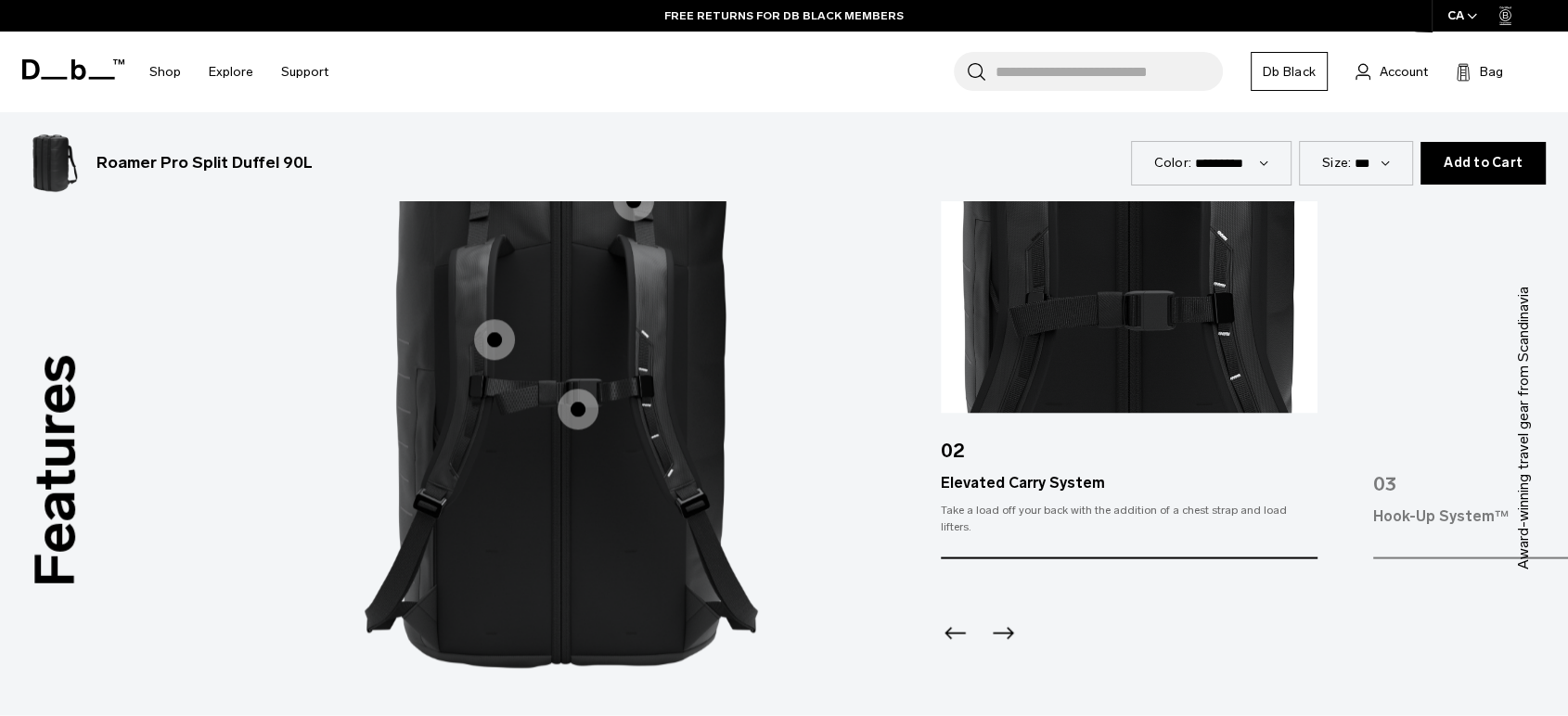 scroll, scrollTop: 2784, scrollLeft: 0, axis: vertical 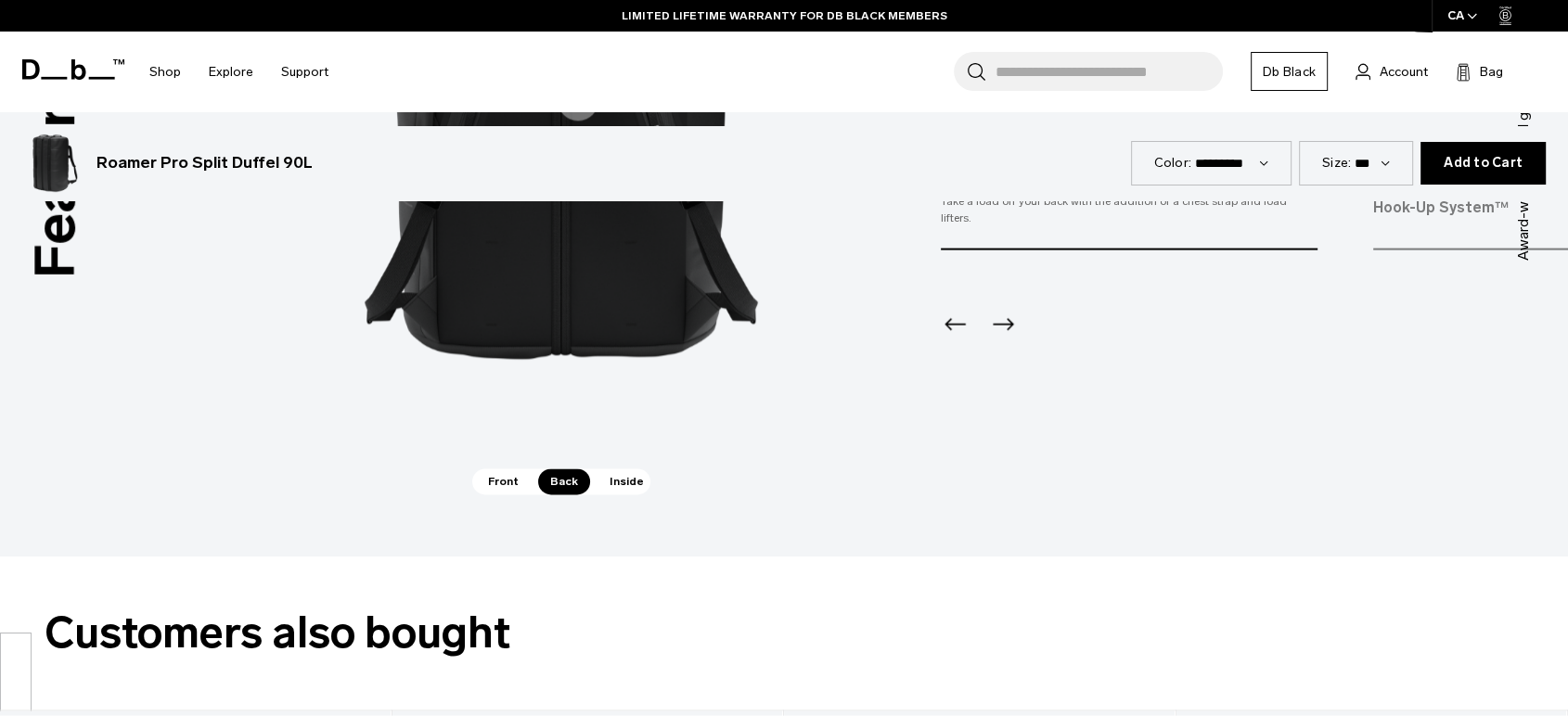 click on "Inside" at bounding box center (626, 481) 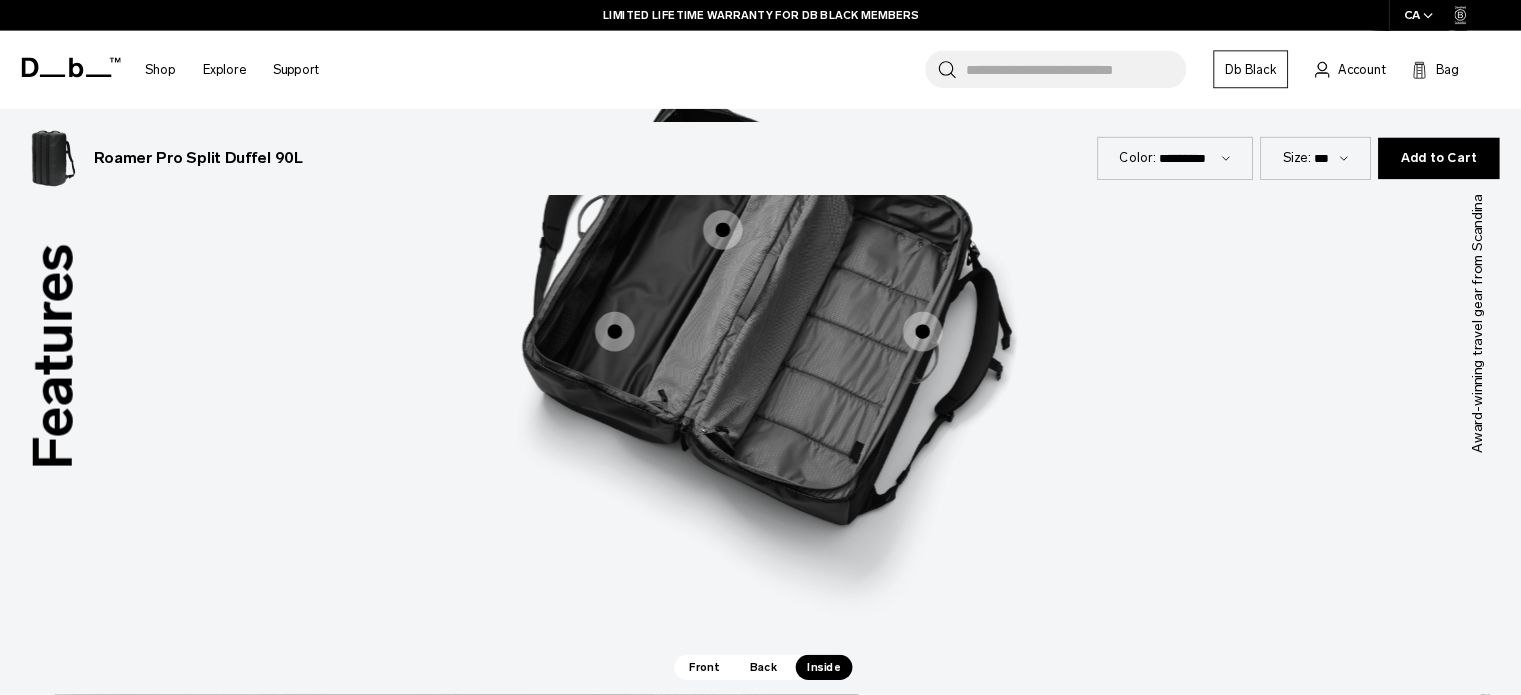 scroll, scrollTop: 2612, scrollLeft: 0, axis: vertical 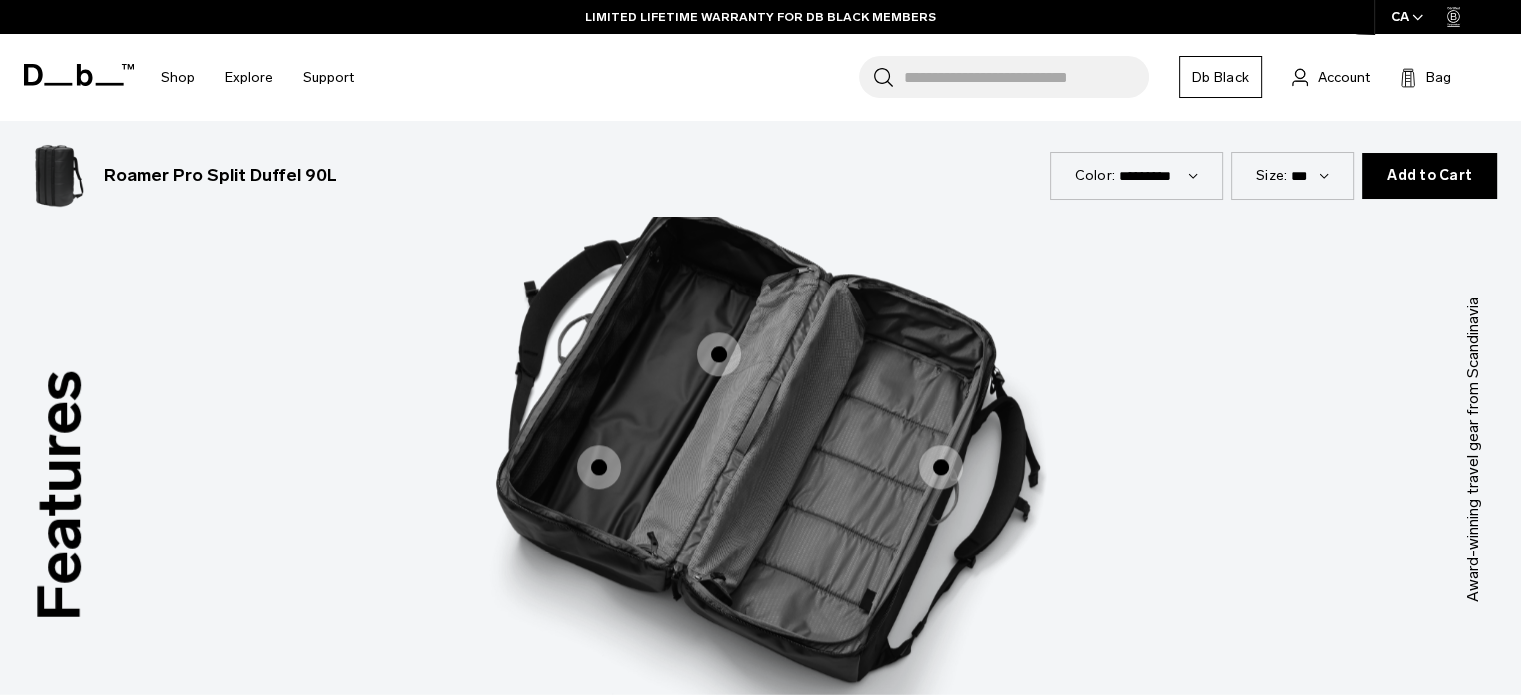 click at bounding box center [719, 354] 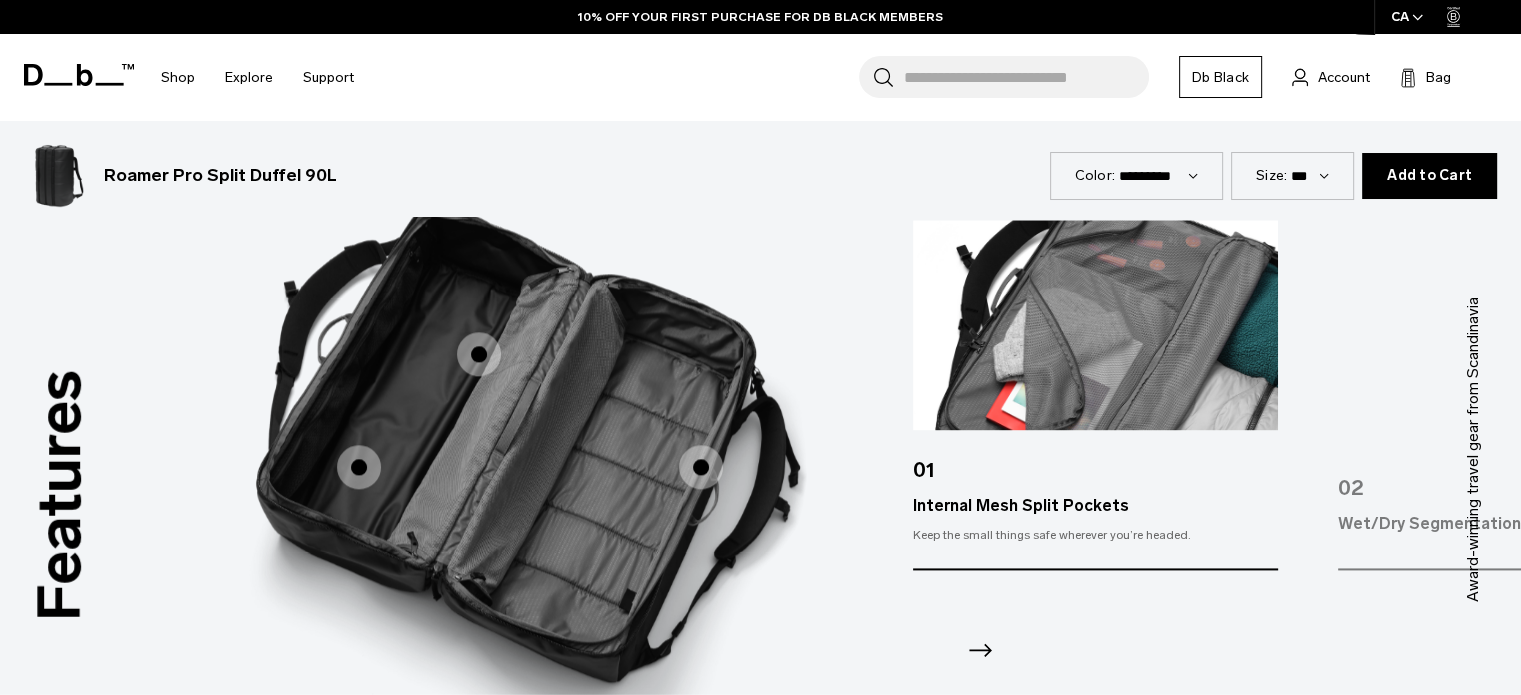 click at bounding box center (359, 467) 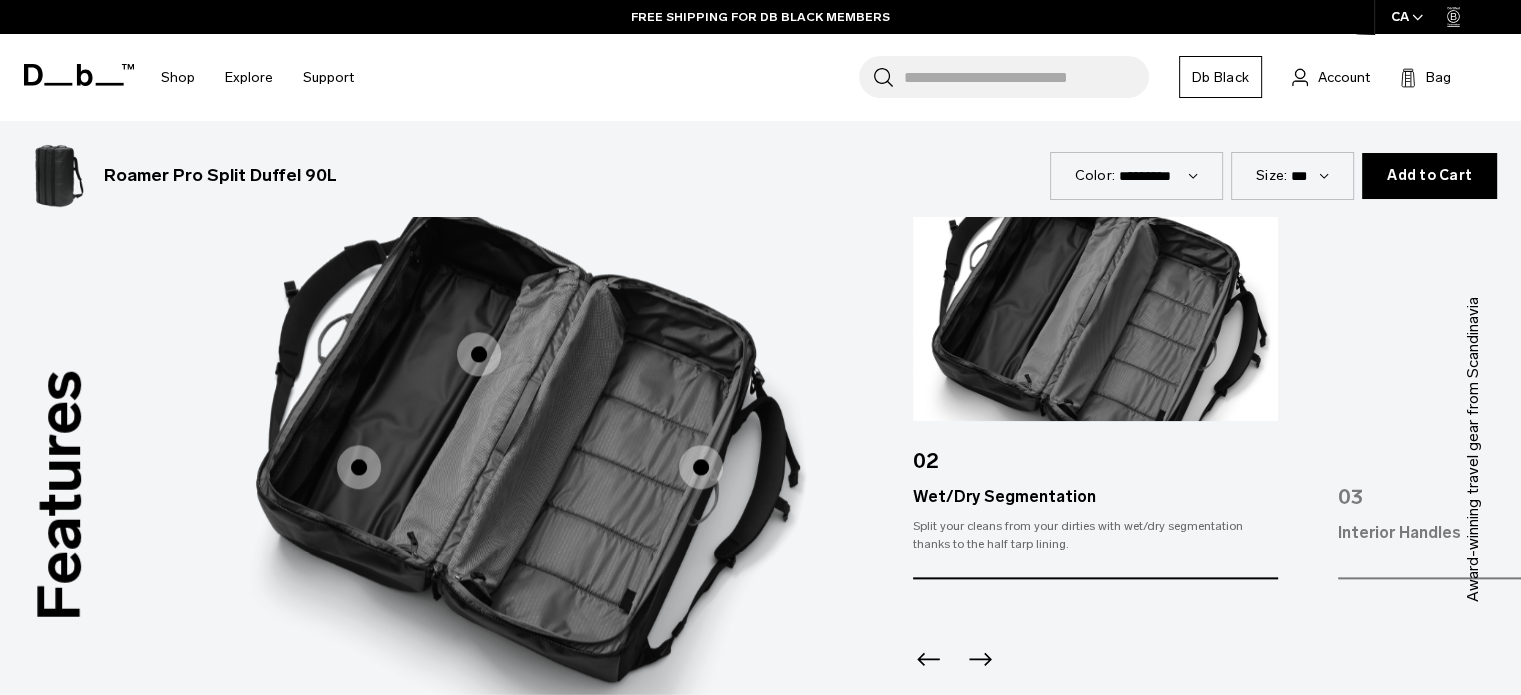 click at bounding box center (701, 467) 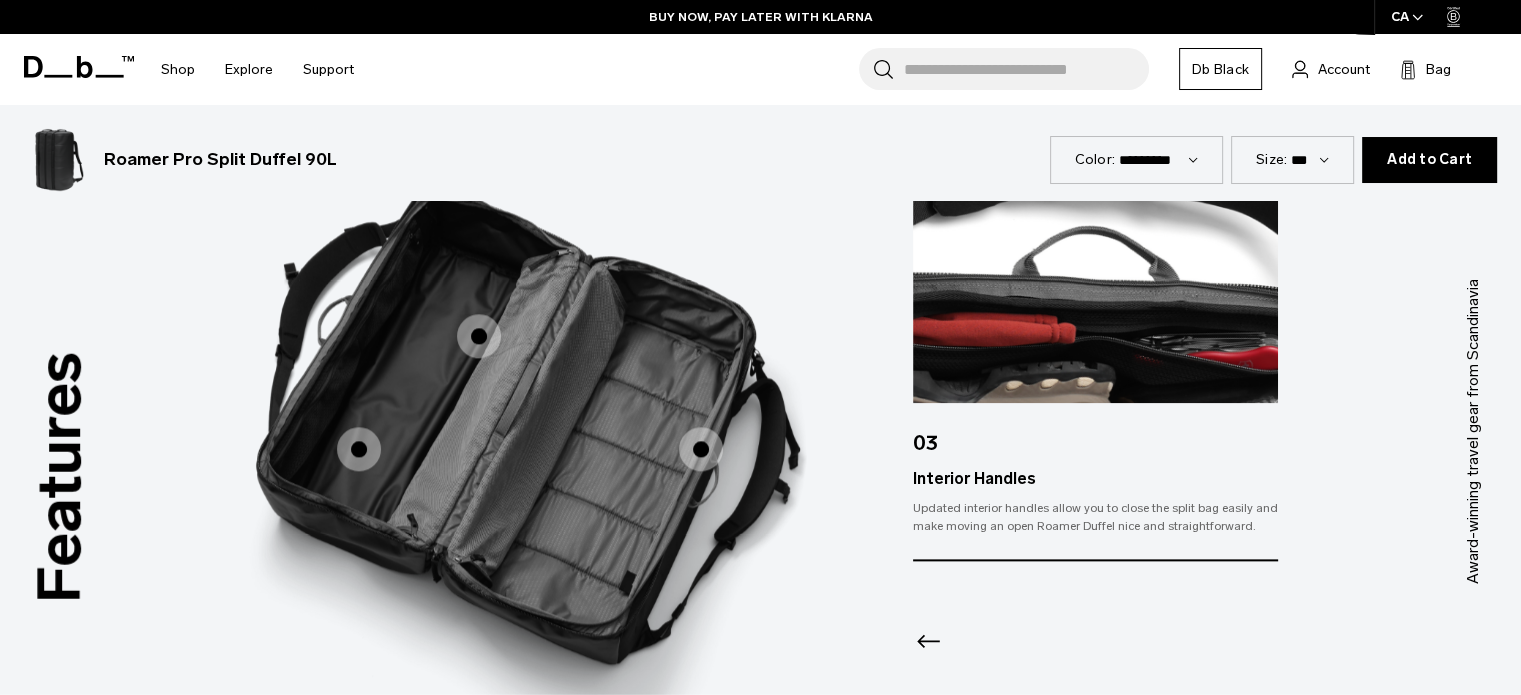 scroll, scrollTop: 2312, scrollLeft: 0, axis: vertical 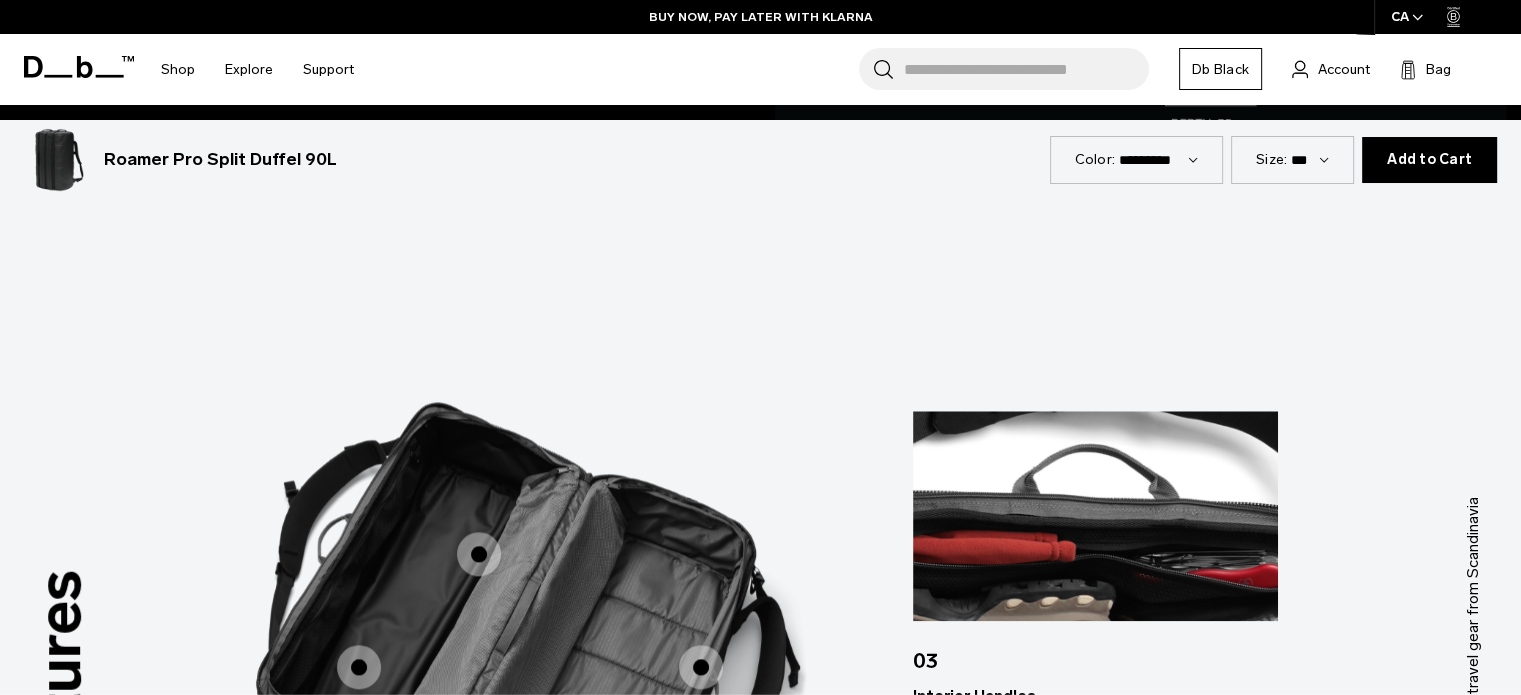 click on "Size:
*** *** ***" at bounding box center (1292, 159) 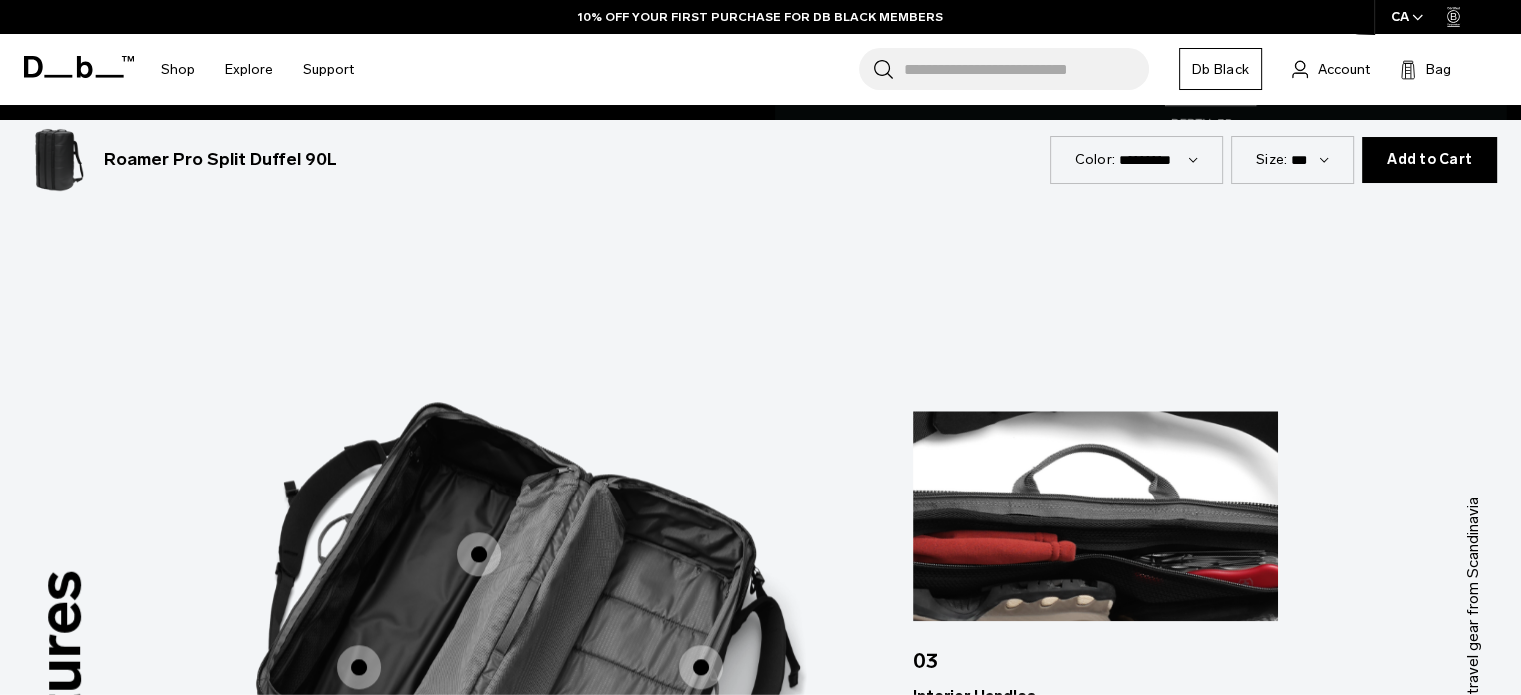 click on "*** *** ***" at bounding box center (1310, 159) 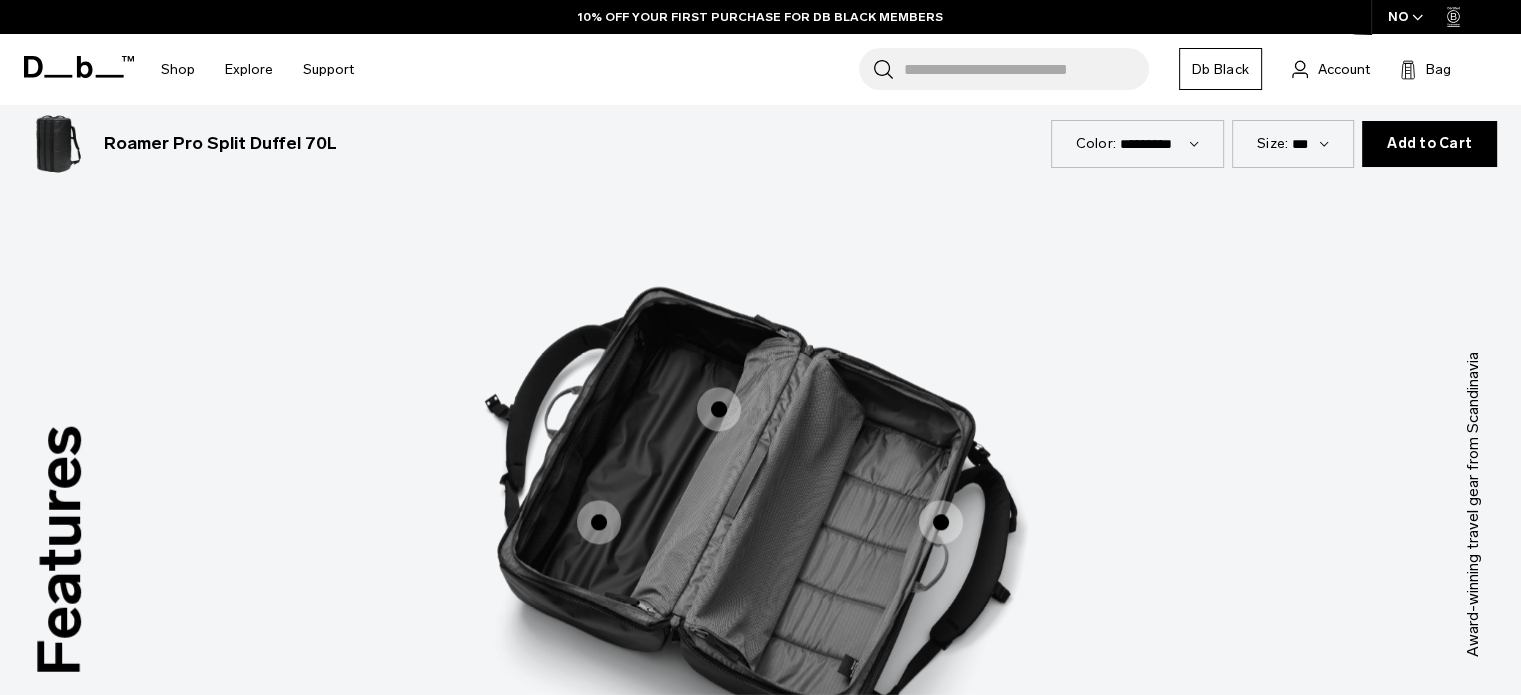 scroll, scrollTop: 2457, scrollLeft: 0, axis: vertical 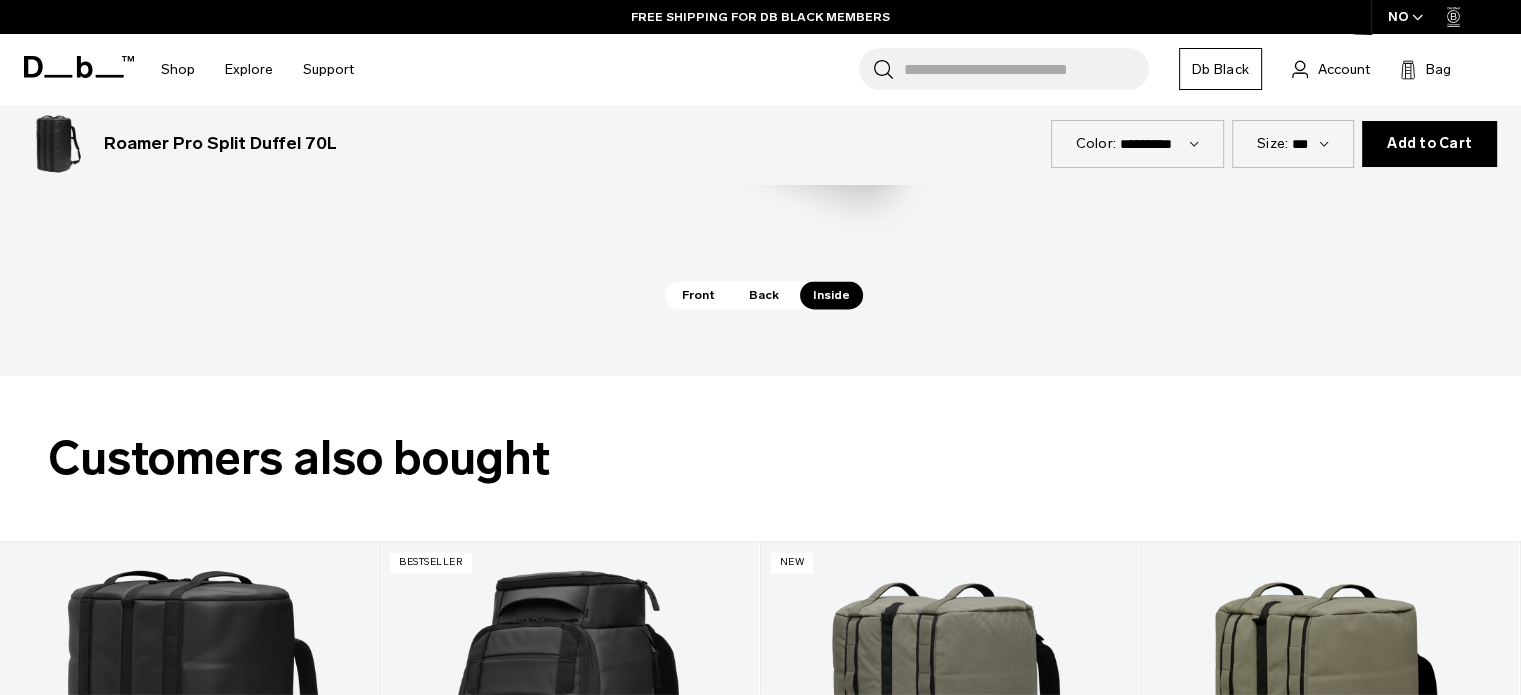 click at bounding box center (1417, 17) 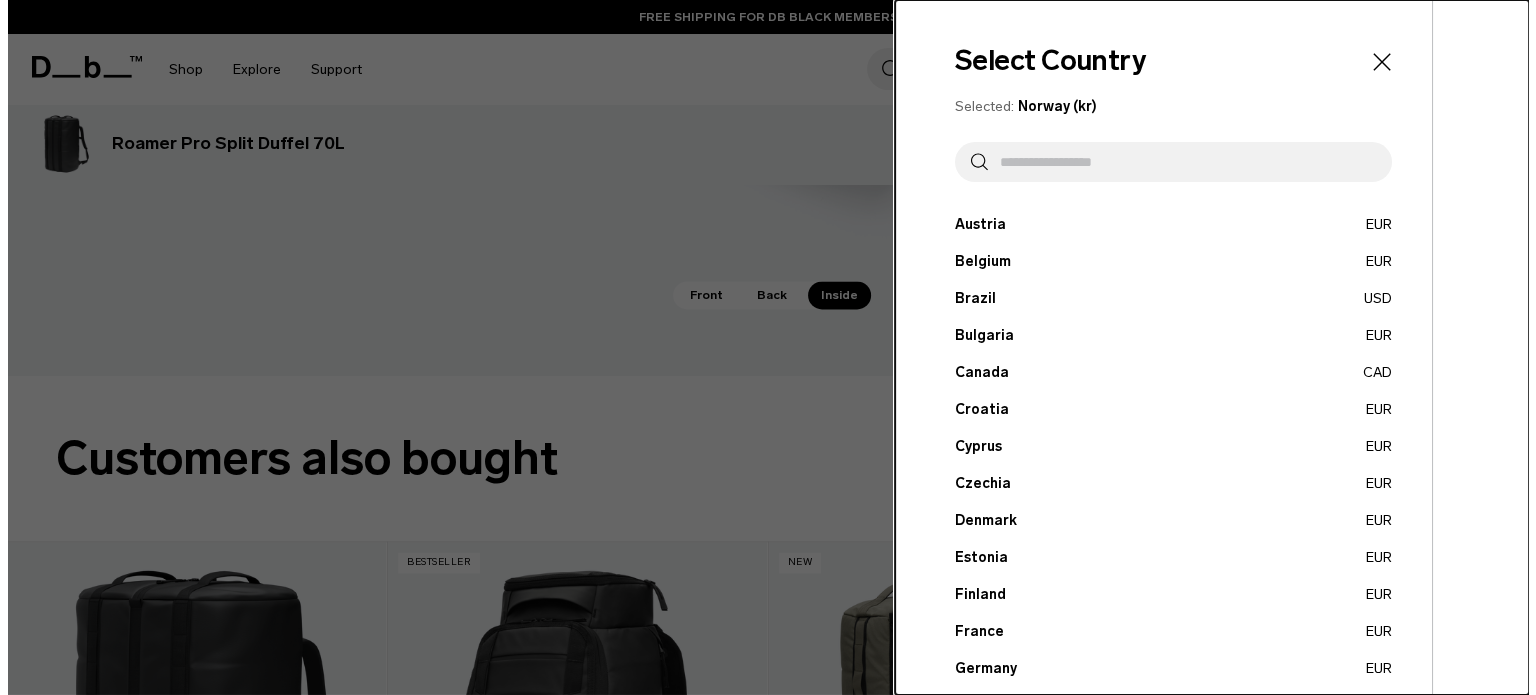 scroll, scrollTop: 3072, scrollLeft: 0, axis: vertical 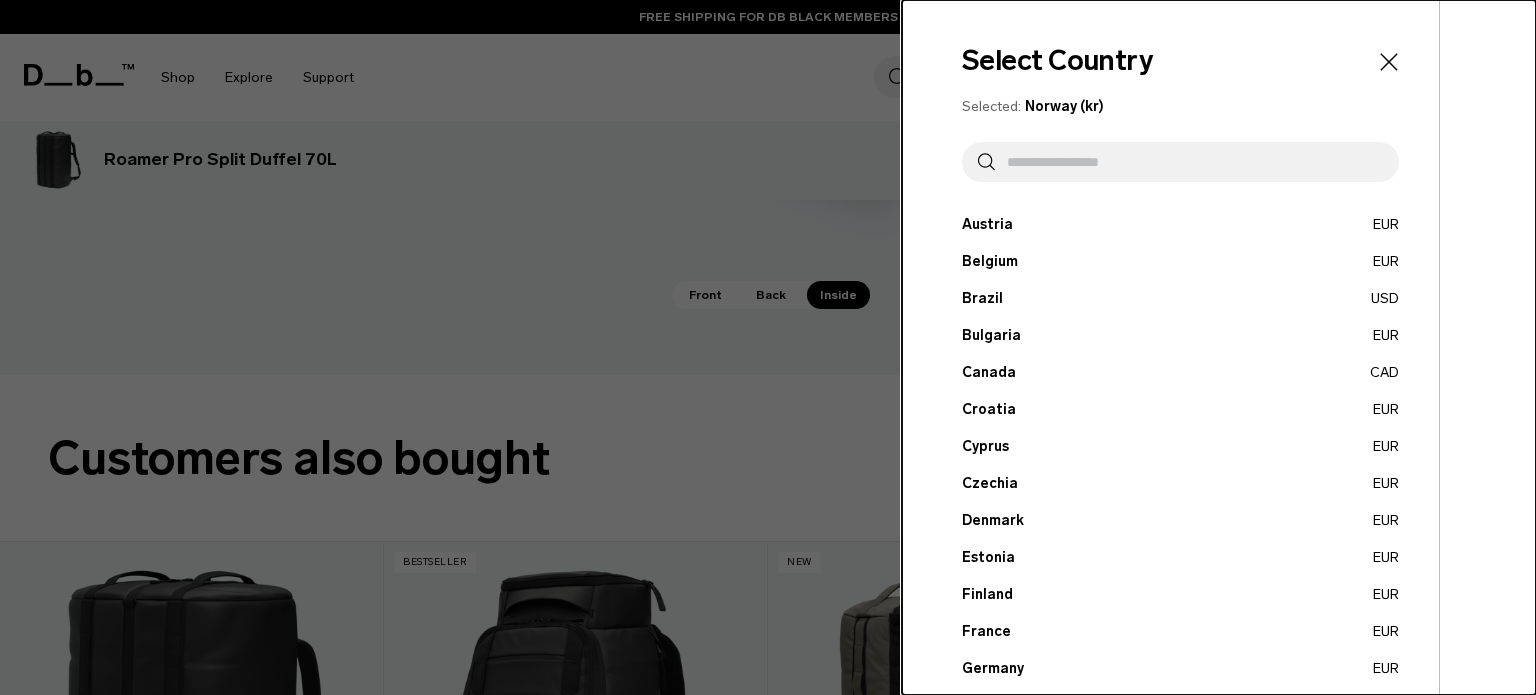 click on "Canada
CAD" at bounding box center [1180, 372] 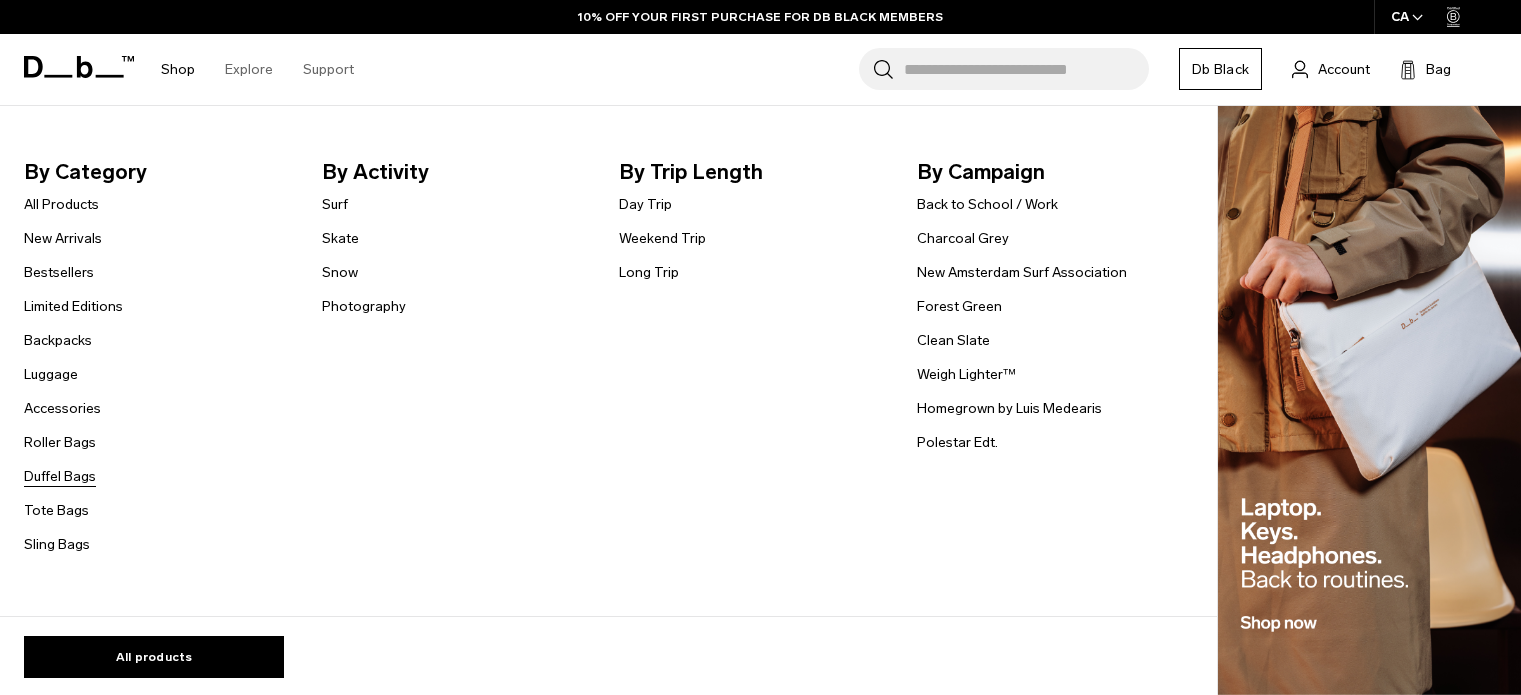 click on "Duffel Bags" at bounding box center [60, 476] 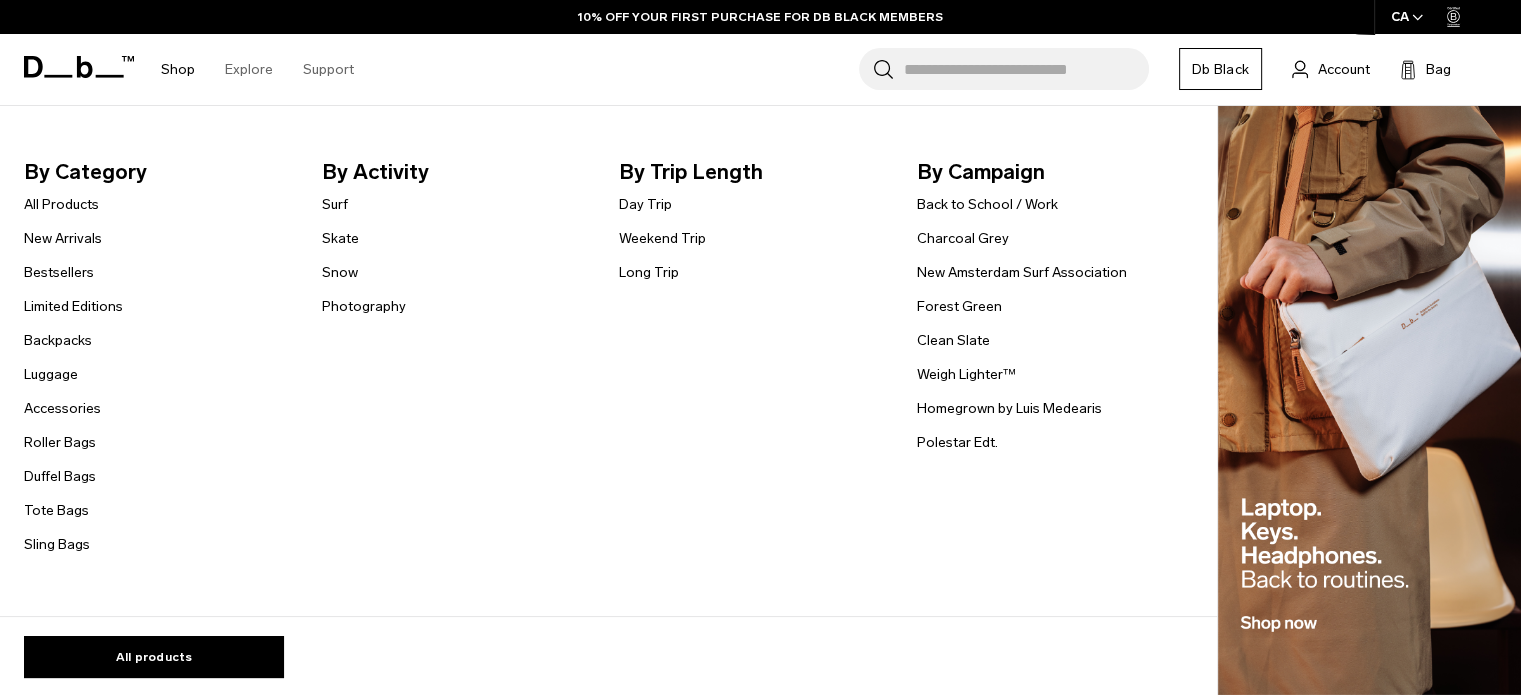 scroll, scrollTop: 1442, scrollLeft: 0, axis: vertical 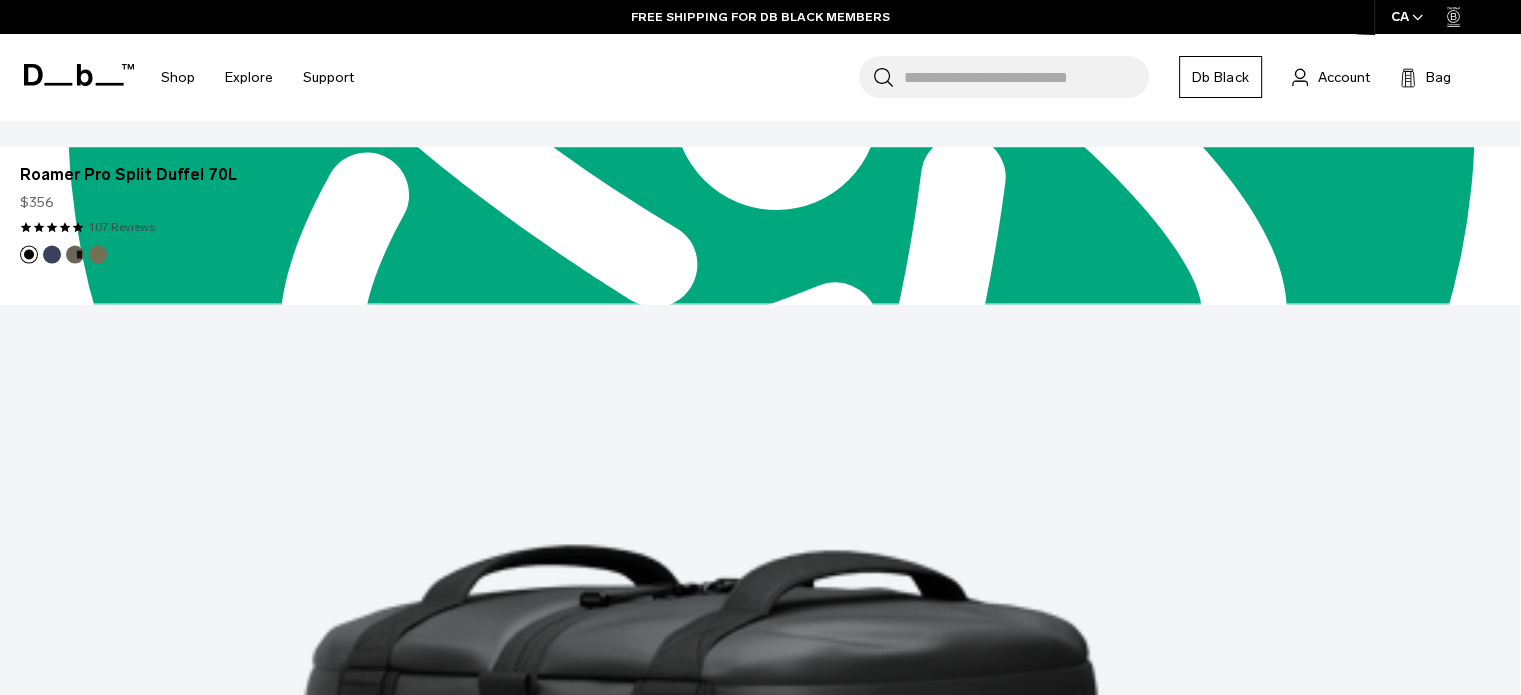 click at bounding box center (760, 47260) 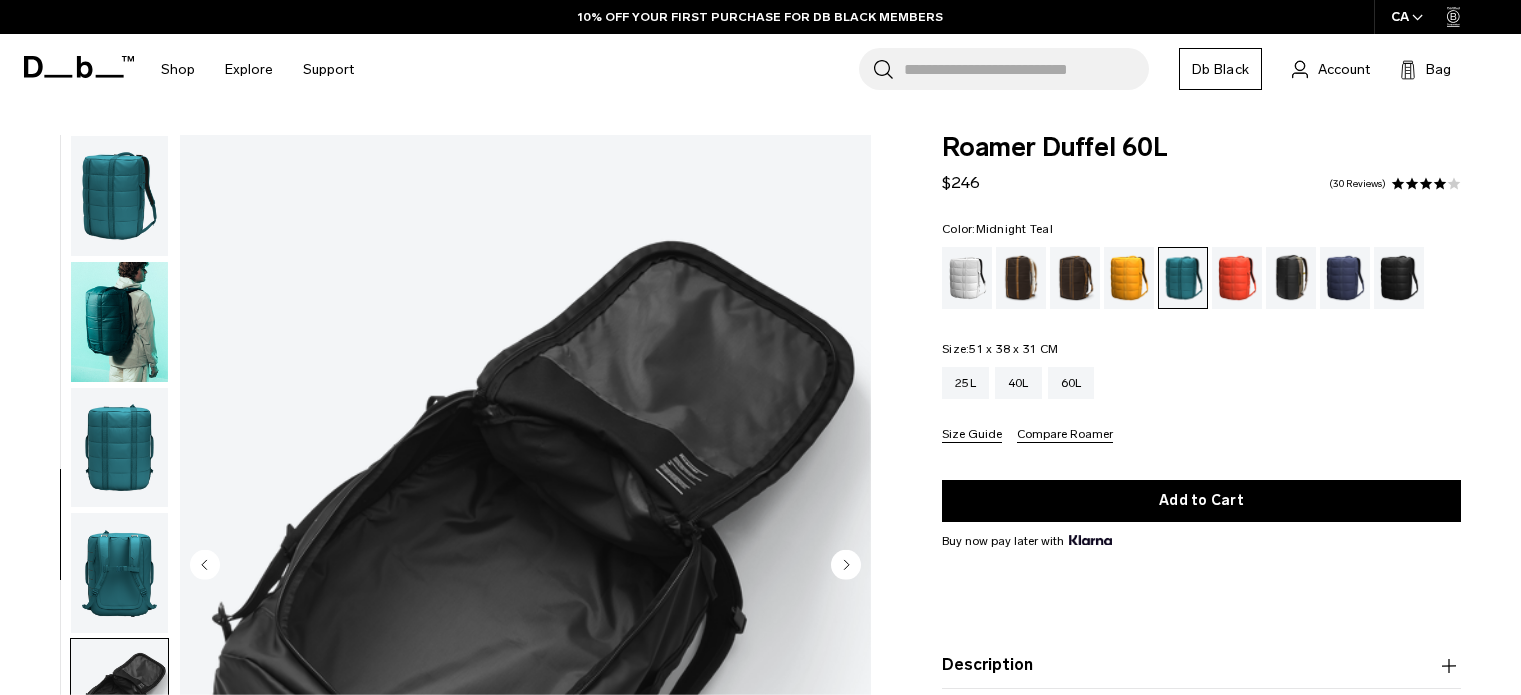click 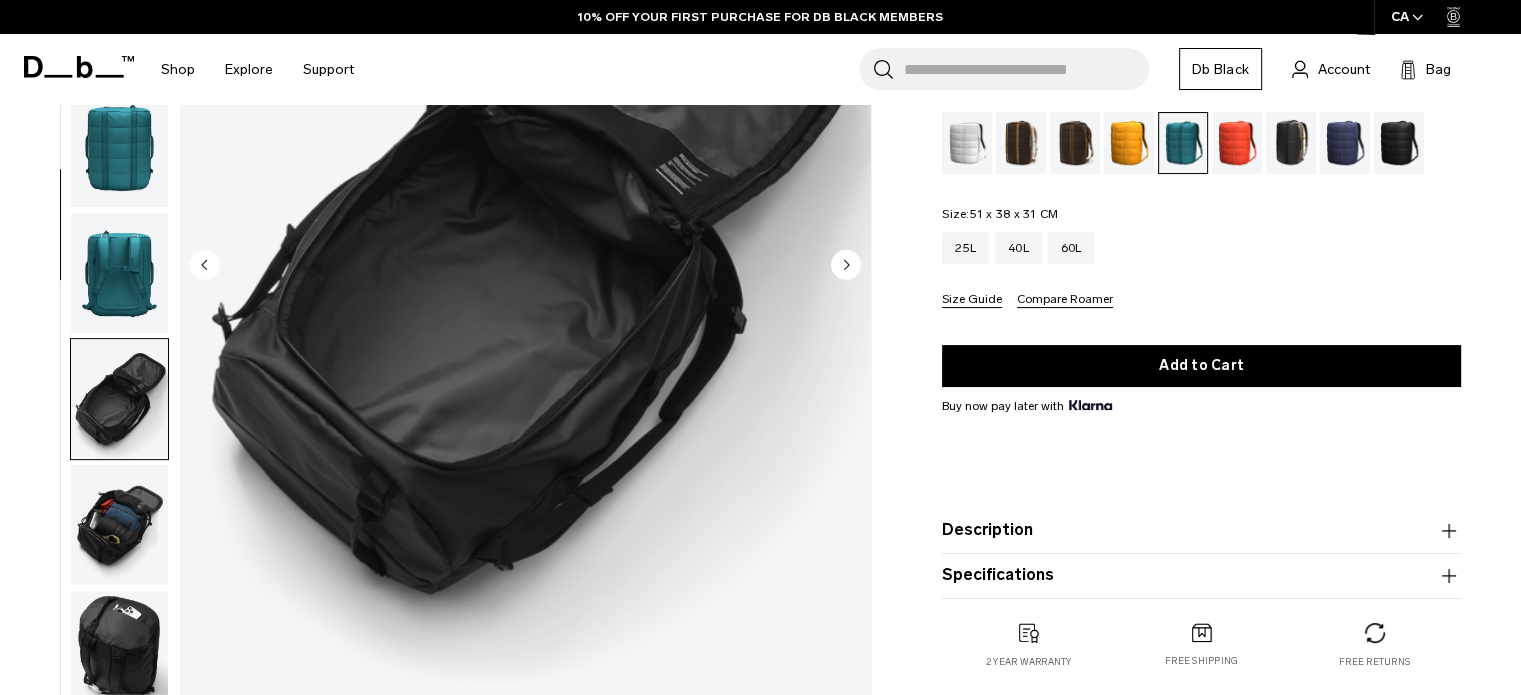 scroll, scrollTop: 392, scrollLeft: 0, axis: vertical 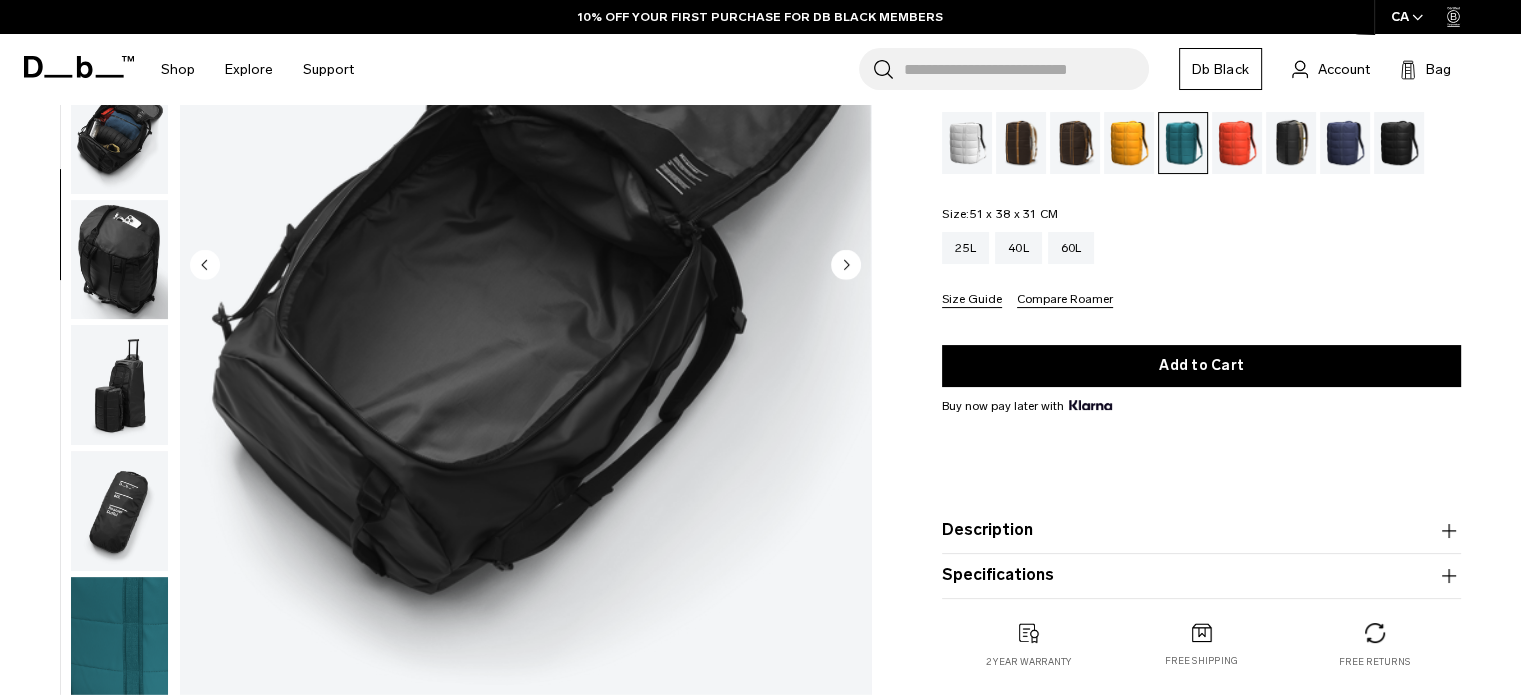 click 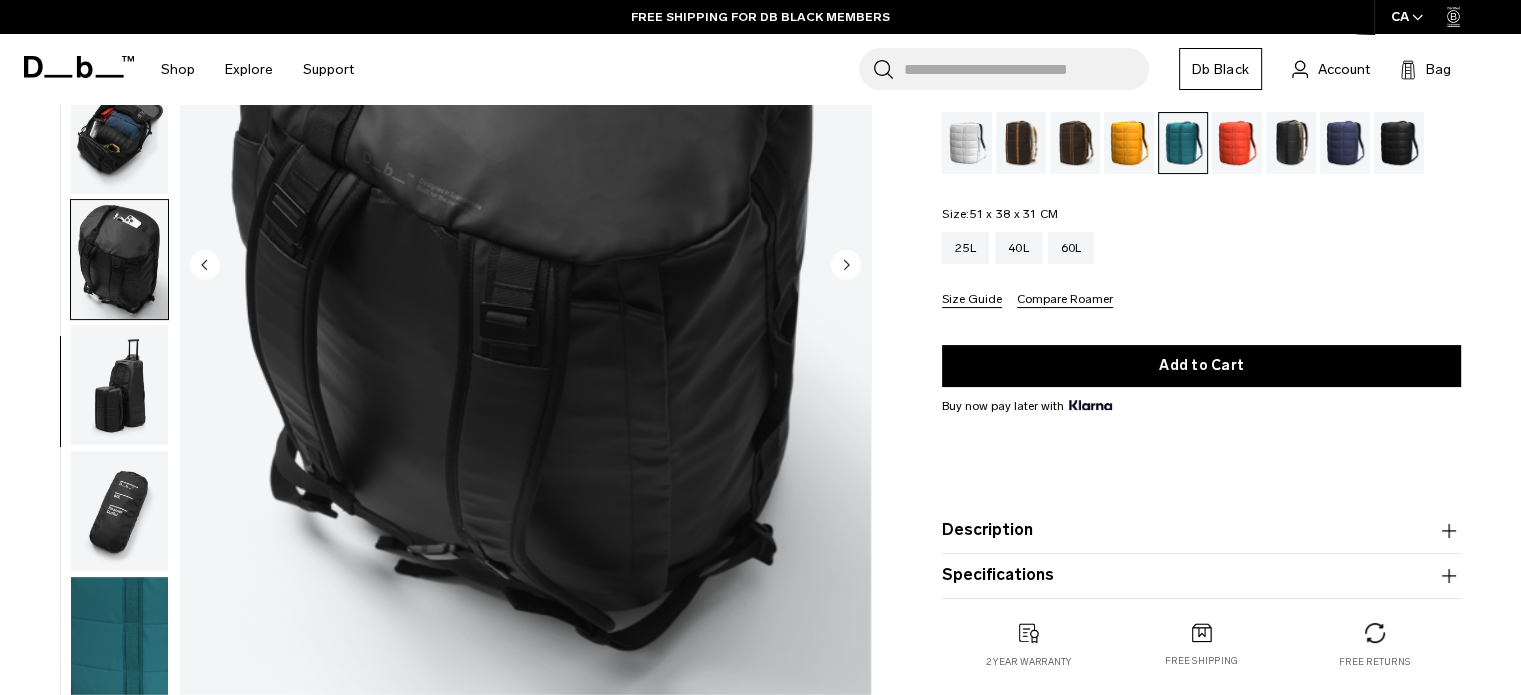 scroll, scrollTop: 300, scrollLeft: 0, axis: vertical 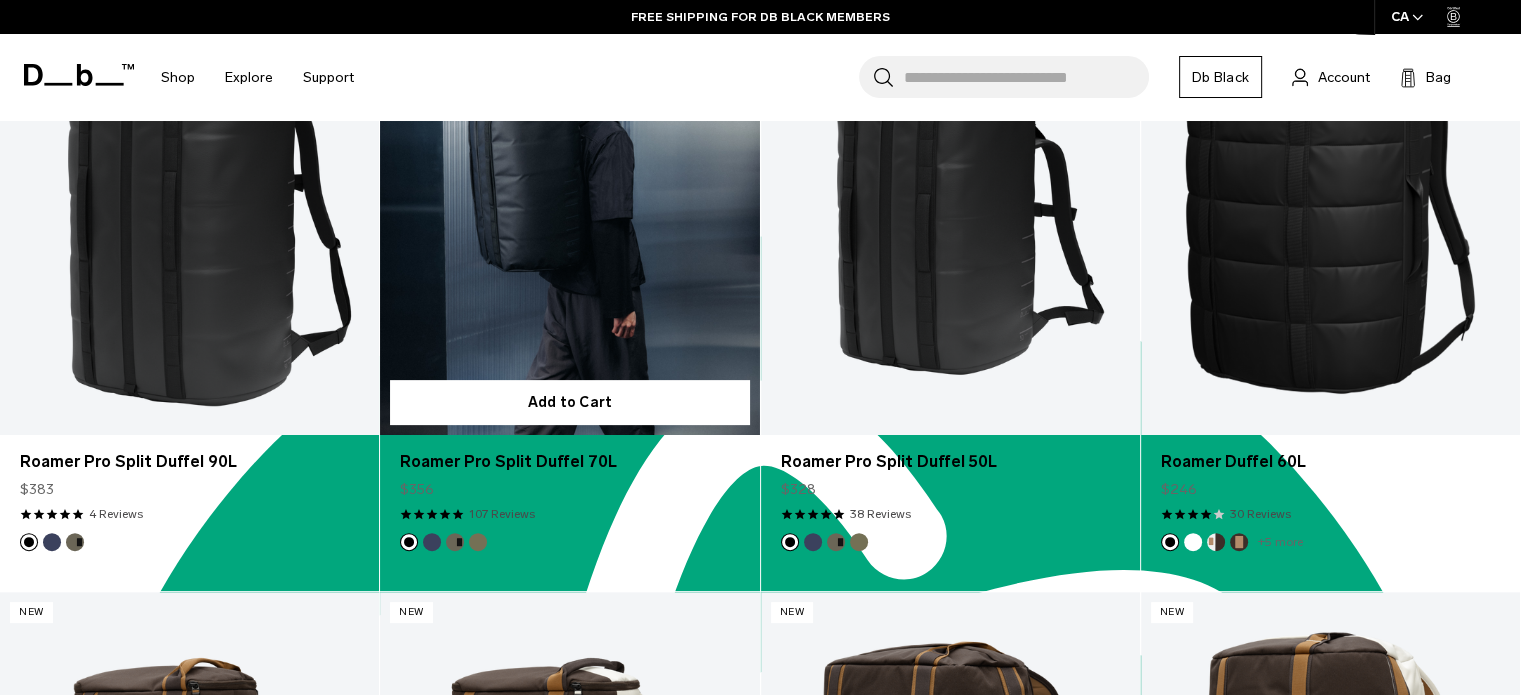 click at bounding box center (569, 223) 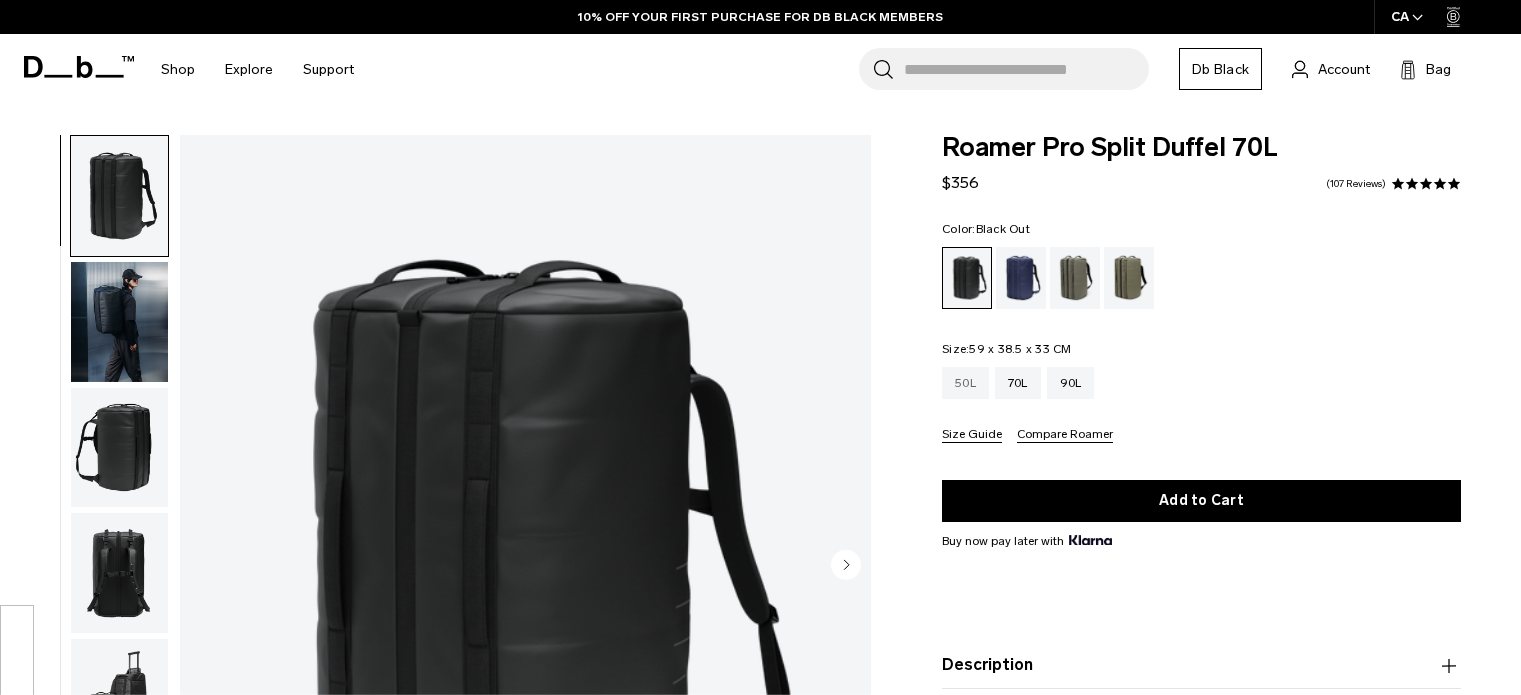 scroll, scrollTop: 0, scrollLeft: 0, axis: both 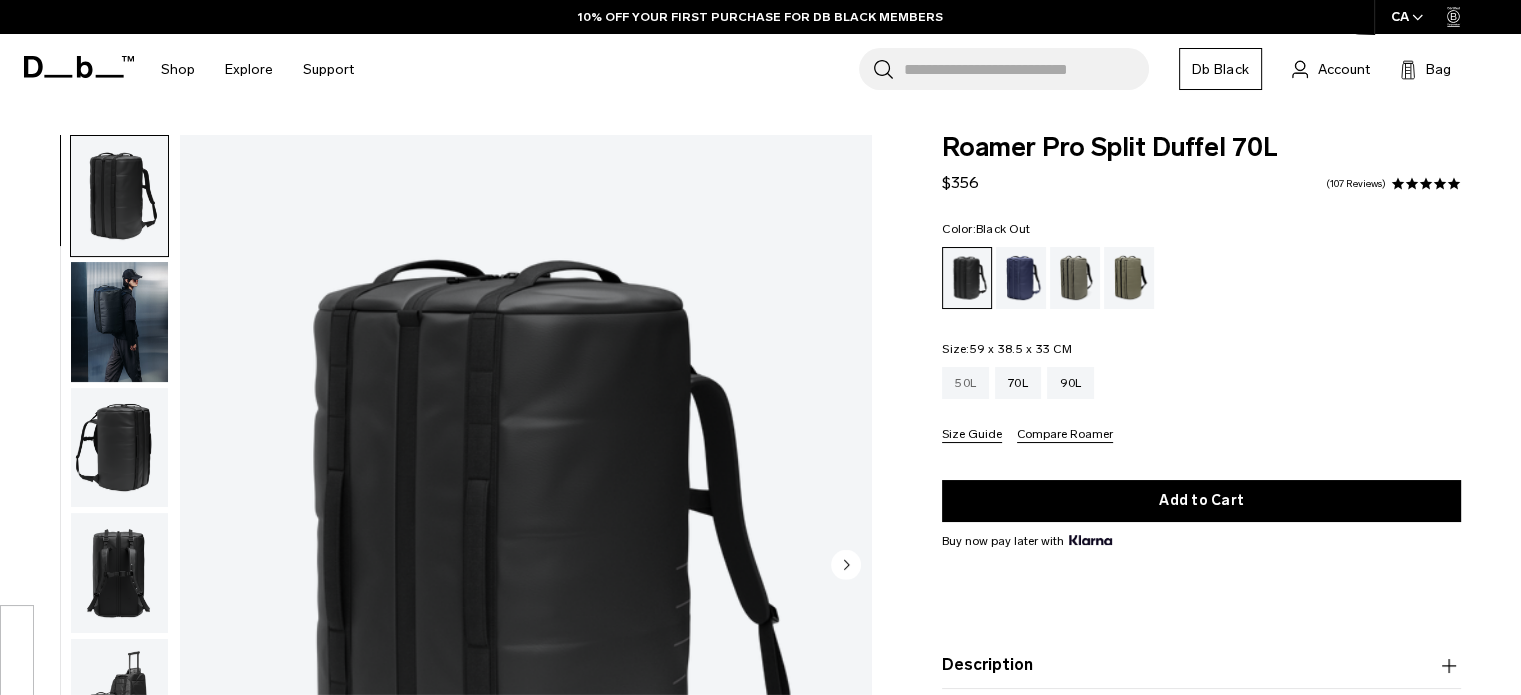 click on "50L" at bounding box center (965, 383) 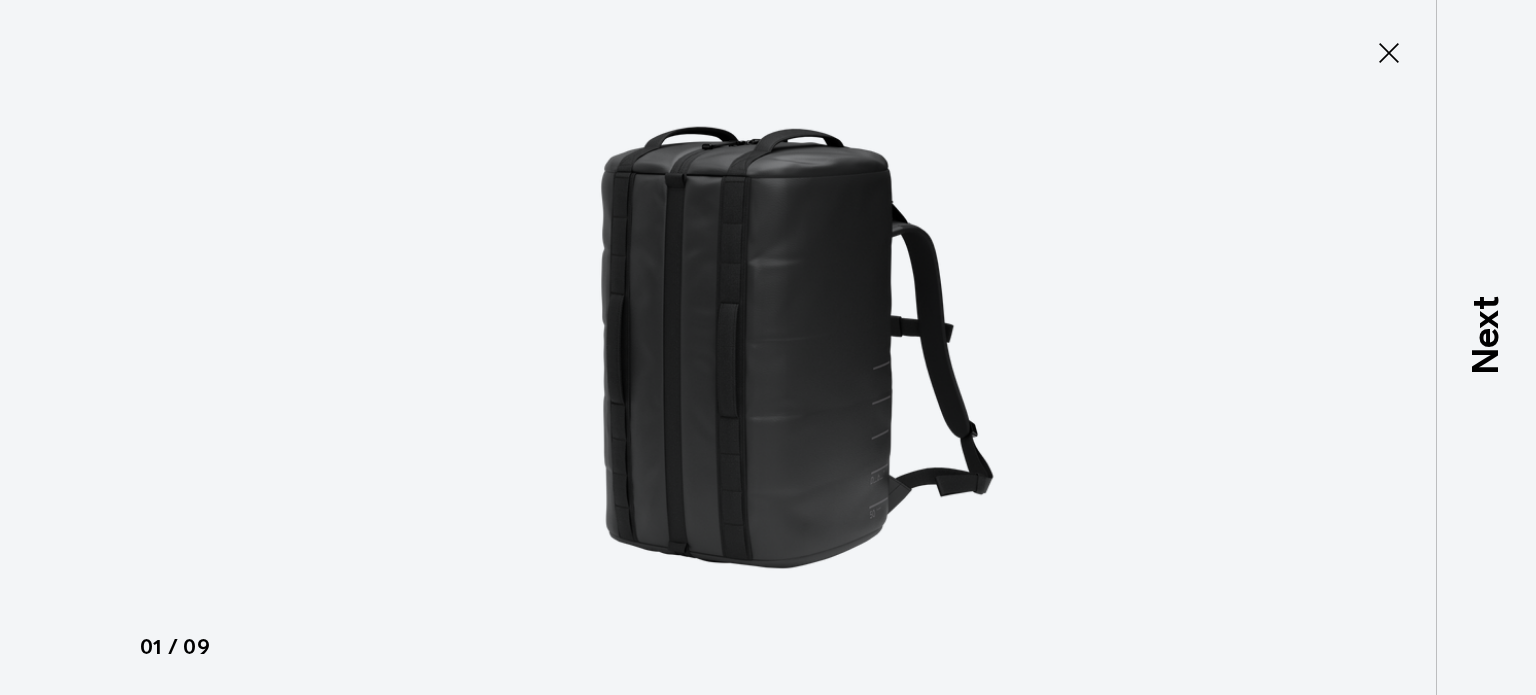 click at bounding box center [768, 347] 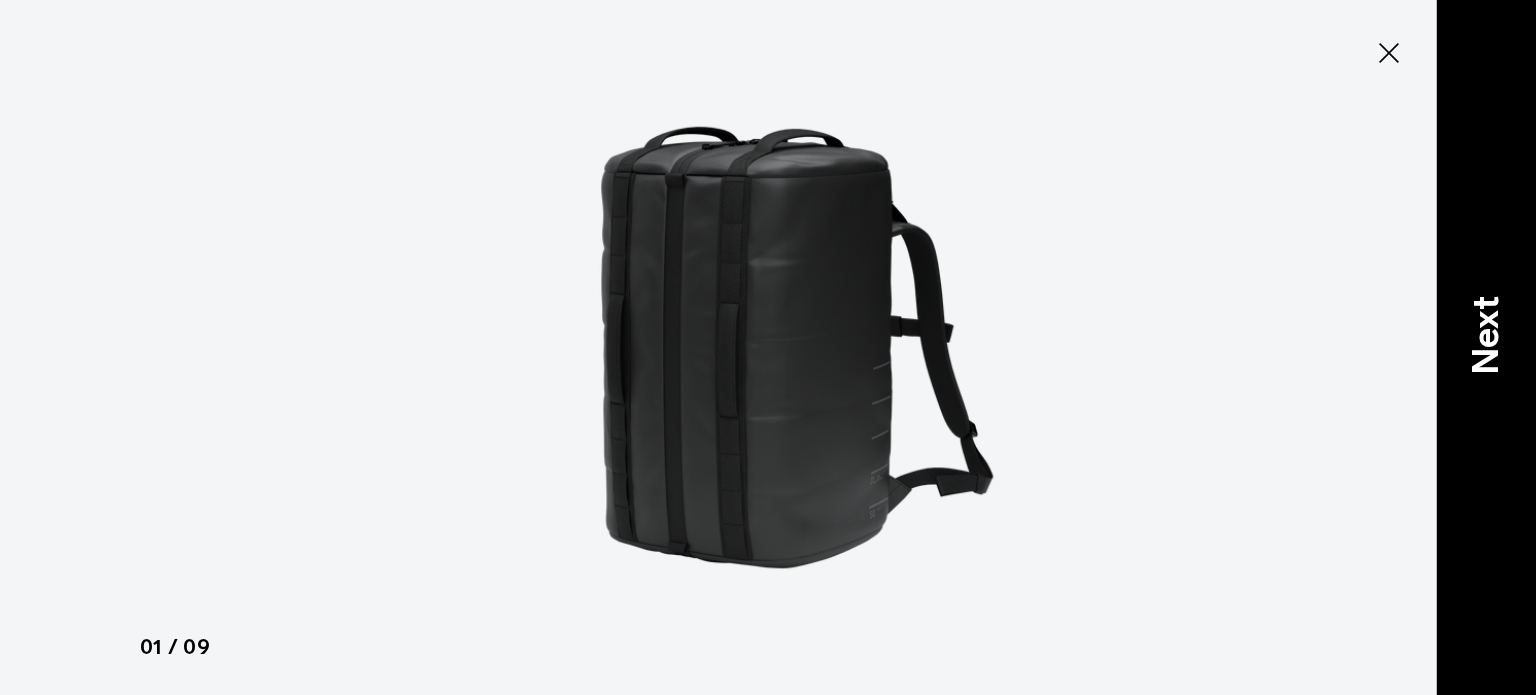 scroll, scrollTop: 100, scrollLeft: 0, axis: vertical 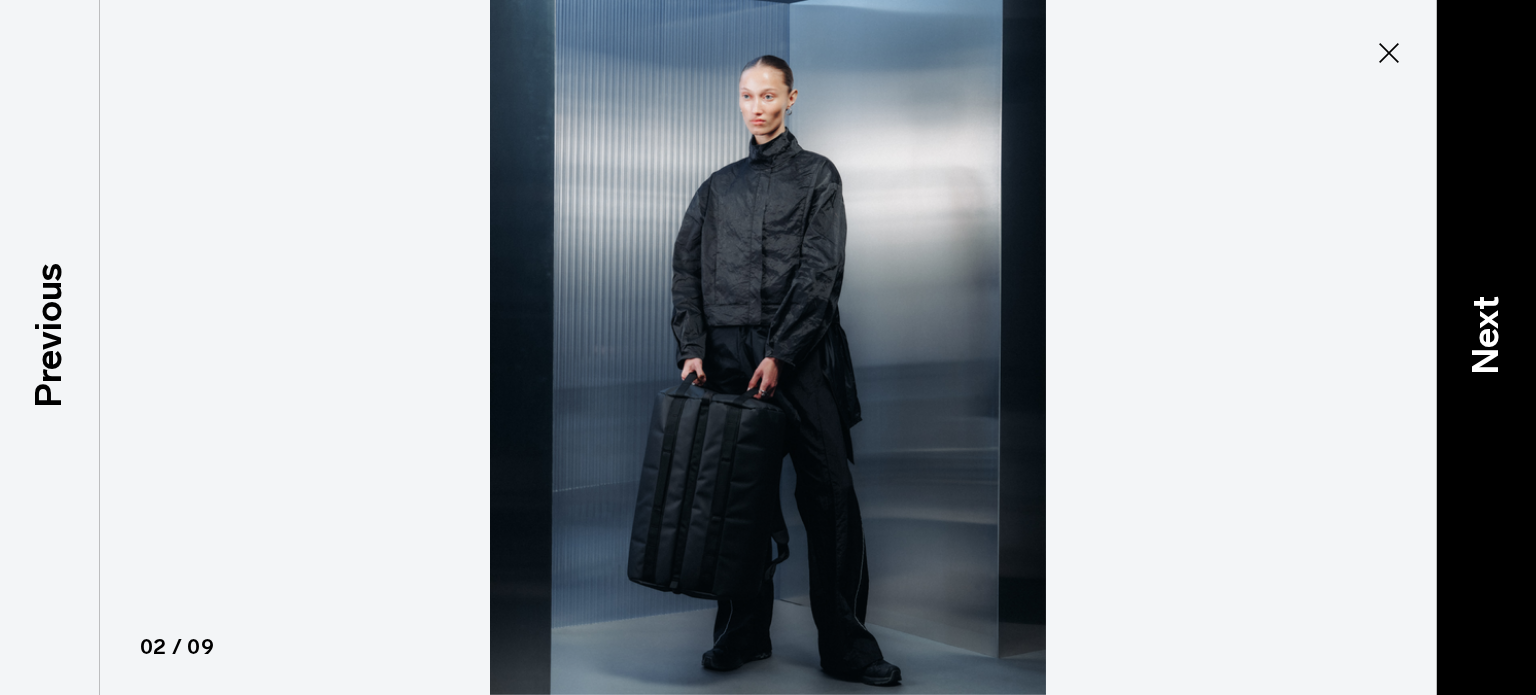 click on "Next" at bounding box center [1486, 335] 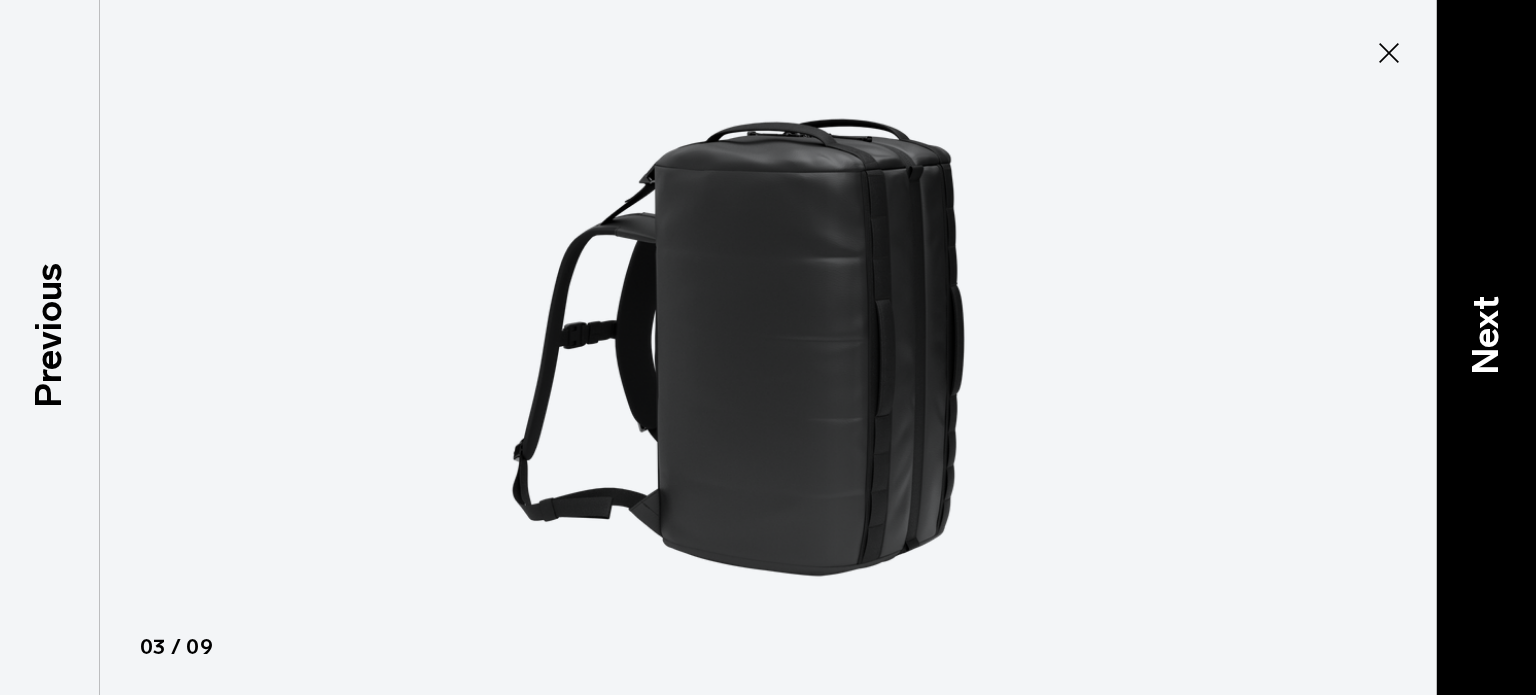 click on "Next" at bounding box center [1486, 335] 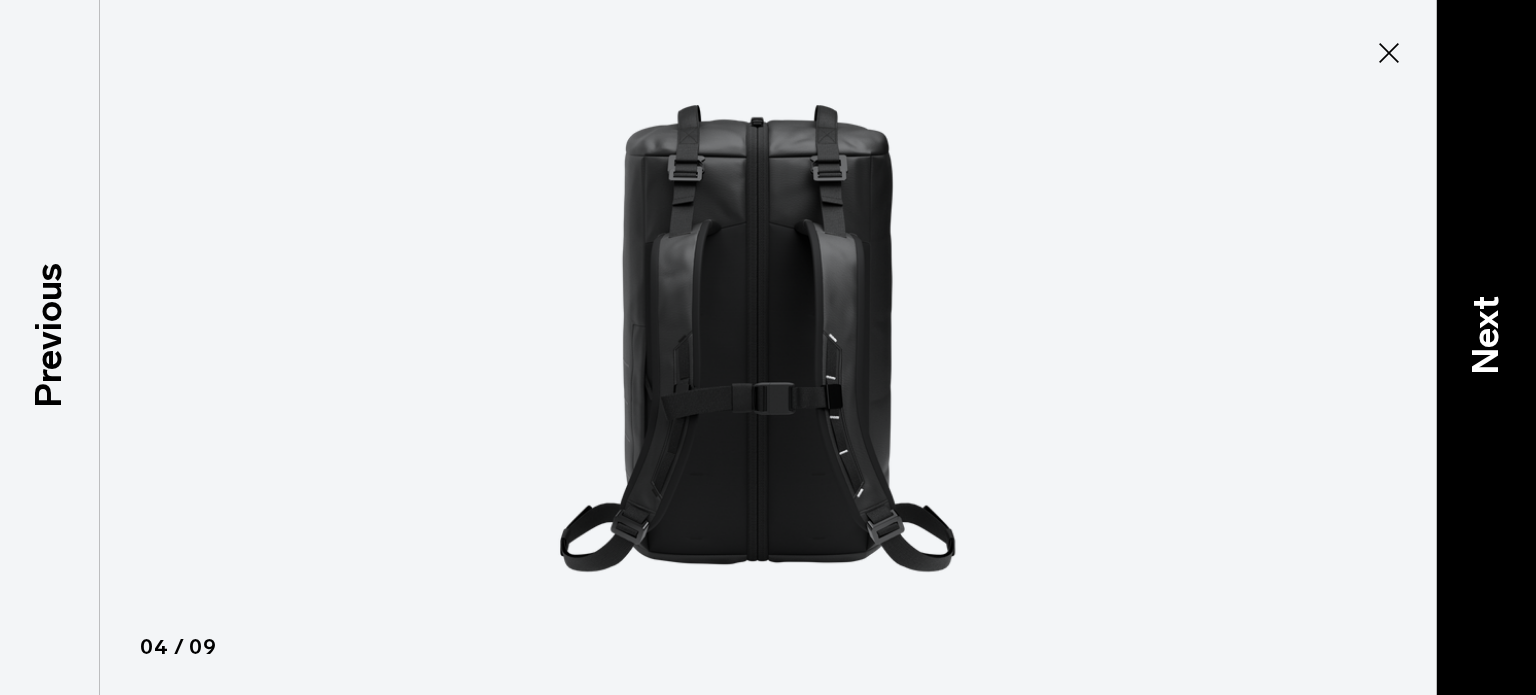click on "Next" at bounding box center (1486, 335) 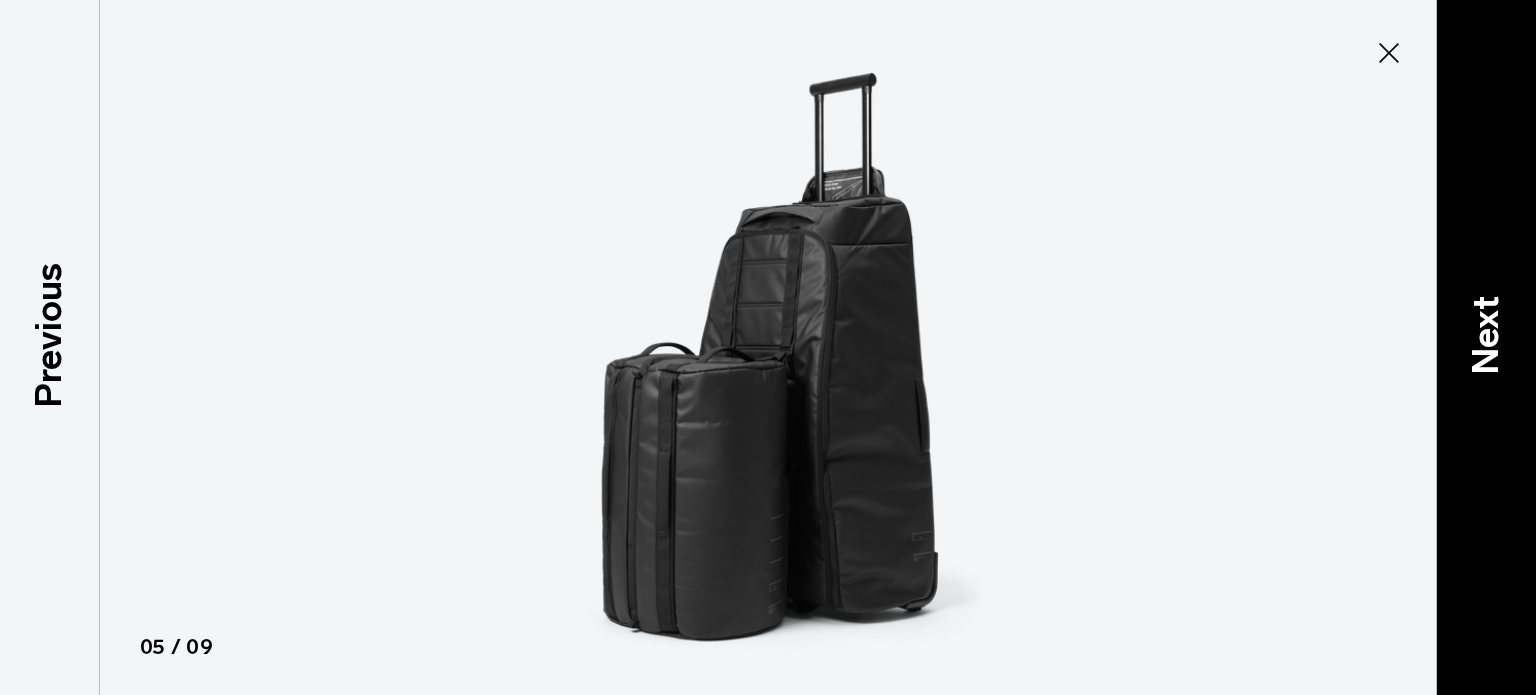 click on "Next" at bounding box center (1486, 335) 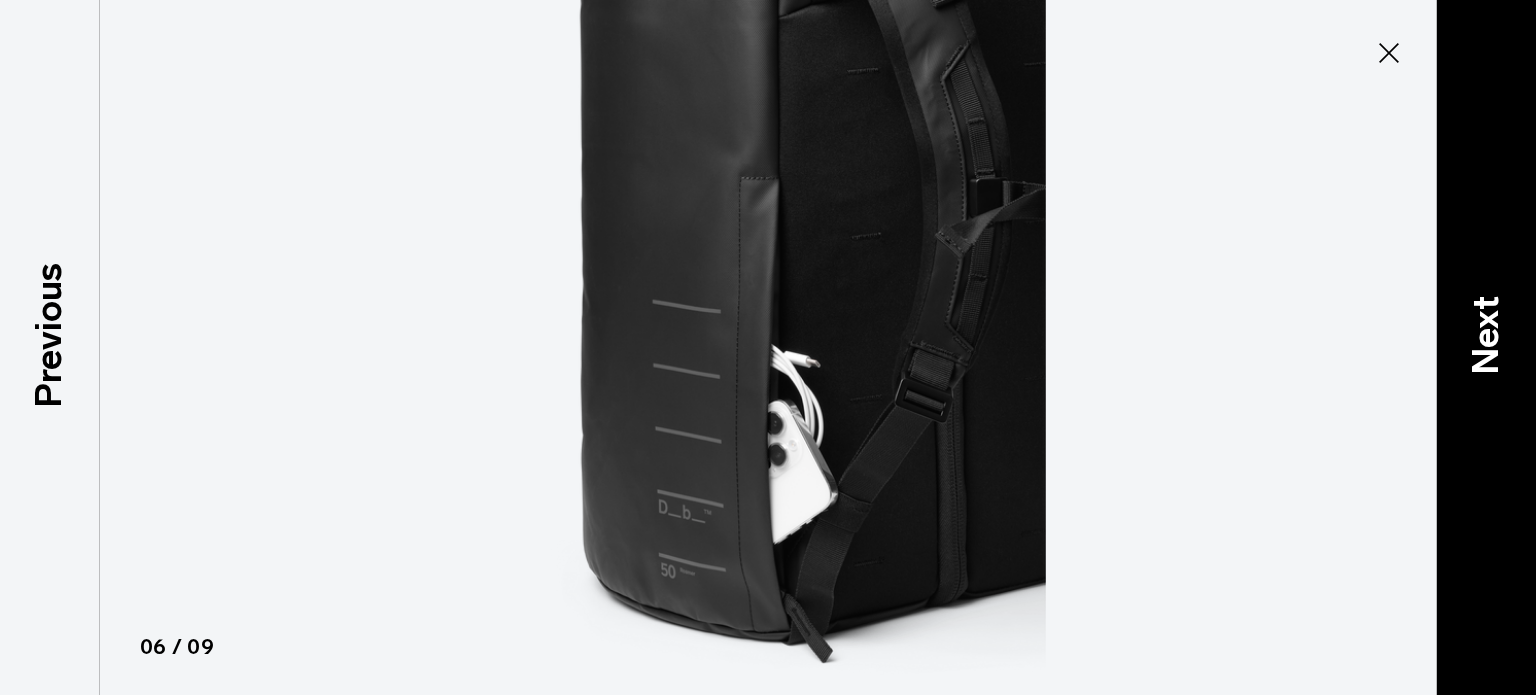 click on "Next" at bounding box center [1486, 335] 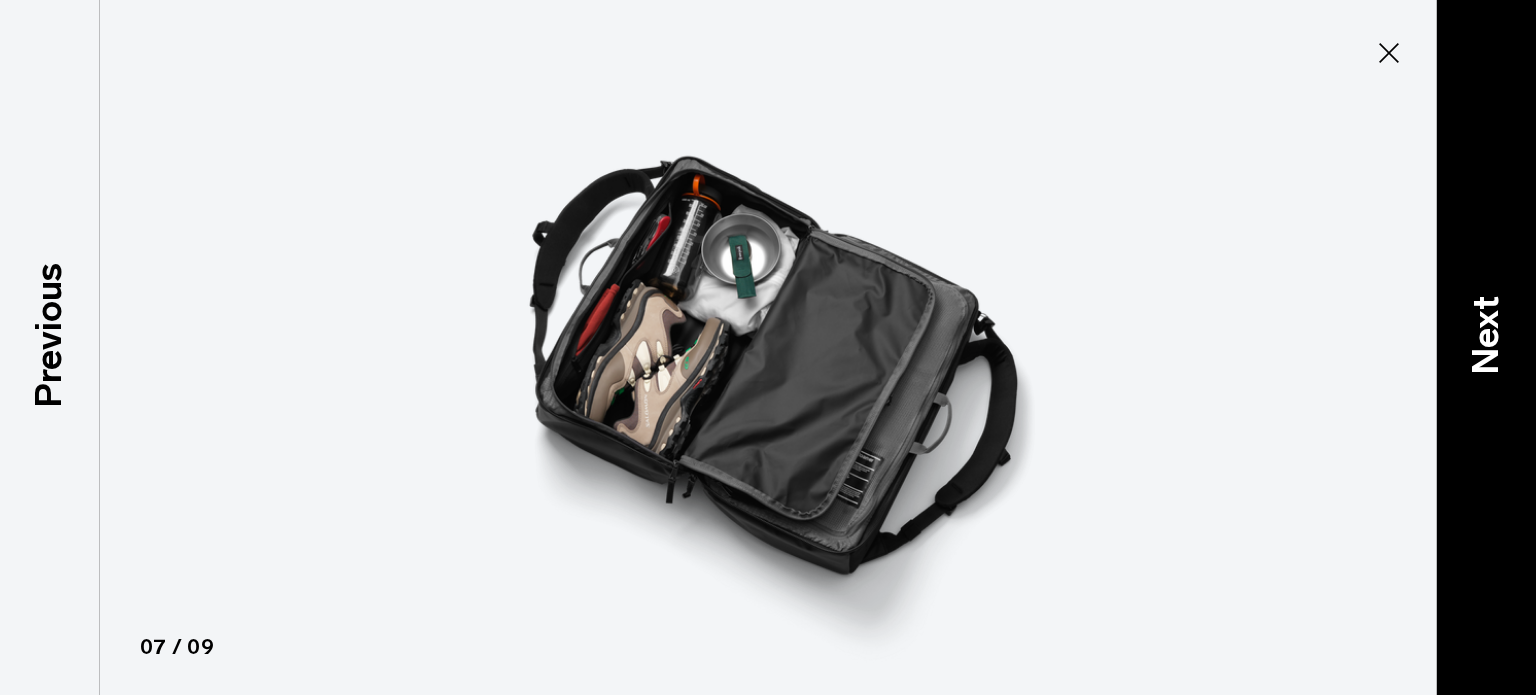 type on "*" 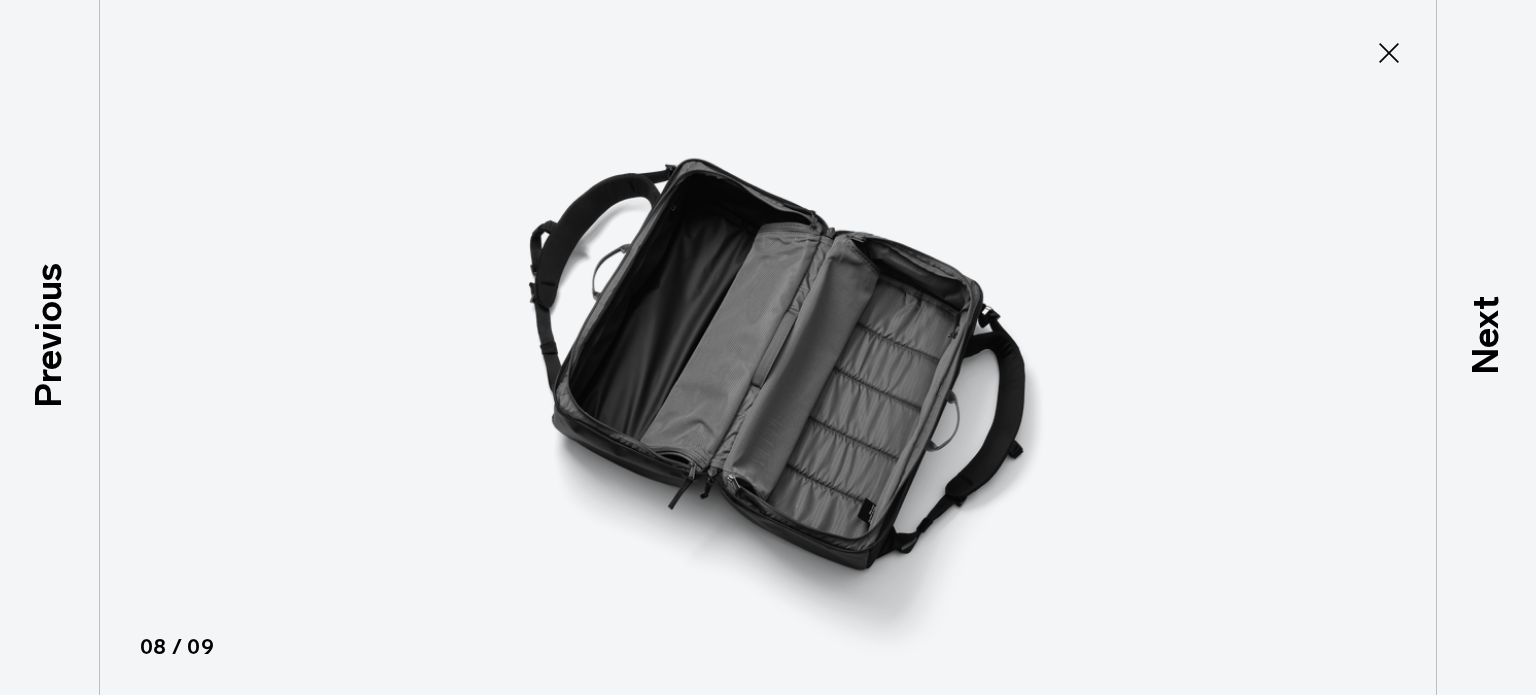 click at bounding box center [768, 347] 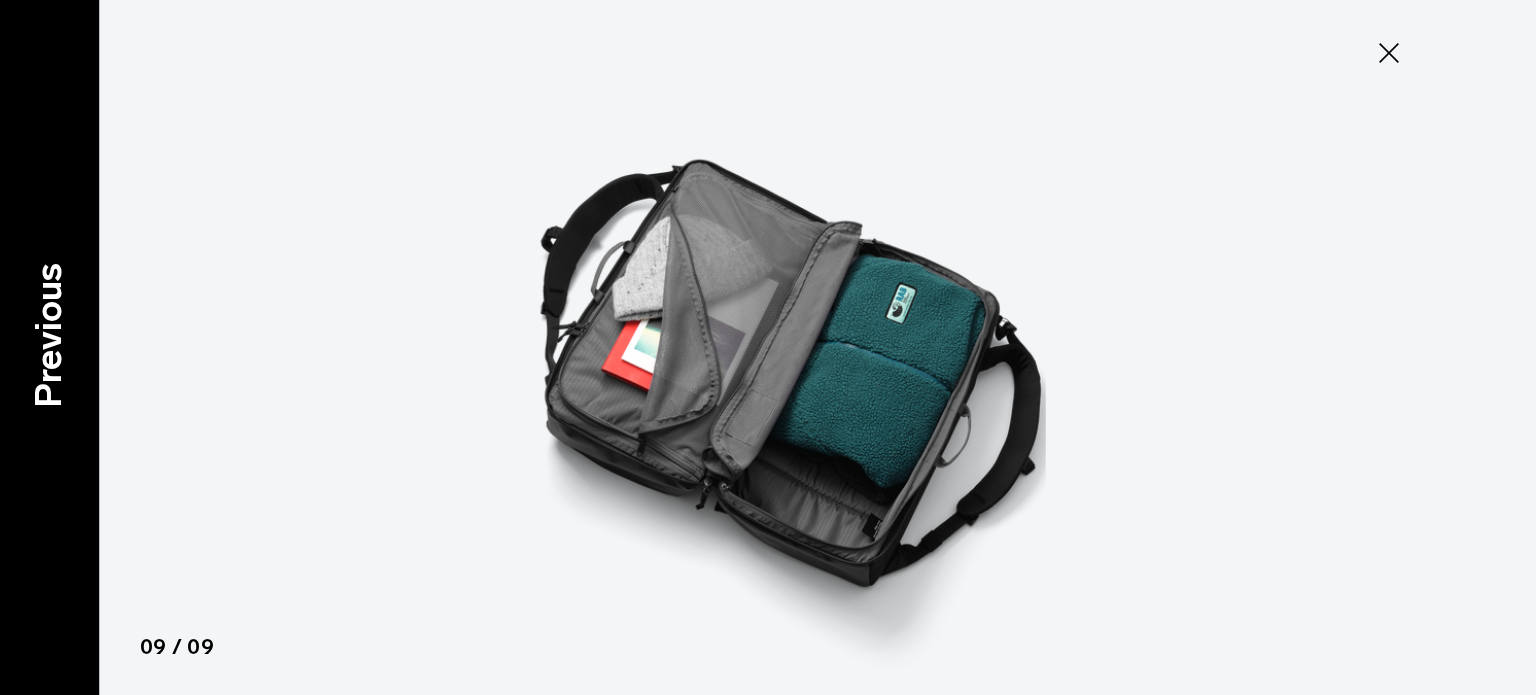 drag, startPoint x: 53, startPoint y: 327, endPoint x: 40, endPoint y: 334, distance: 14.764823 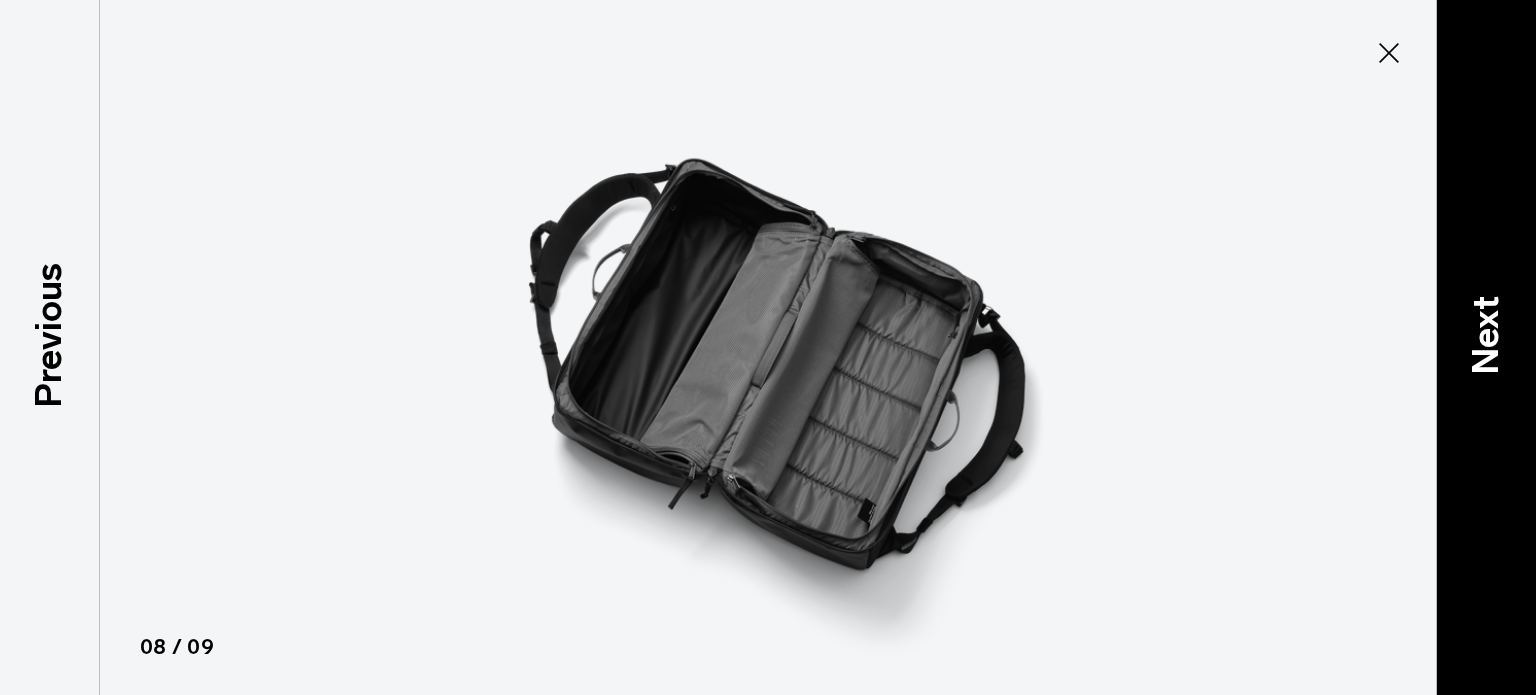 click on "Next" at bounding box center [1486, 335] 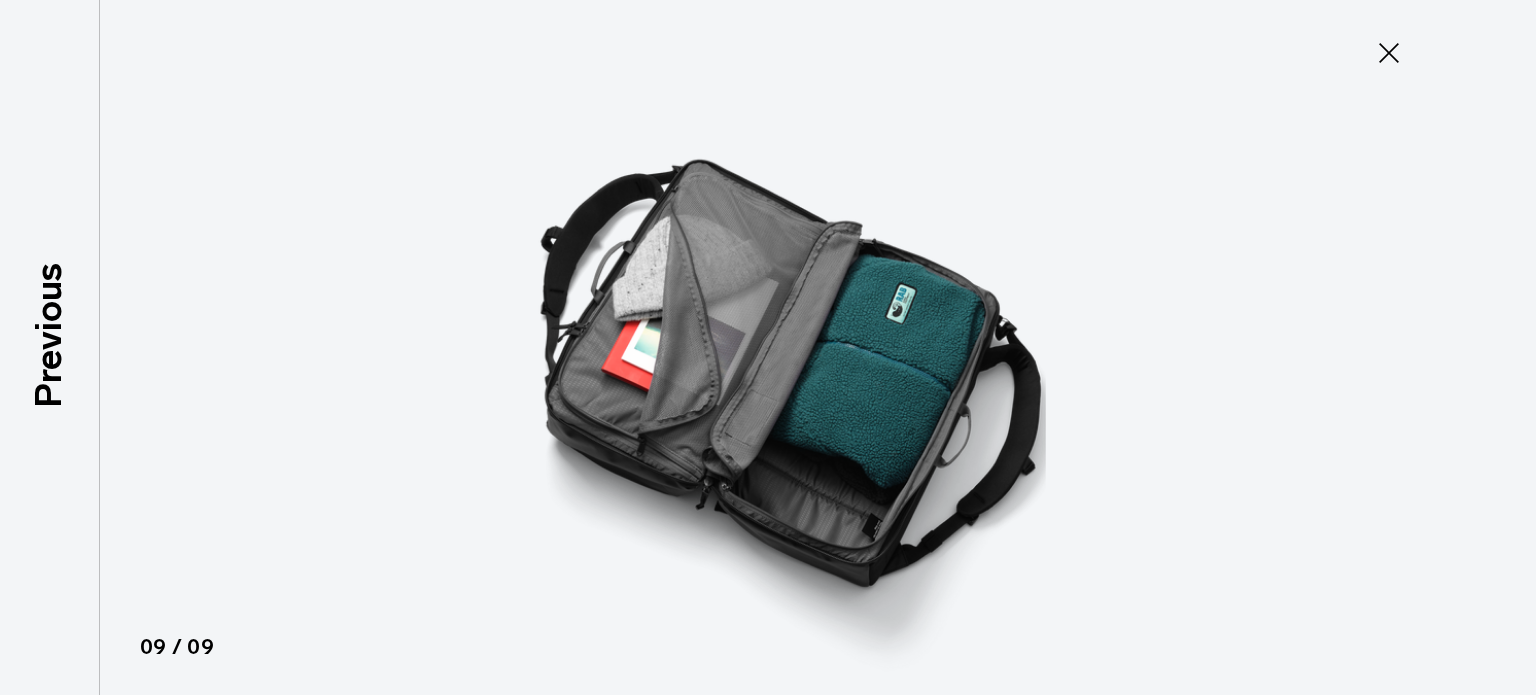 click 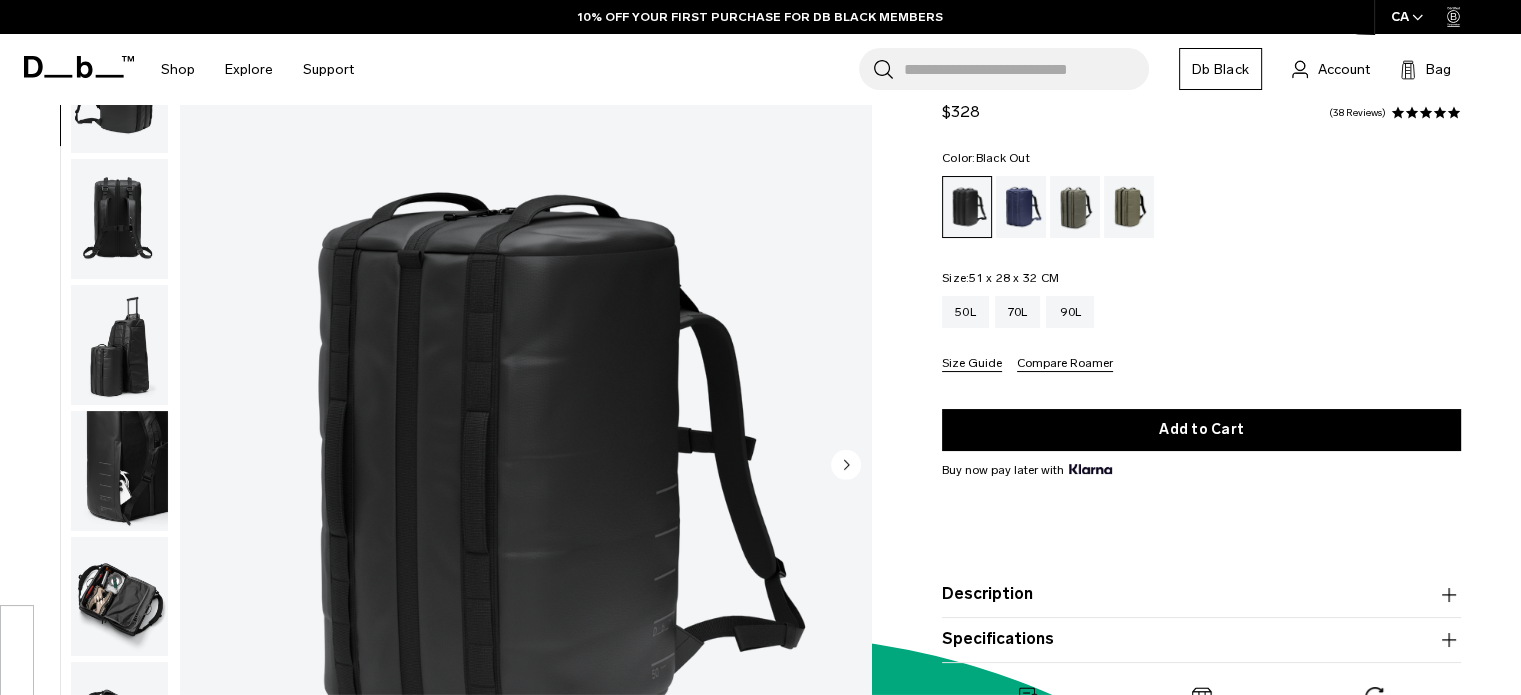 scroll, scrollTop: 265, scrollLeft: 0, axis: vertical 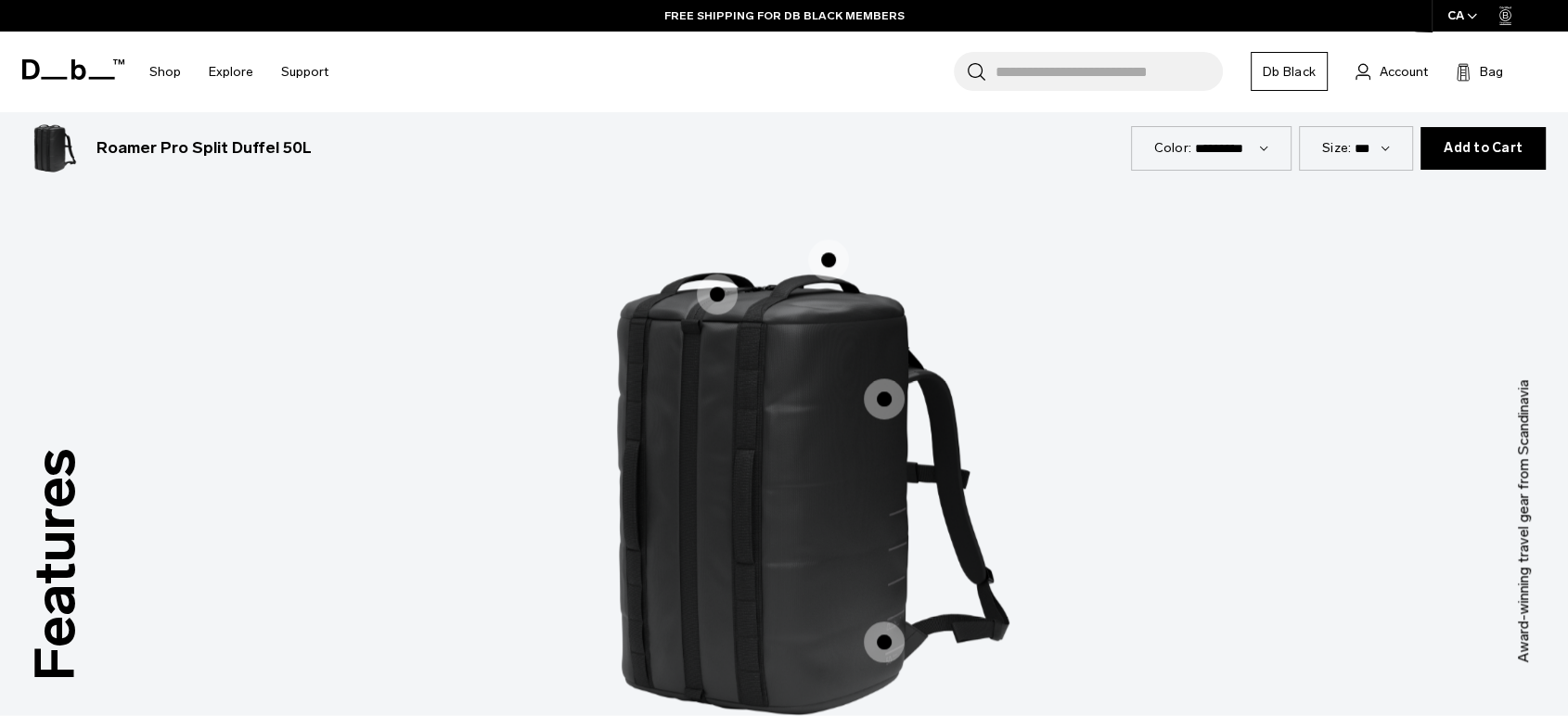 click at bounding box center [1184, 380] 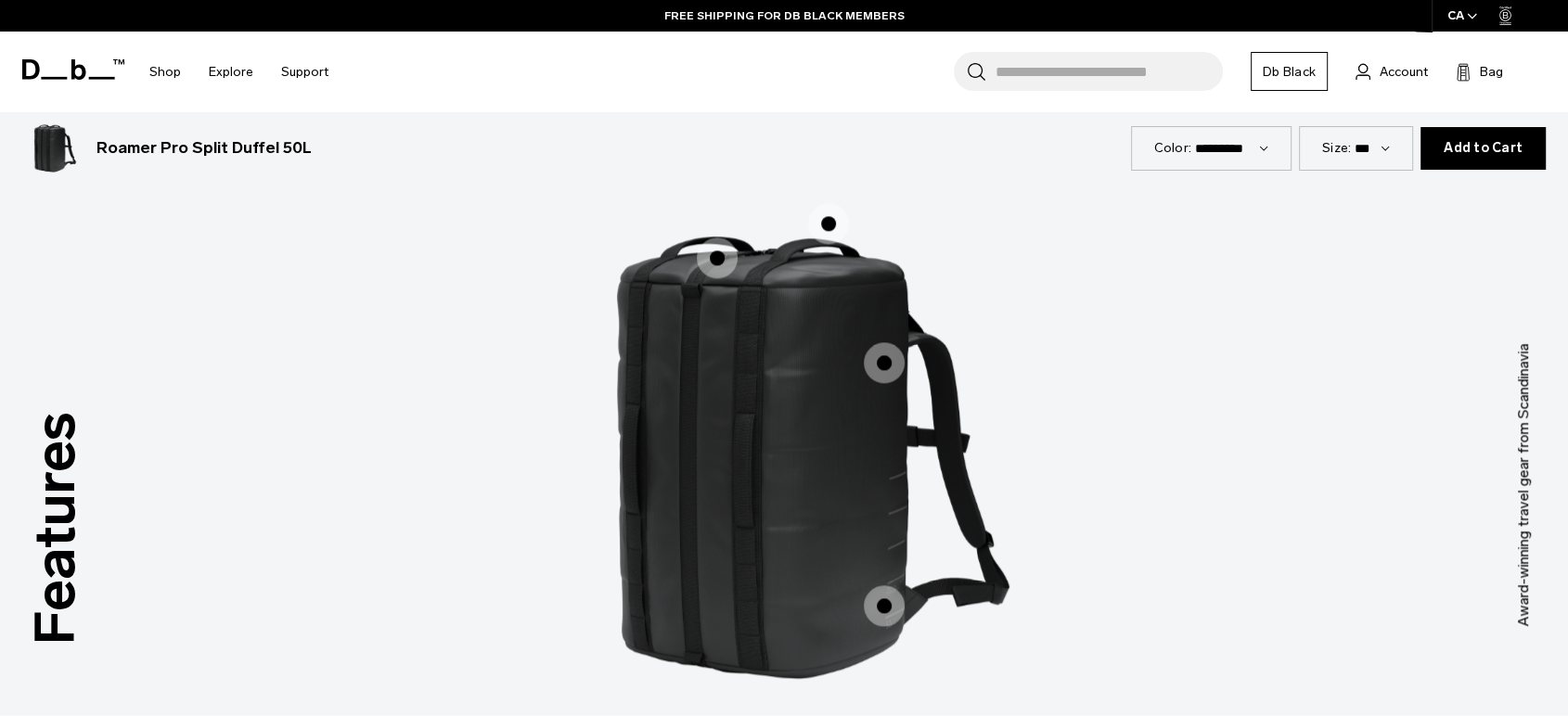 scroll, scrollTop: 2382, scrollLeft: 0, axis: vertical 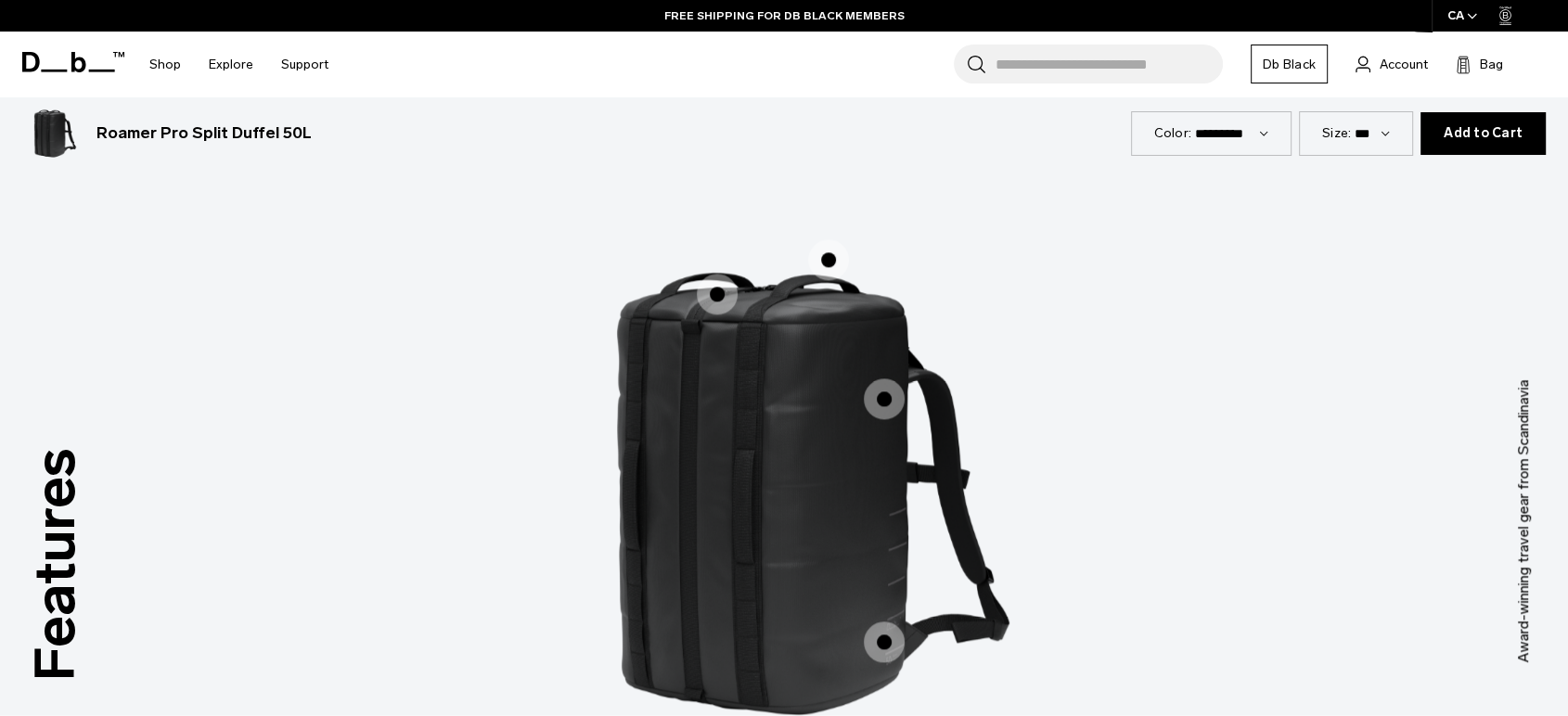 click at bounding box center (717, 294) 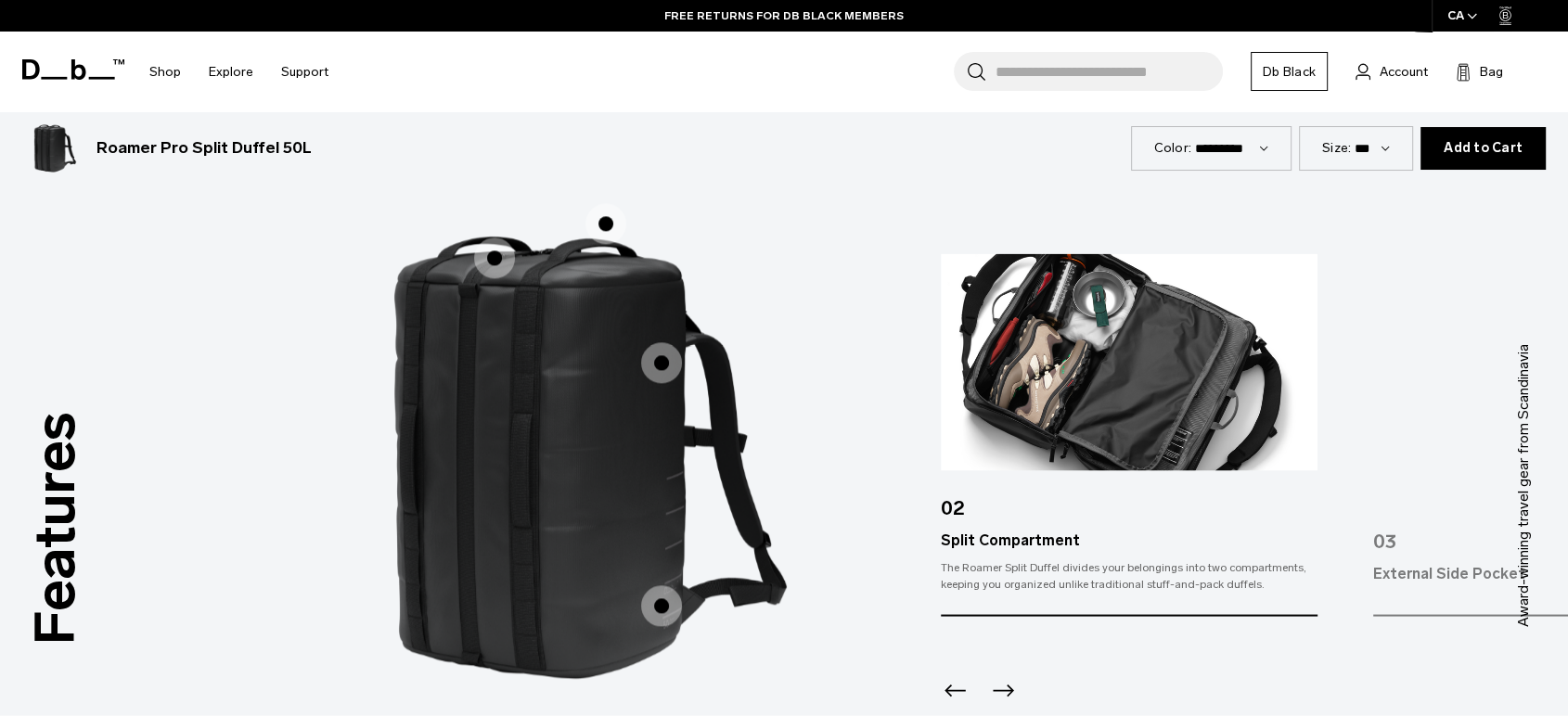 scroll, scrollTop: 2382, scrollLeft: 0, axis: vertical 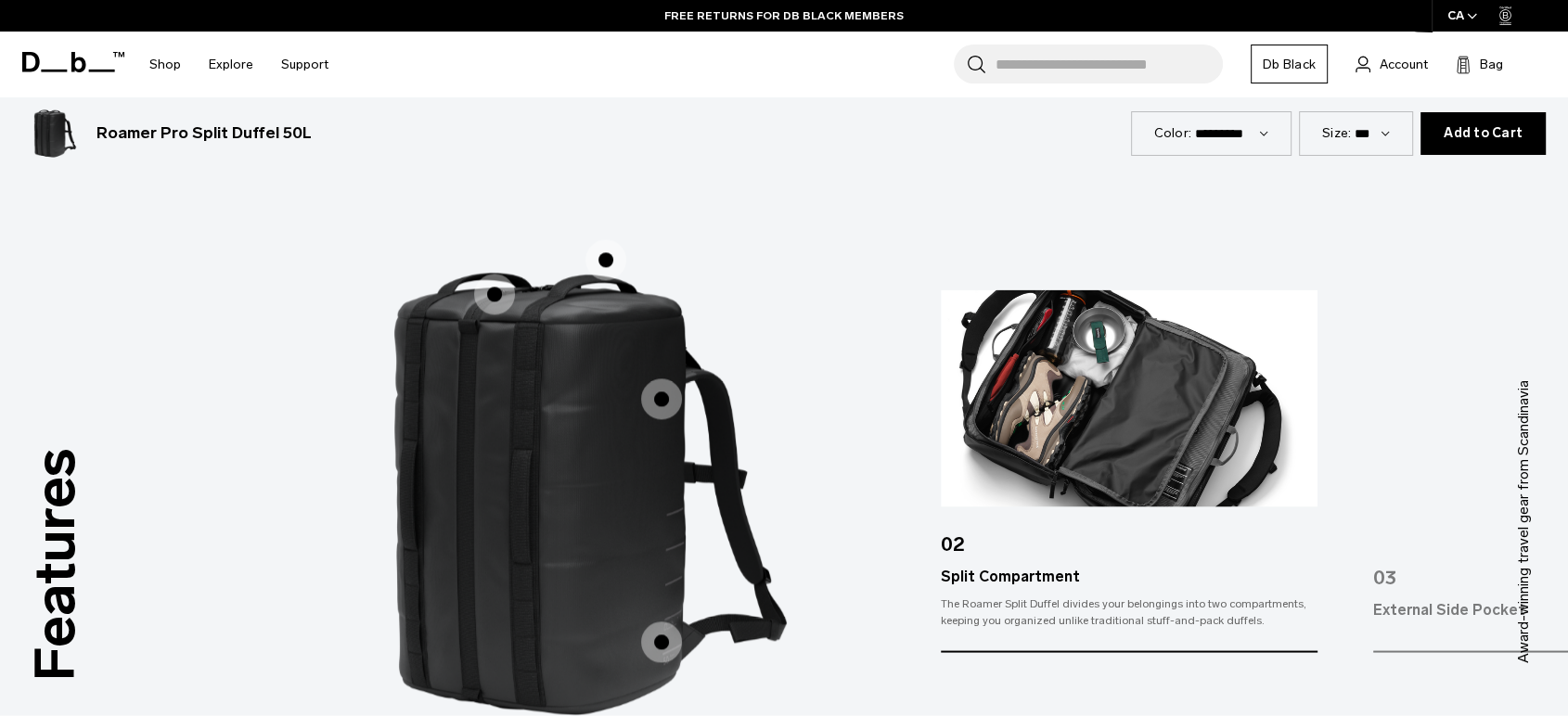 click at bounding box center [1562, 398] 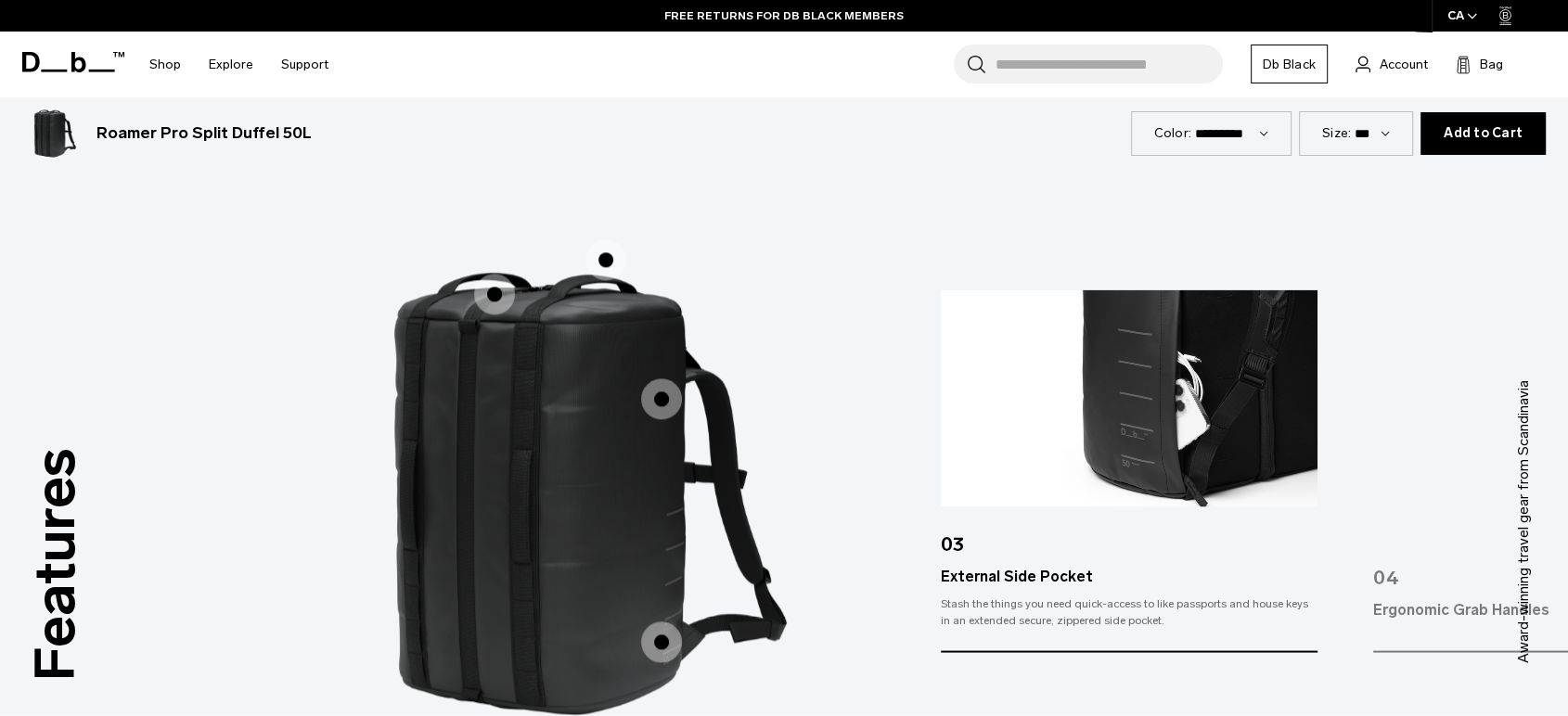 click at bounding box center [662, 399] 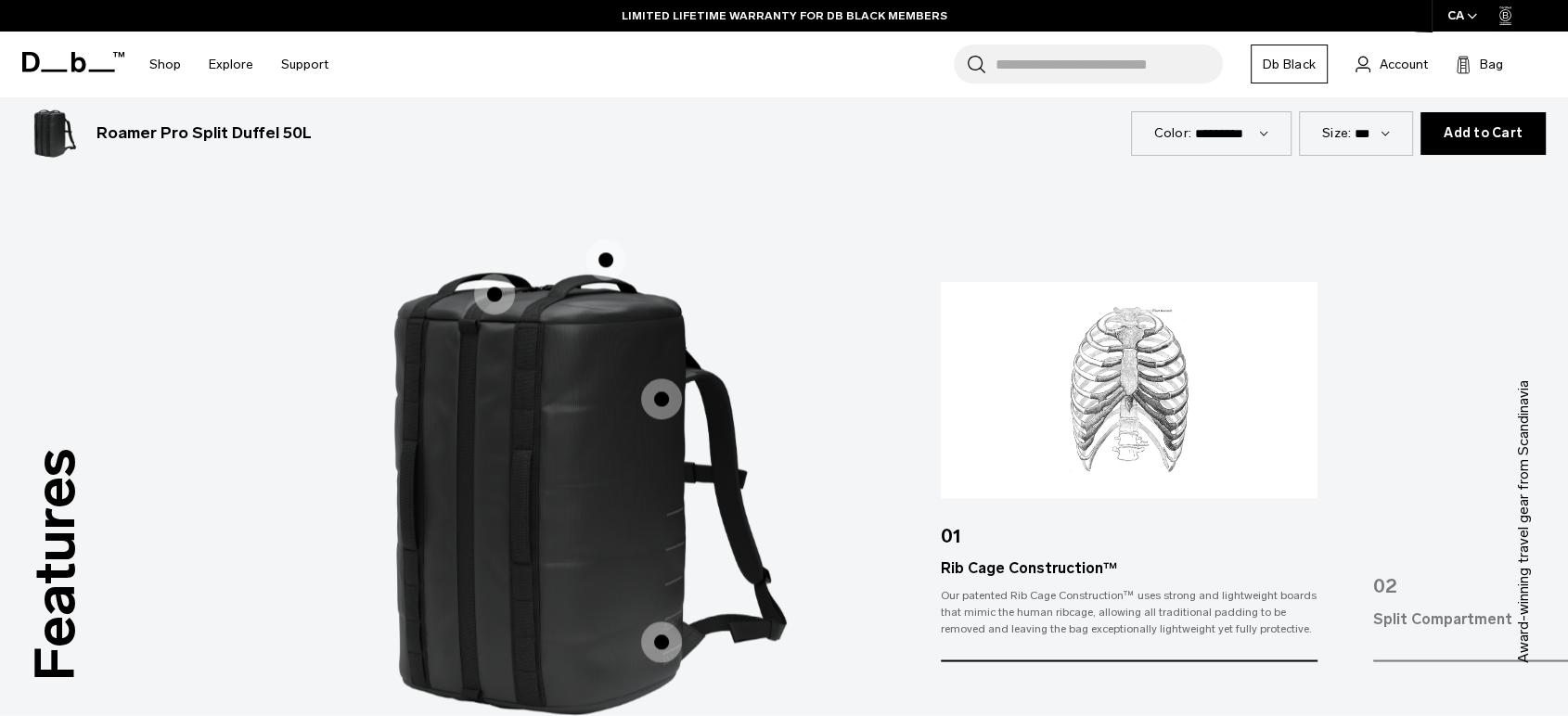 click at bounding box center (662, 642) 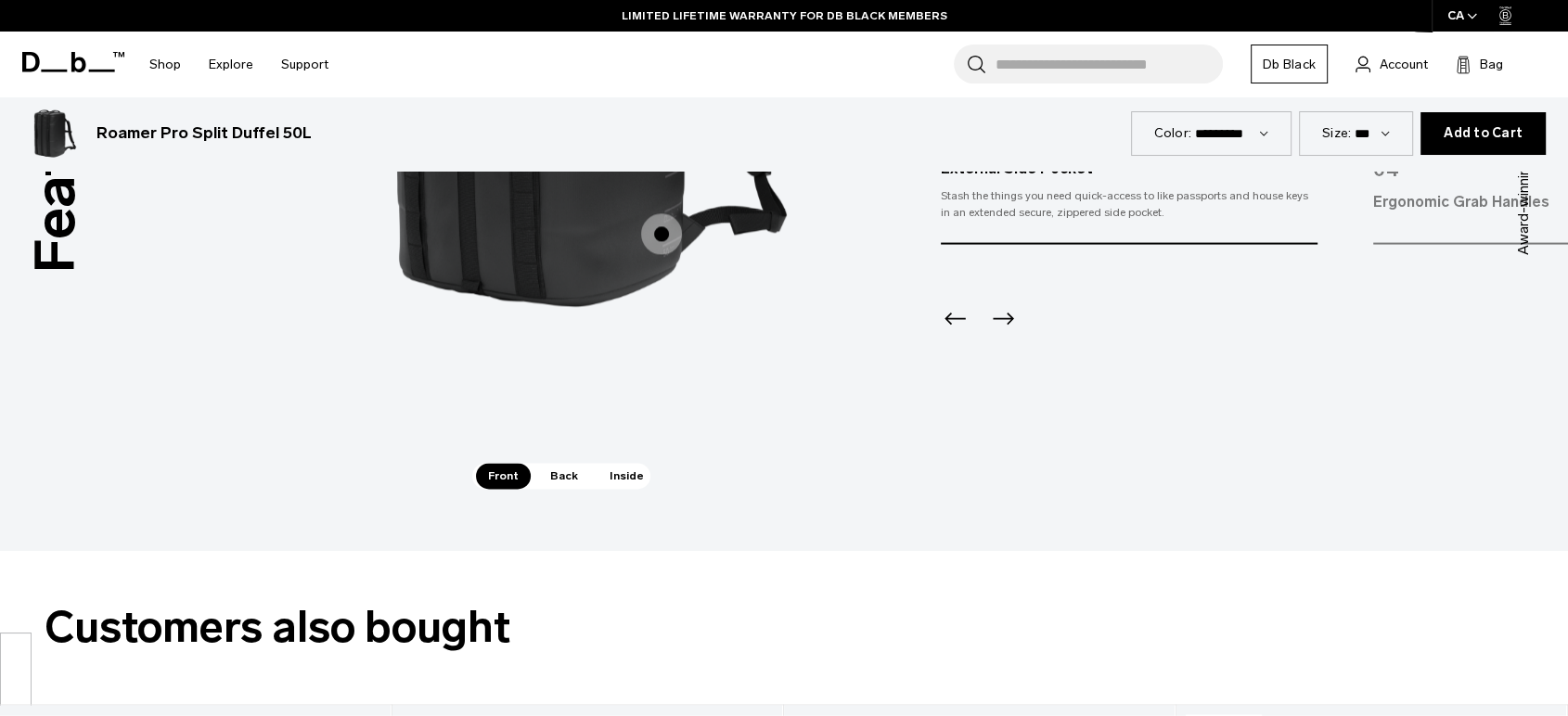 scroll, scrollTop: 2794, scrollLeft: 0, axis: vertical 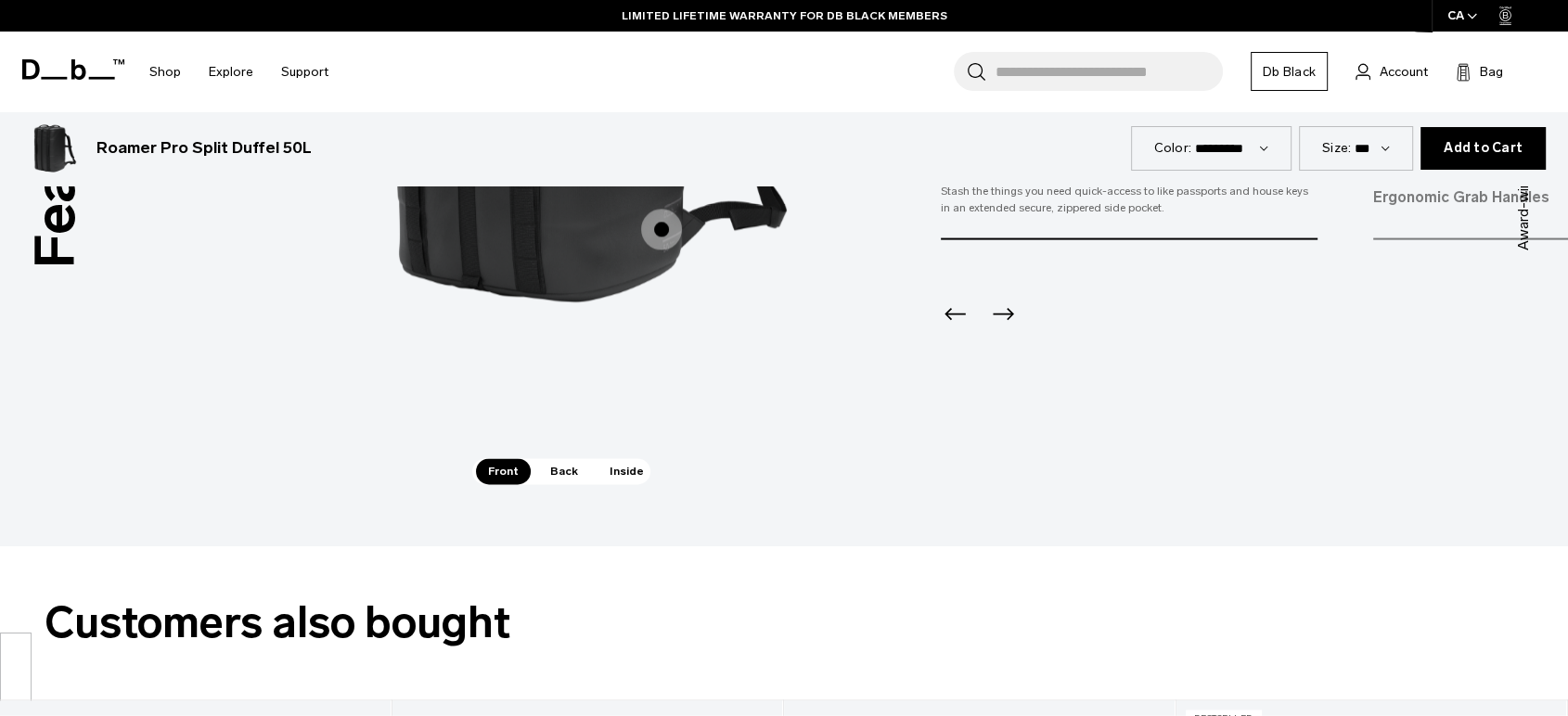 click on "Back" at bounding box center [564, 471] 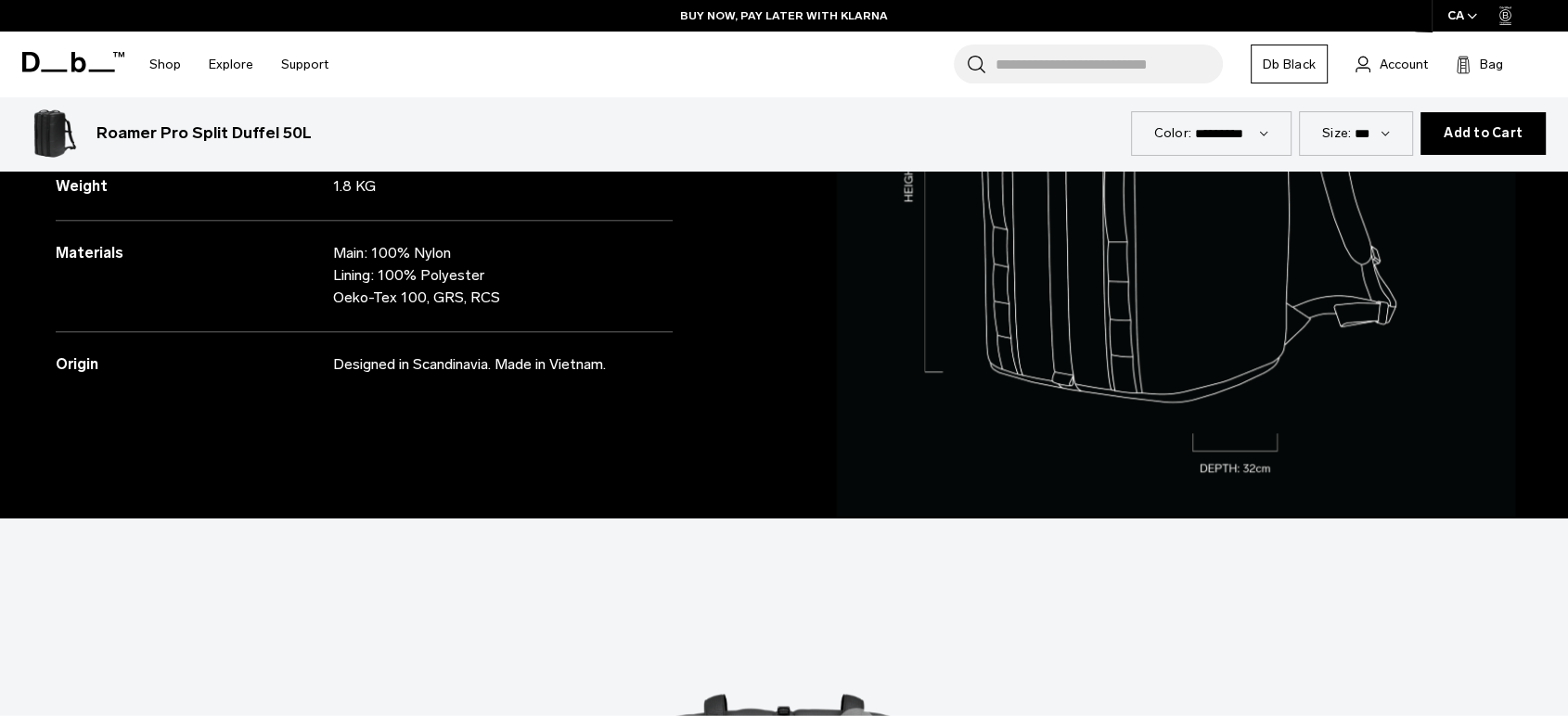 scroll, scrollTop: 1661, scrollLeft: 0, axis: vertical 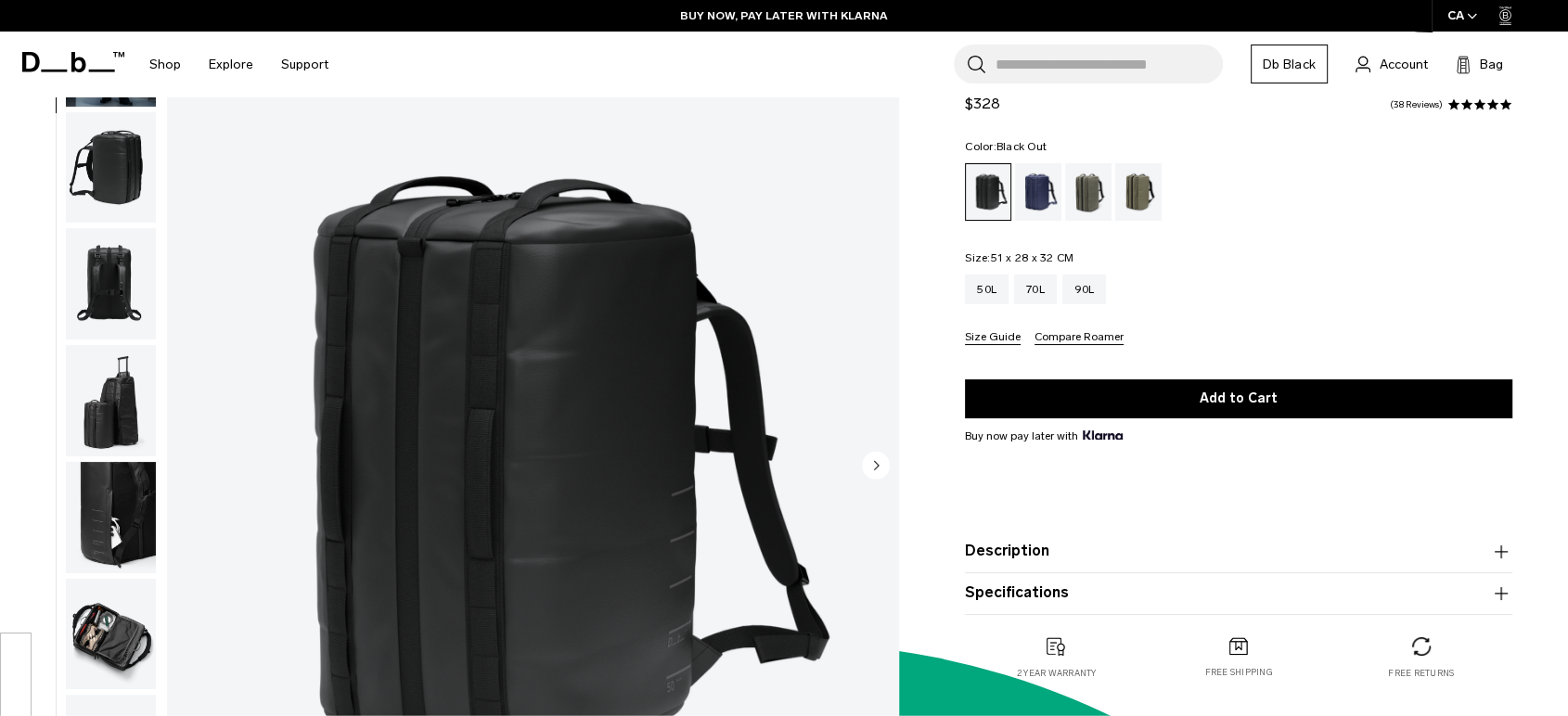 click at bounding box center [533, 467] 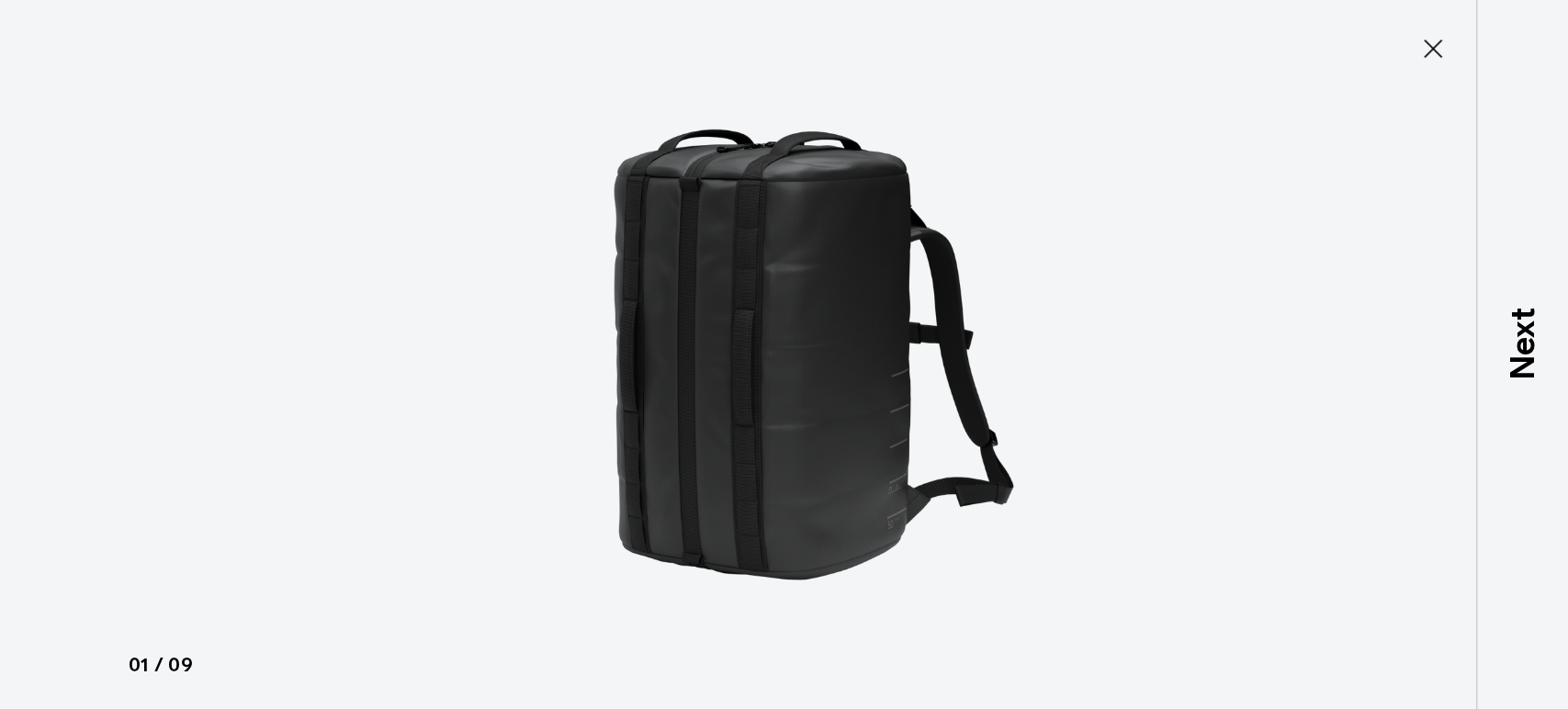 scroll, scrollTop: 119, scrollLeft: 0, axis: vertical 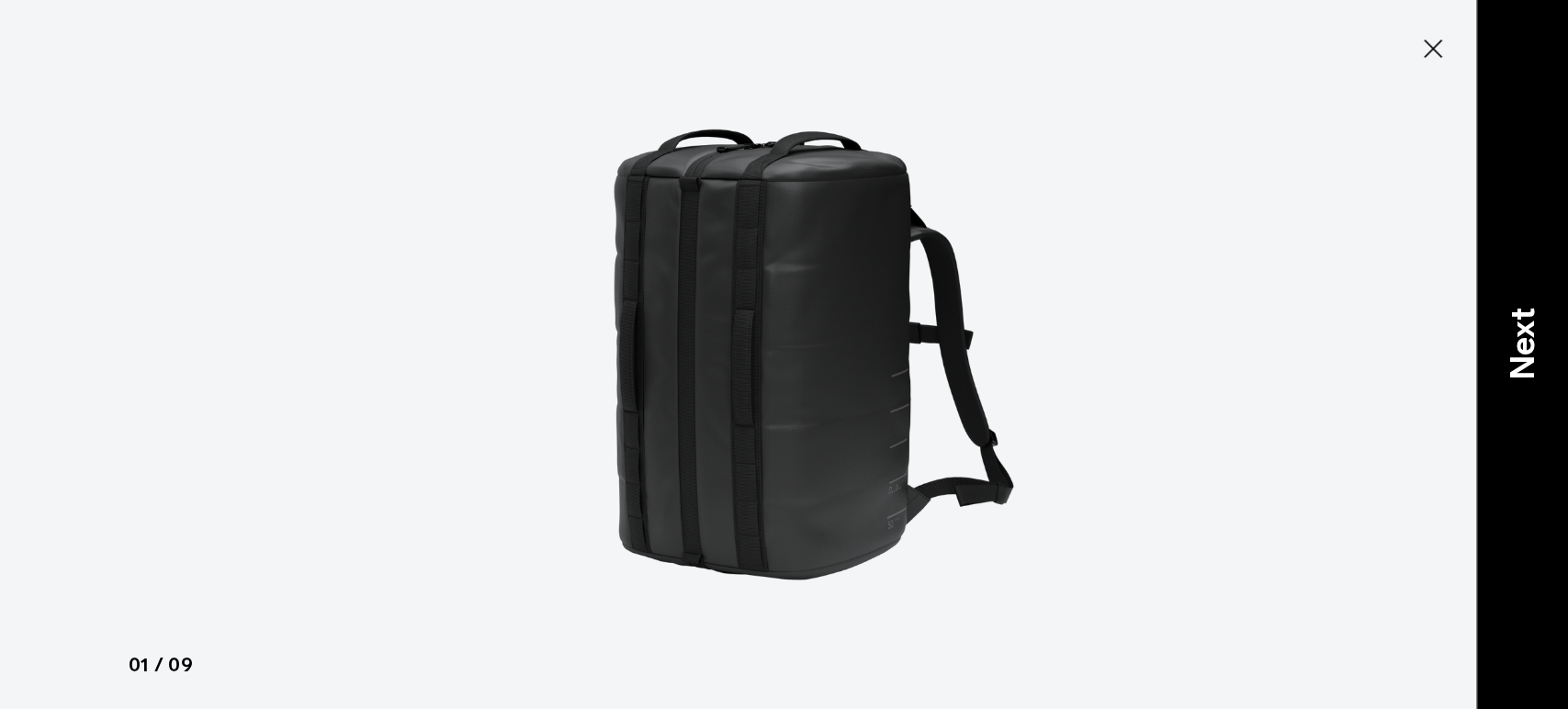 click on "Next" at bounding box center (1522, 354) 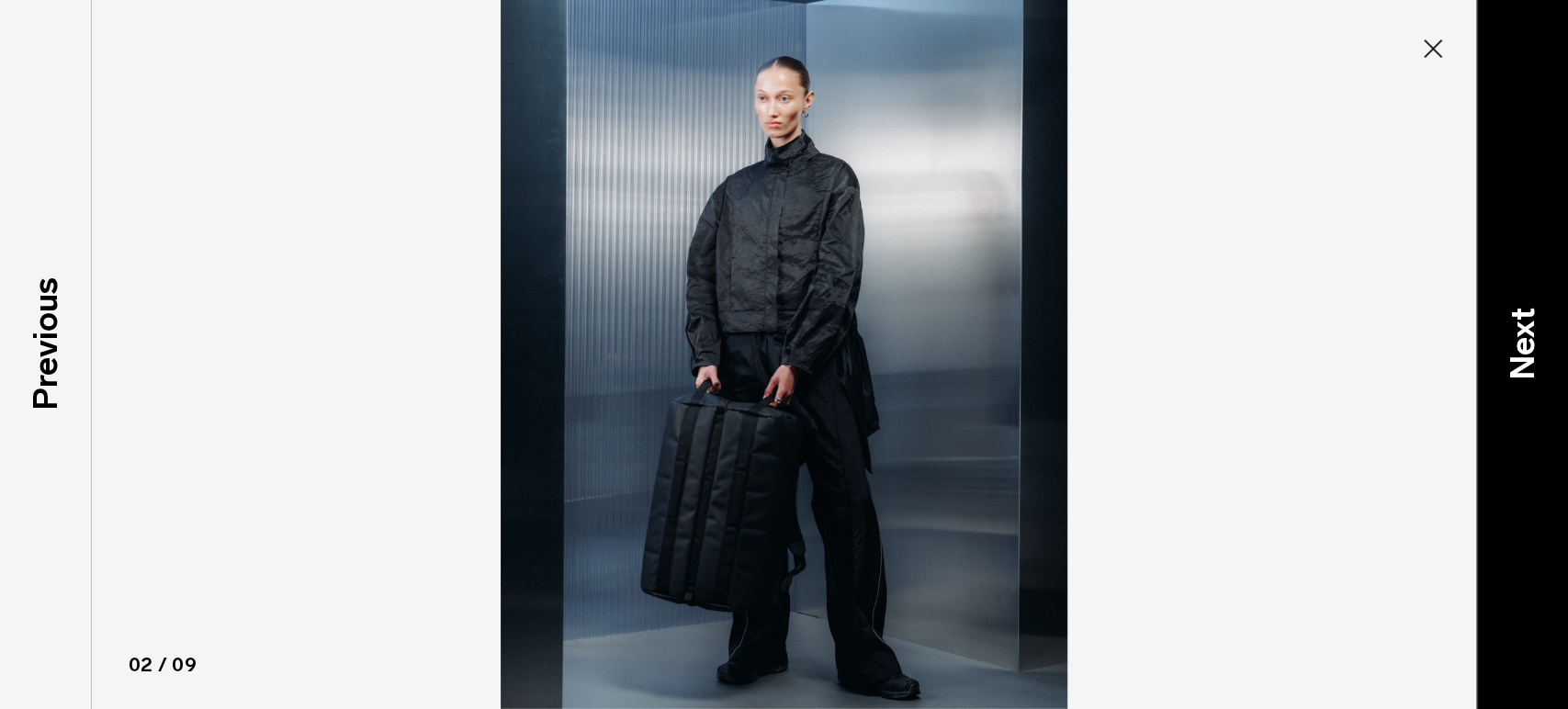 click on "Next" at bounding box center (1522, 343) 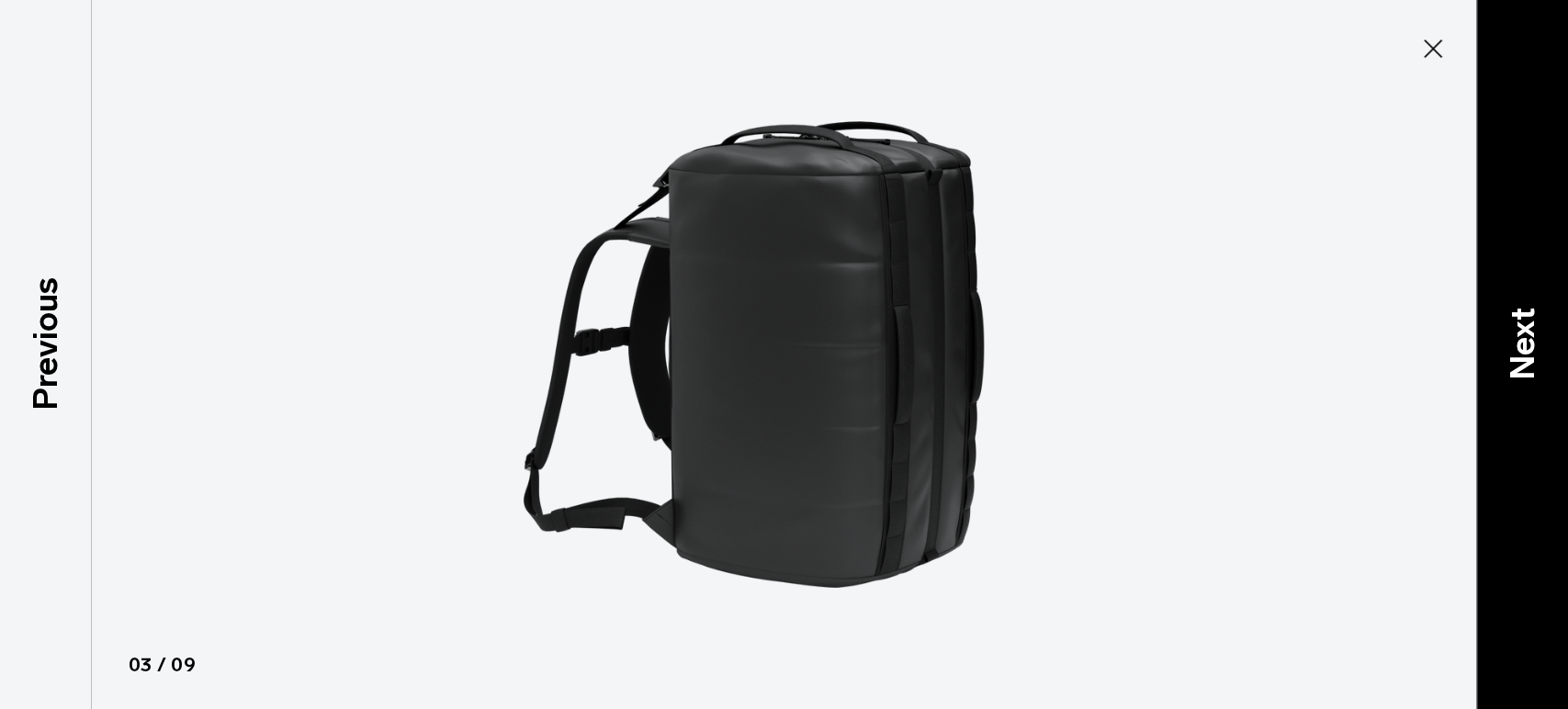 click on "Next" at bounding box center [1522, 343] 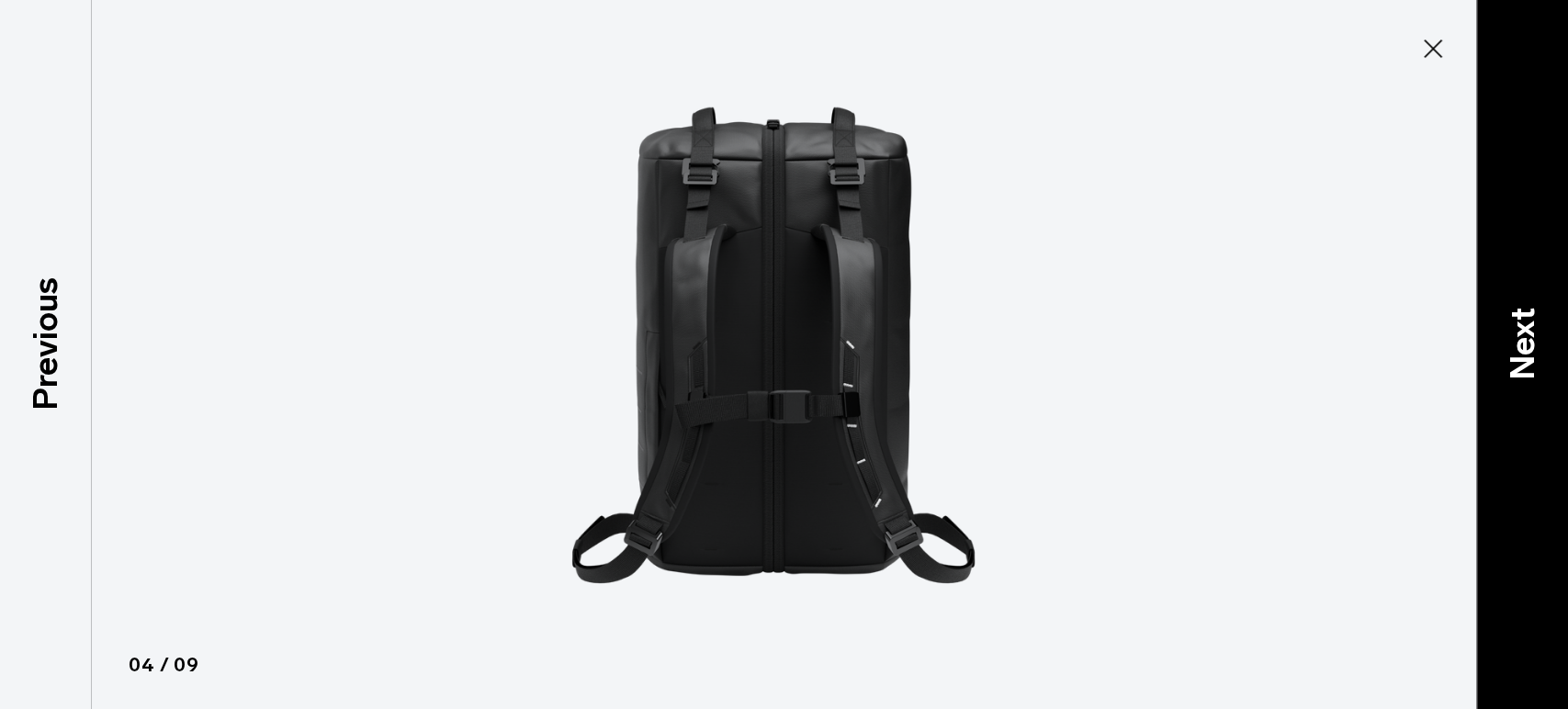 click on "Next" at bounding box center (1522, 343) 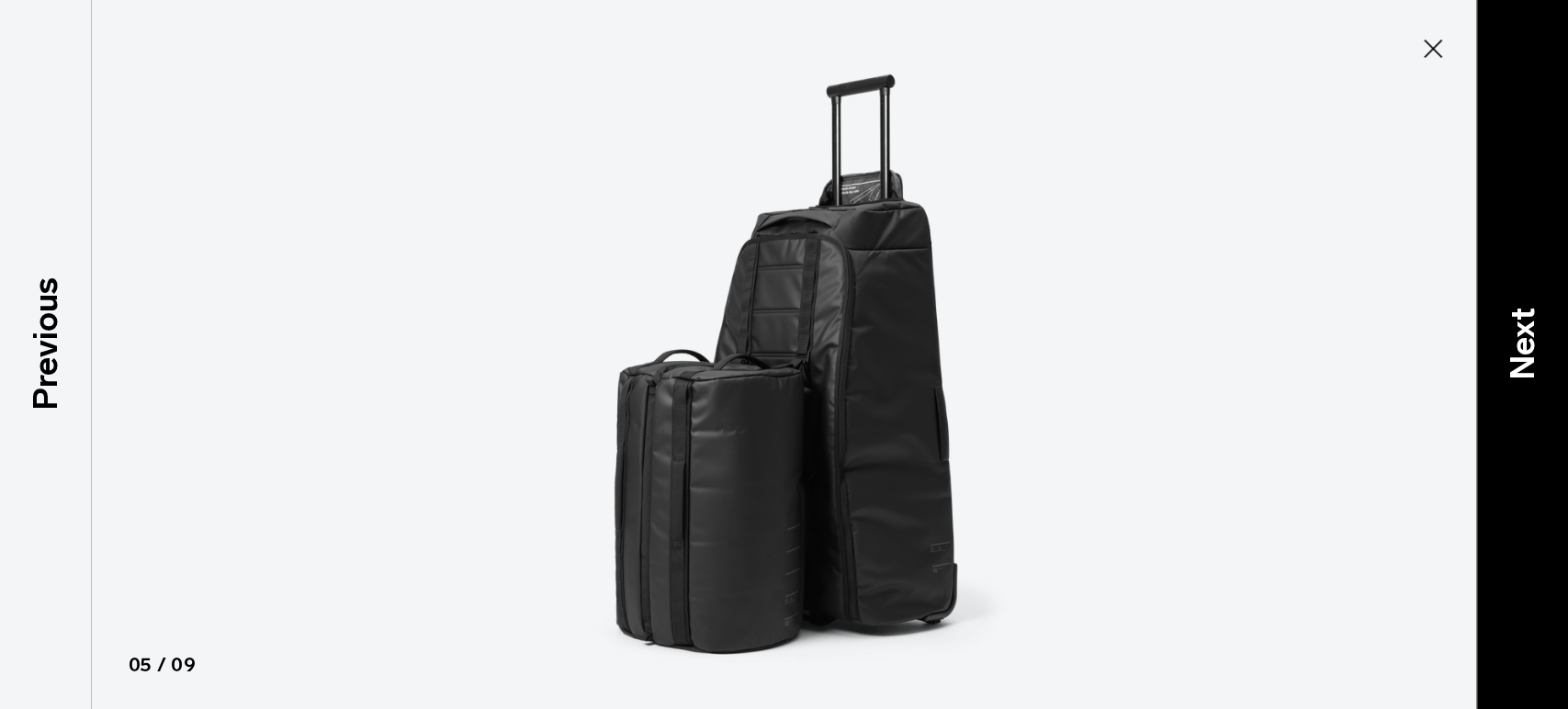 click on "Next" at bounding box center [1522, 343] 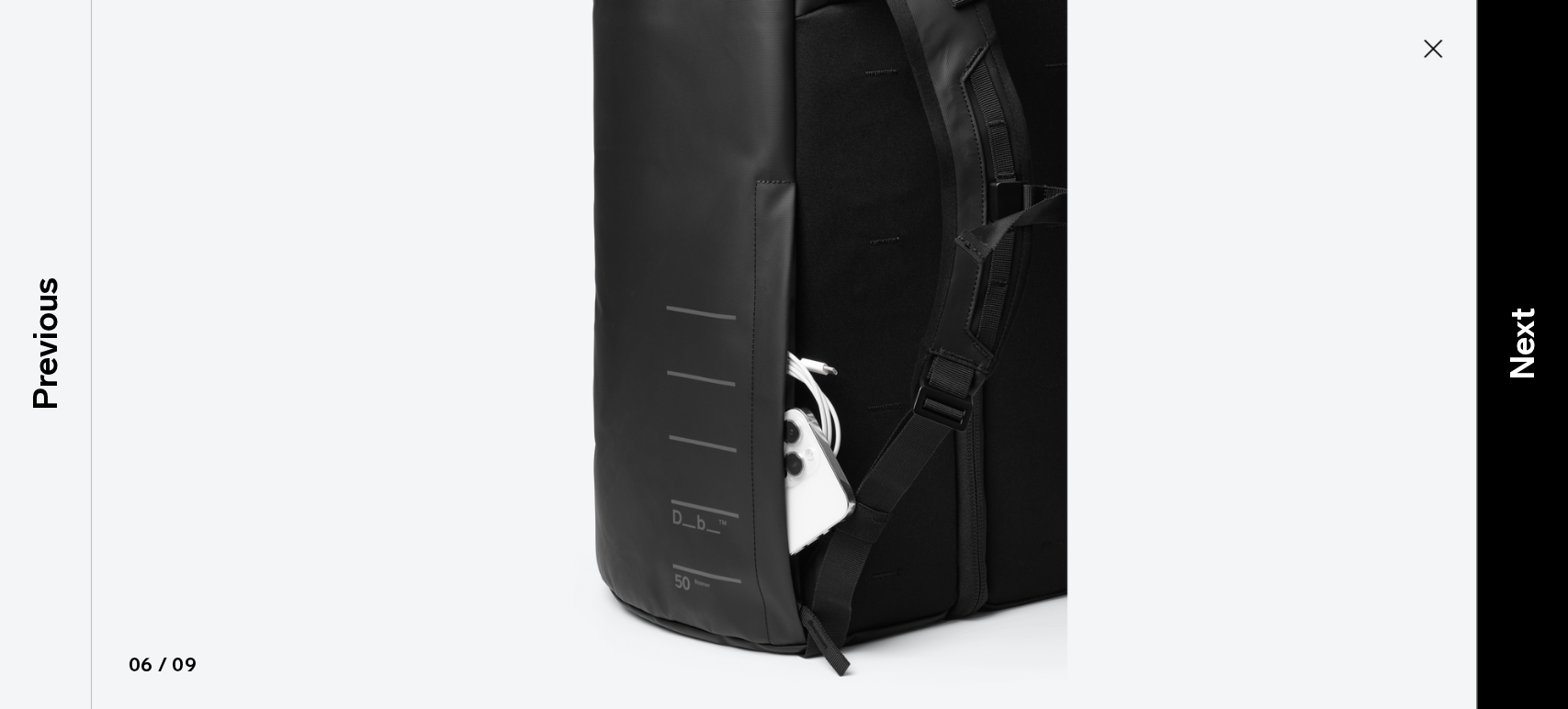 click on "Next" at bounding box center (1522, 343) 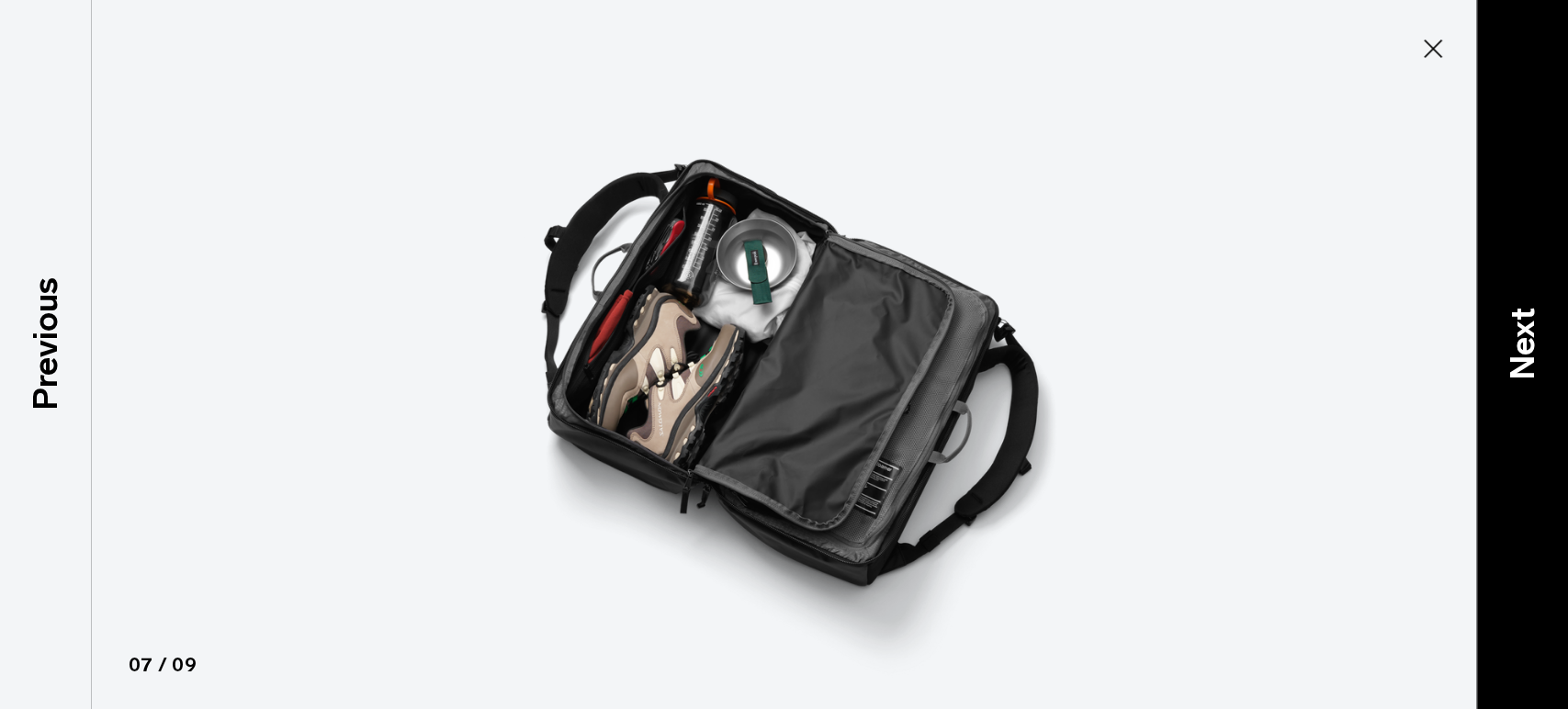 click on "Next" at bounding box center [1522, 343] 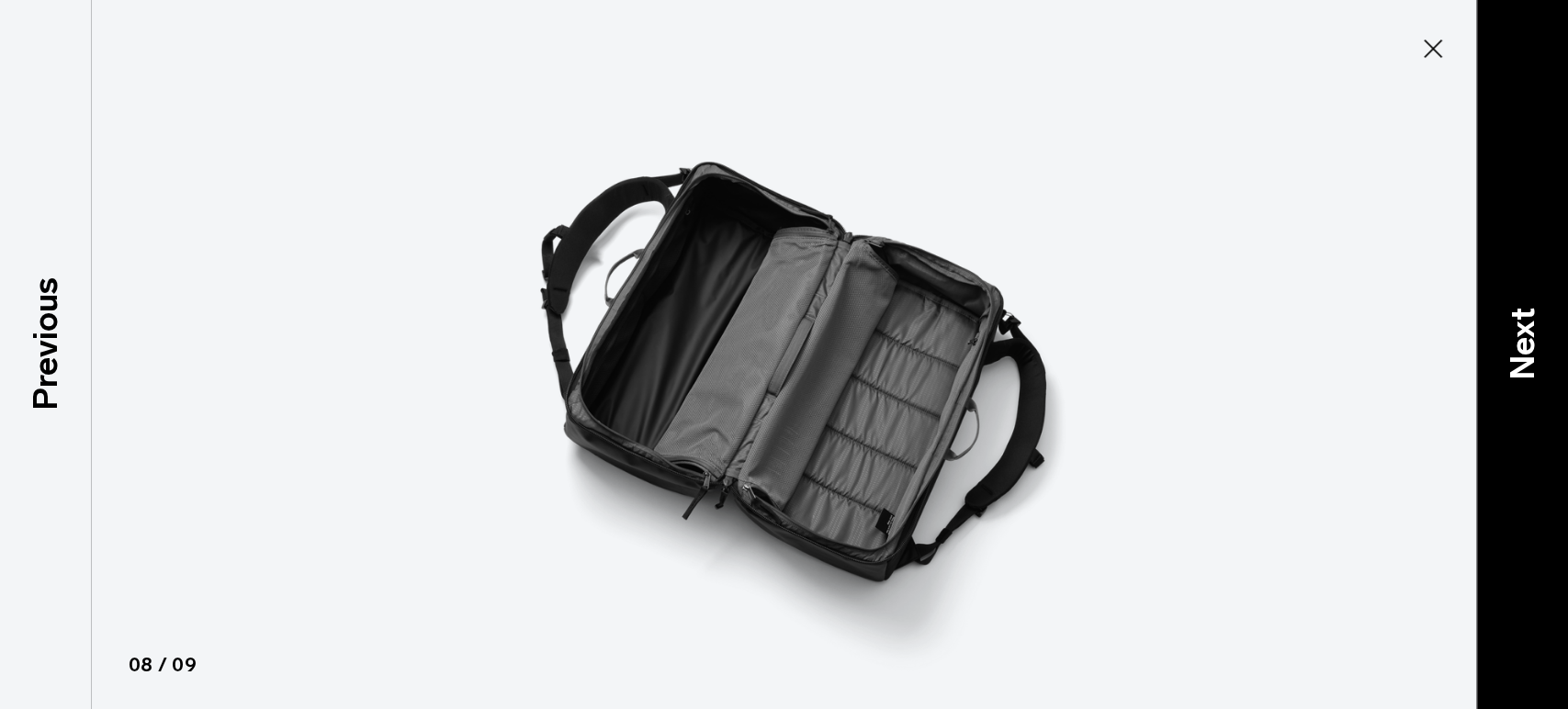 click on "Next" at bounding box center (1522, 343) 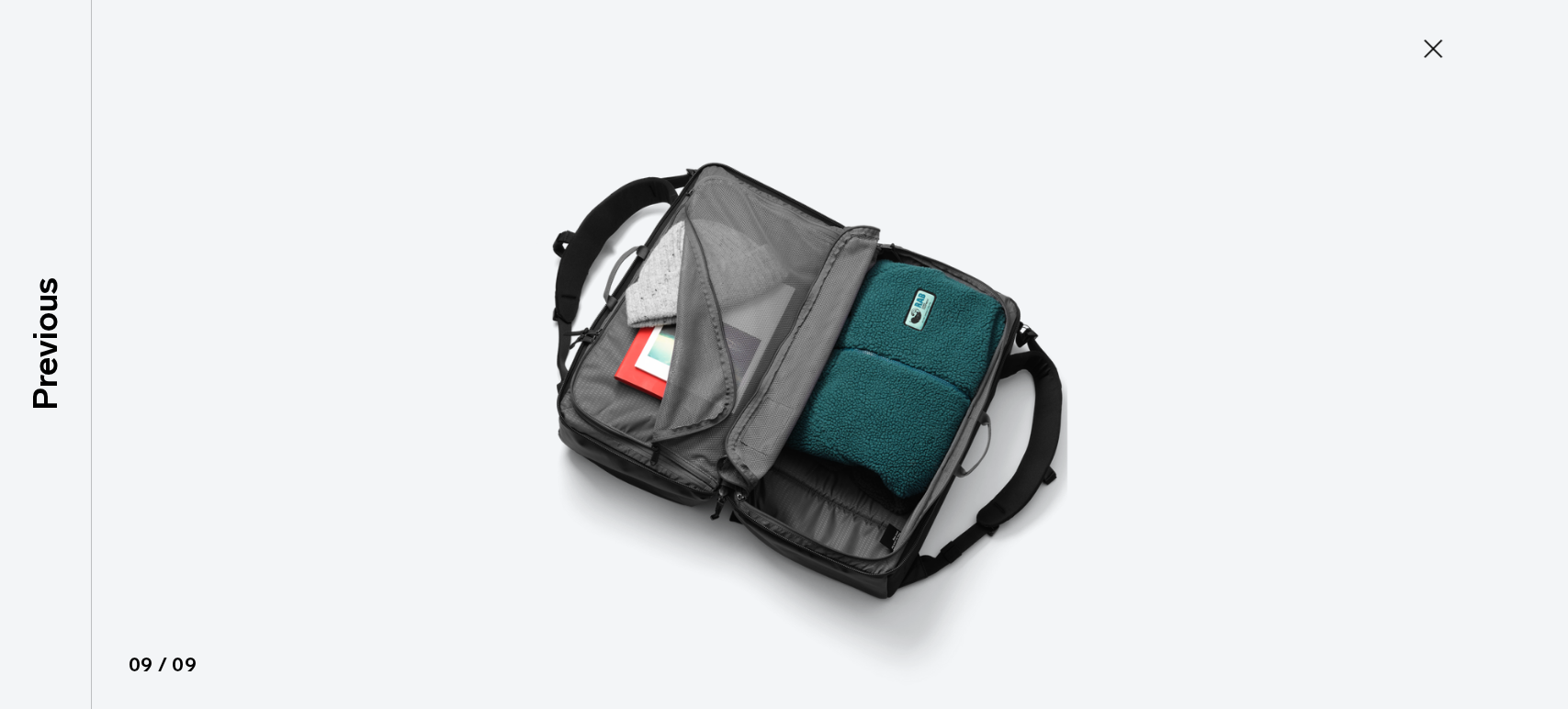 click on "Close" at bounding box center (1433, 49) 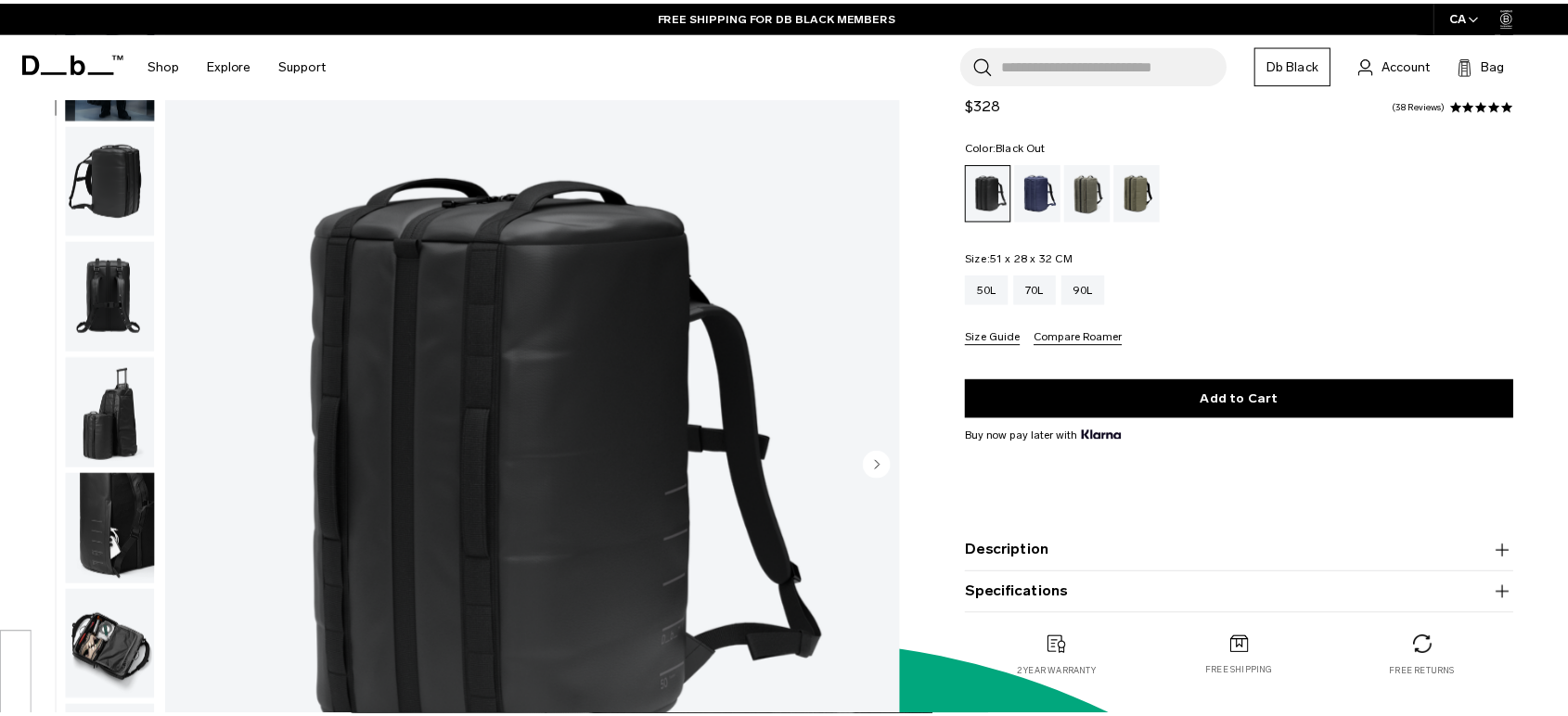 scroll, scrollTop: 2907, scrollLeft: 0, axis: vertical 